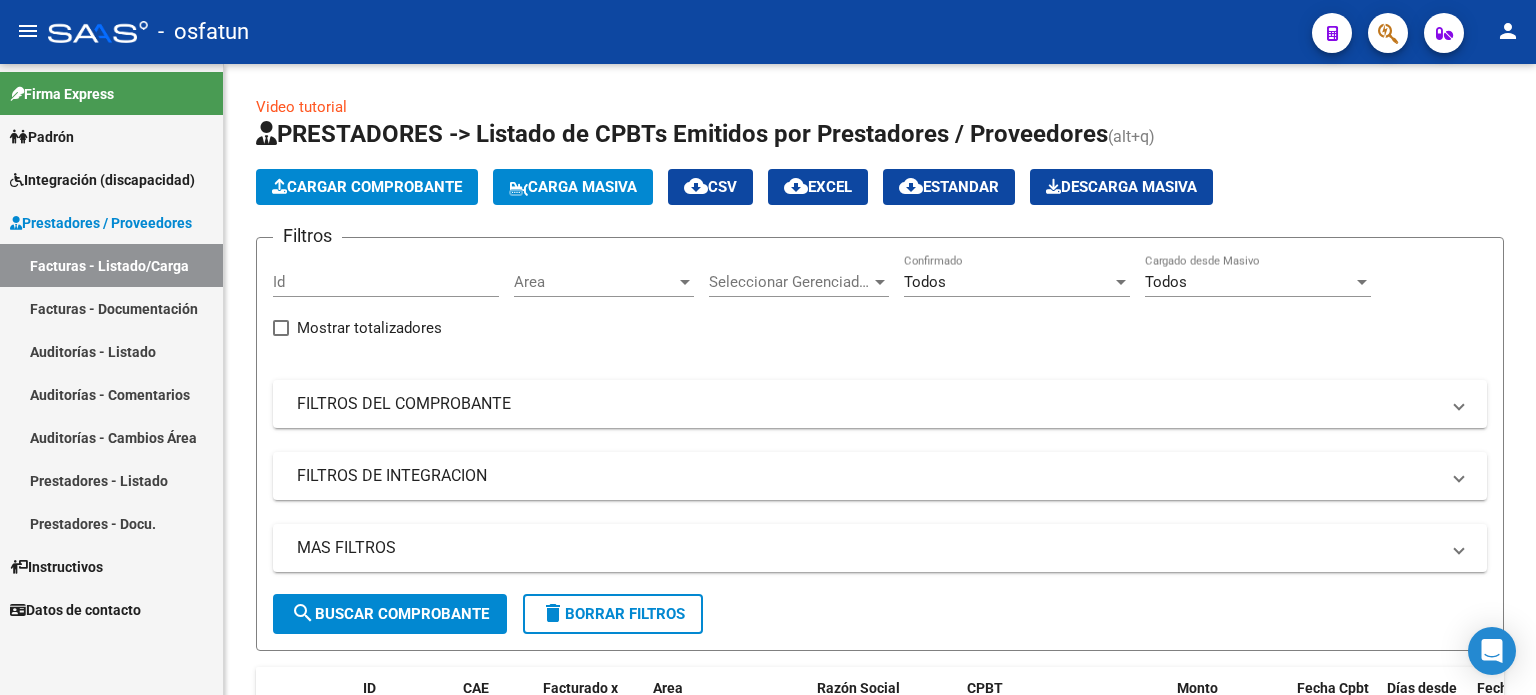scroll, scrollTop: 0, scrollLeft: 0, axis: both 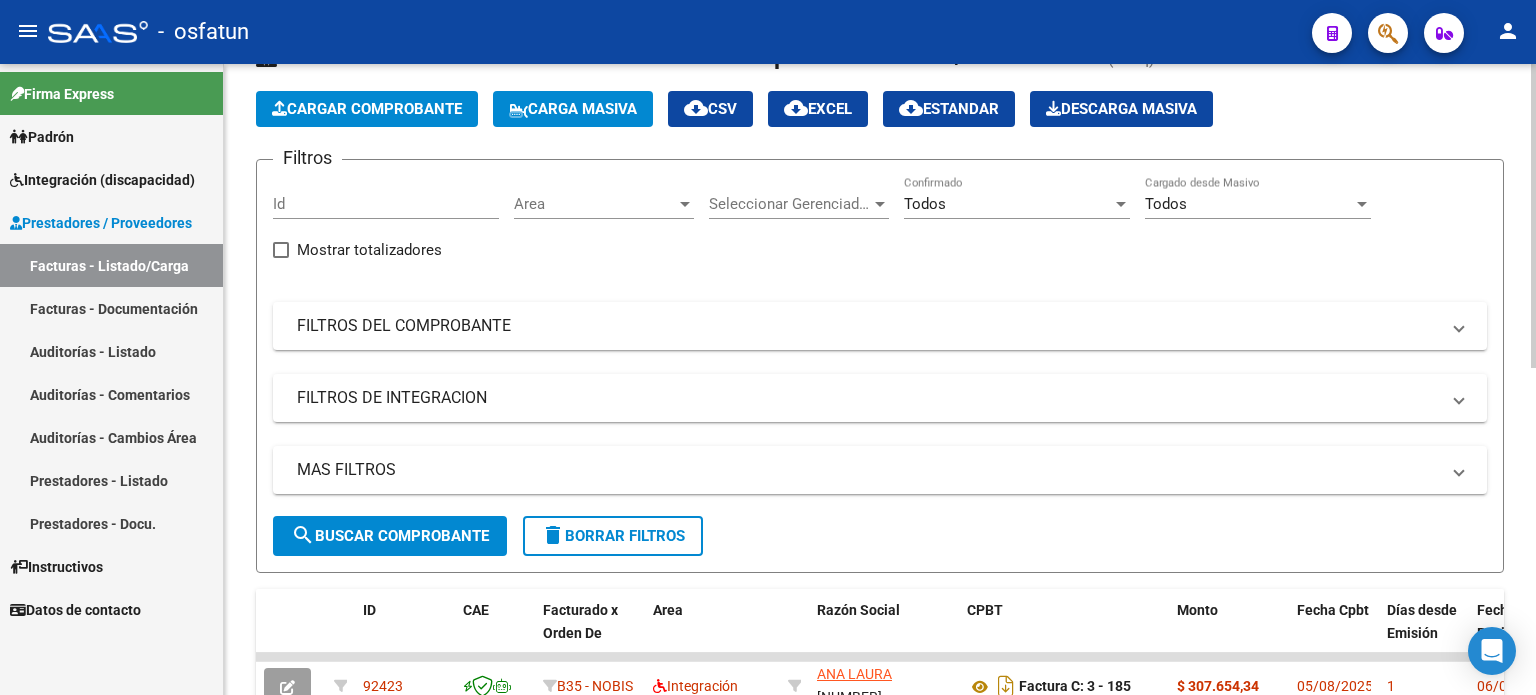 click on "Filtros Id Area Area Seleccionar Gerenciador Seleccionar Gerenciador Todos Confirmado Todos Cargado desde Masivo   Mostrar totalizadores   FILTROS DEL COMPROBANTE  Comprobante Tipo Comprobante Tipo Start date – End date Fec. Comprobante Desde / Hasta Días Emisión Desde(cant. días) Días Emisión Hasta(cant. días) CUIT / Razón Social Pto. Venta Nro. Comprobante Código SSS CAE Válido CAE Válido Todos Cargado Módulo Hosp. Todos Tiene facturacion Apócrifa Hospital Refes  FILTROS DE INTEGRACION  Período De Prestación Campos del Archivo de Rendición Devuelto x SSS (dr_envio) Todos Rendido x SSS (dr_envio) Tipo de Registro Tipo de Registro Período Presentación Período Presentación Campos del Legajo Asociado (preaprobación) Afiliado Legajo (cuil/nombre) Todos Solo facturas preaprobadas  MAS FILTROS  Todos Con Doc. Respaldatoria Todos Con Trazabilidad Todos Asociado a Expediente Sur Auditoría Auditoría Auditoría Id Start date – End date Auditoría Confirmada Desde / Hasta Start date – –" 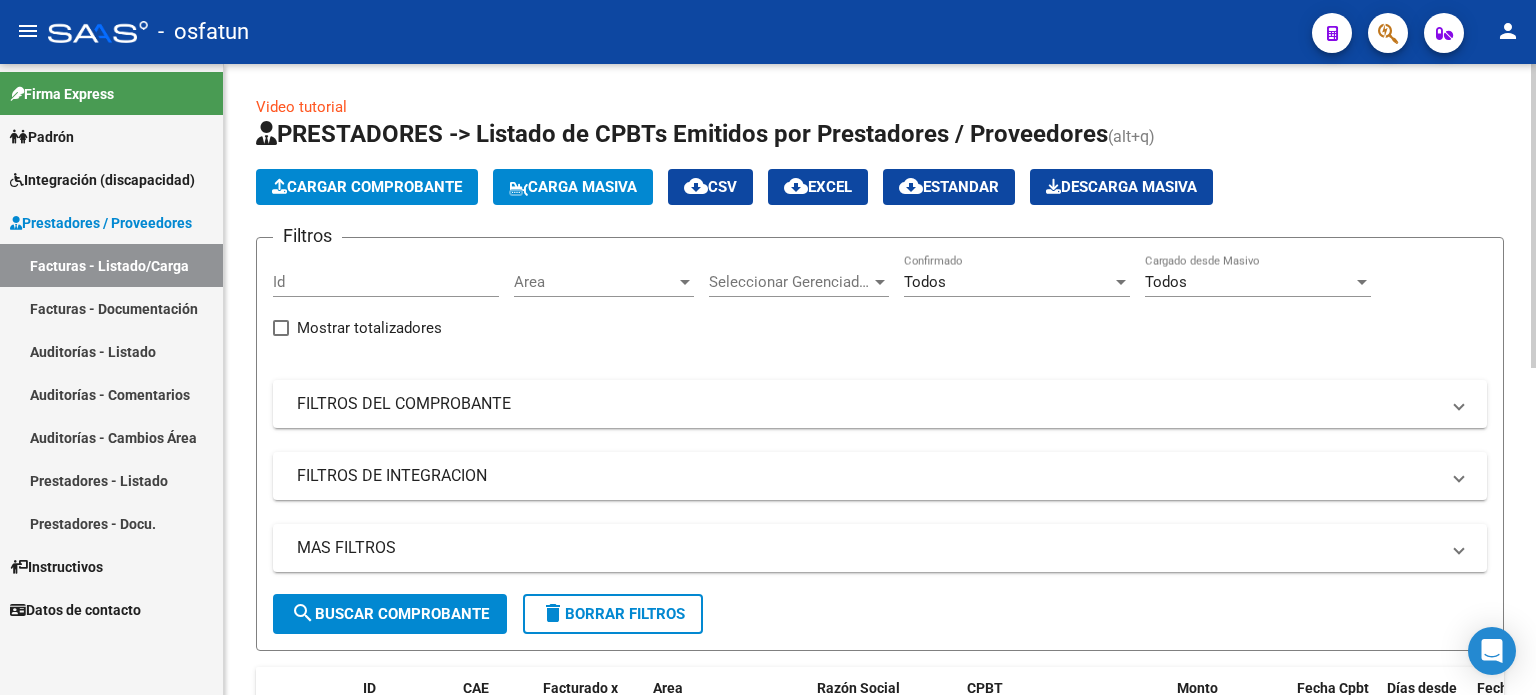 click on "Cargar Comprobante" 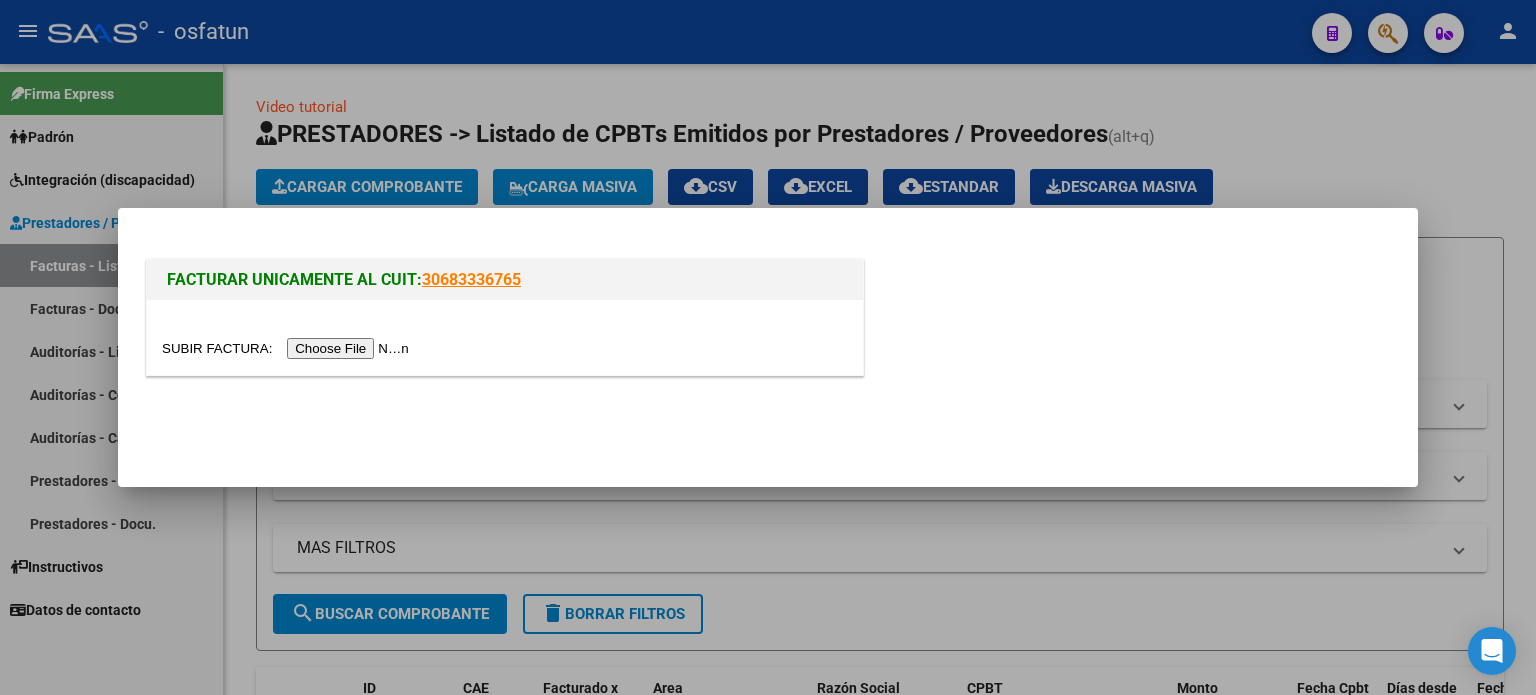 click at bounding box center [288, 348] 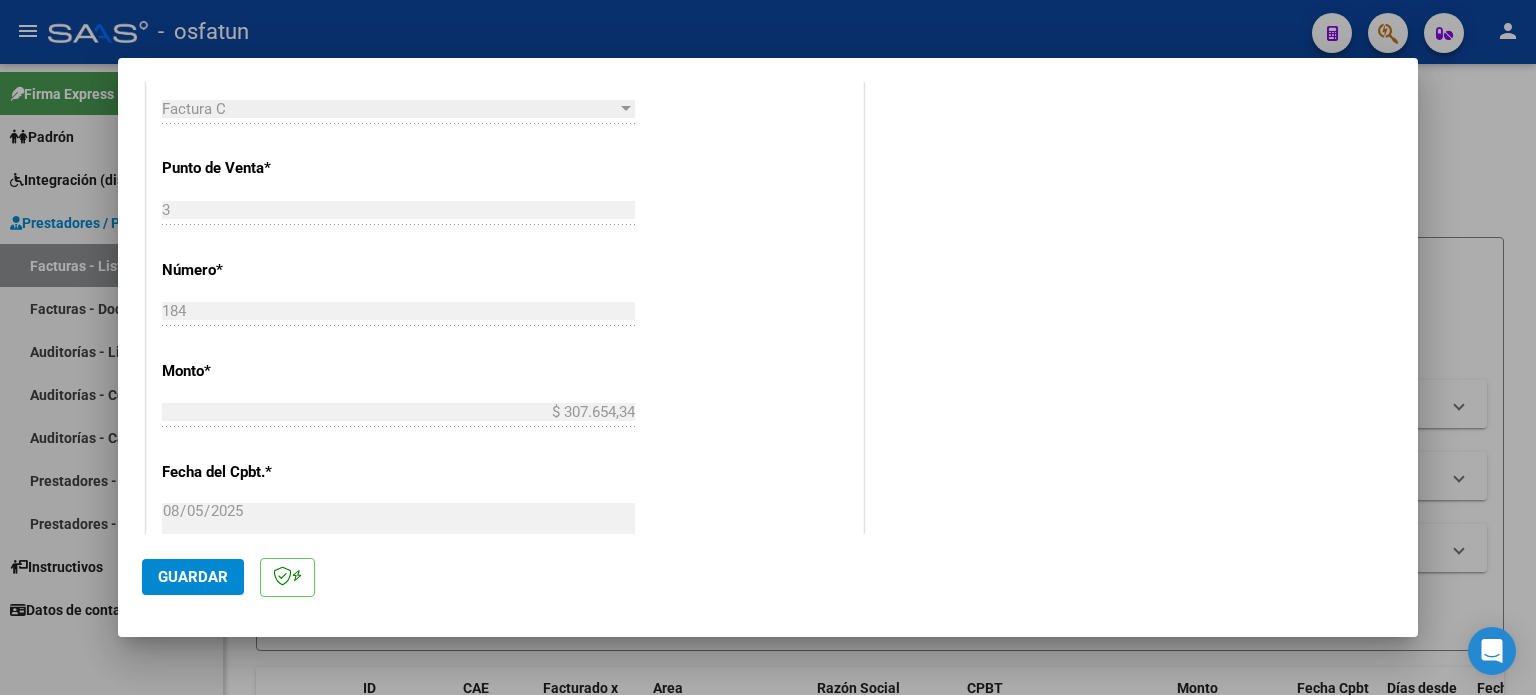 scroll, scrollTop: 500, scrollLeft: 0, axis: vertical 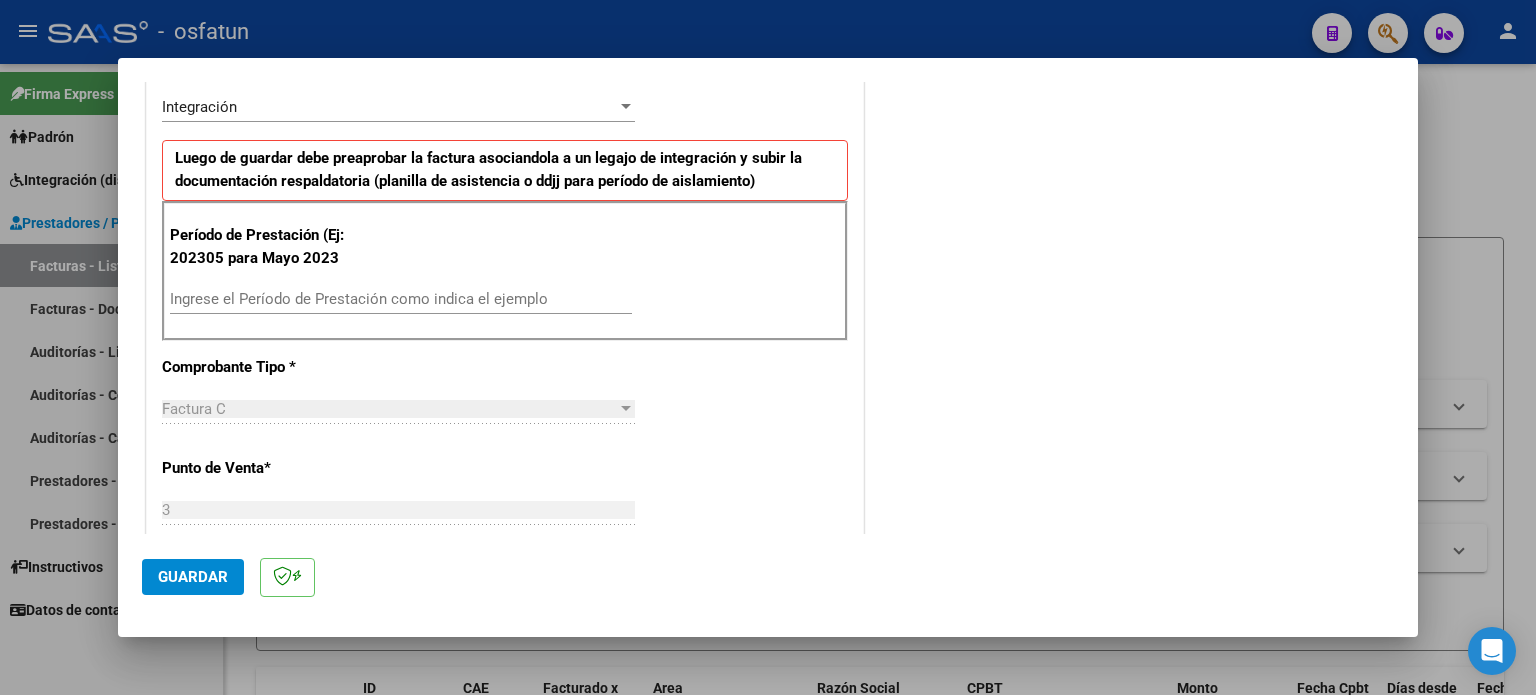 click on "Ingrese el Período de Prestación como indica el ejemplo" at bounding box center (401, 308) 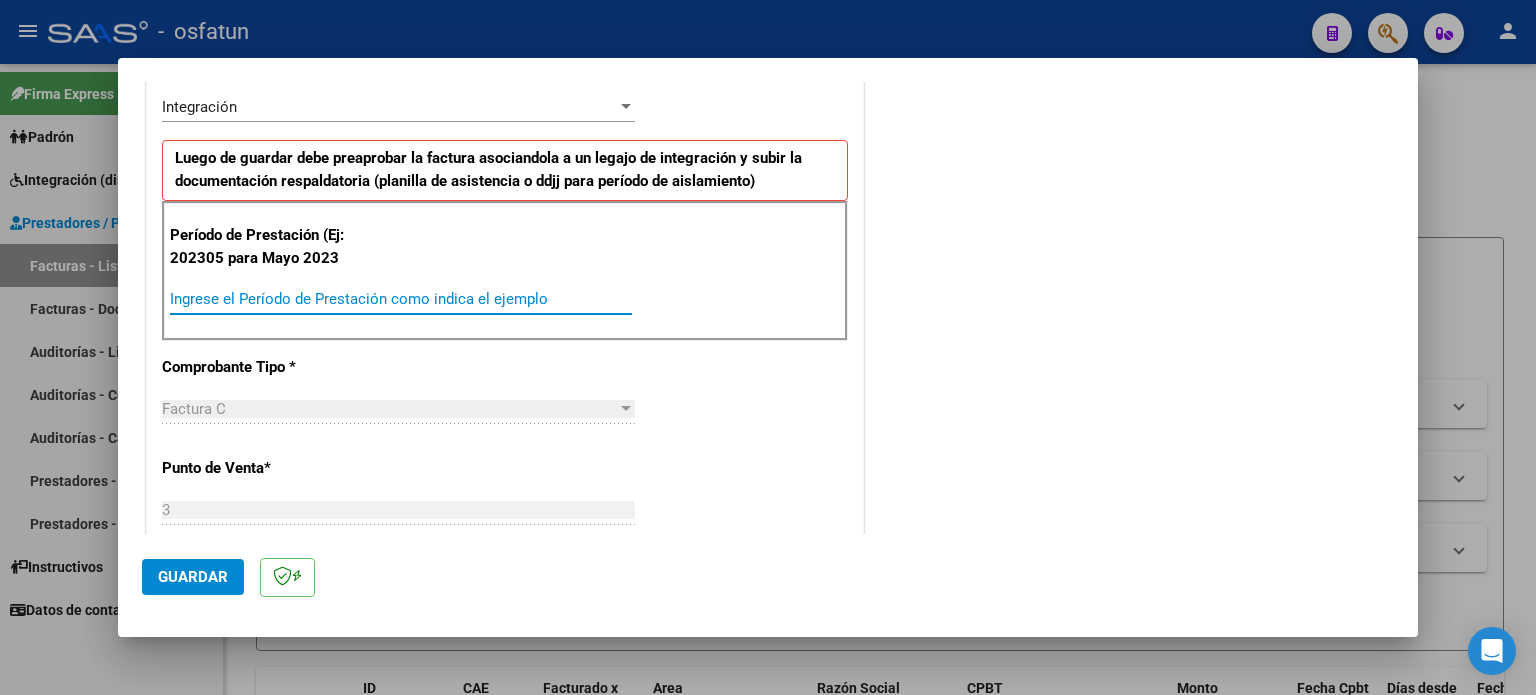 click on "Ingrese el Período de Prestación como indica el ejemplo" at bounding box center [401, 299] 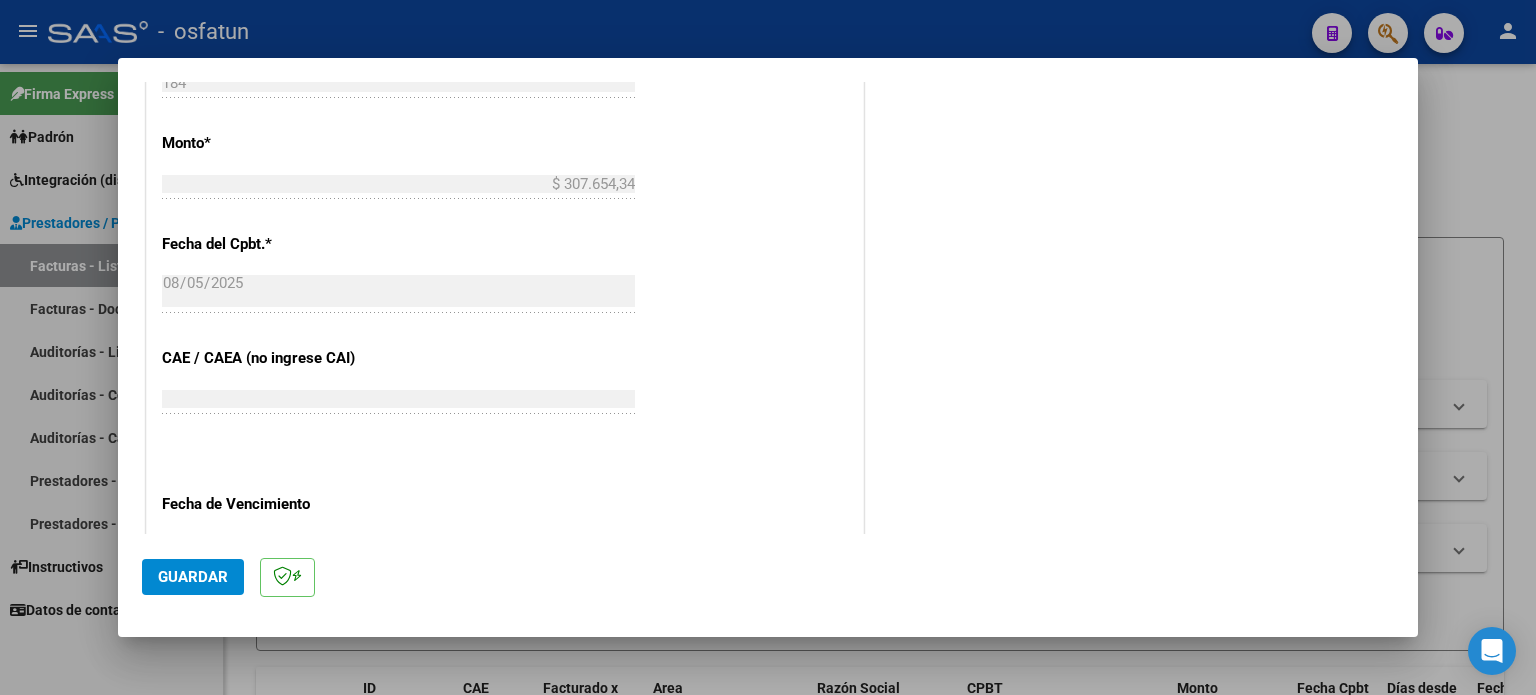 scroll, scrollTop: 1100, scrollLeft: 0, axis: vertical 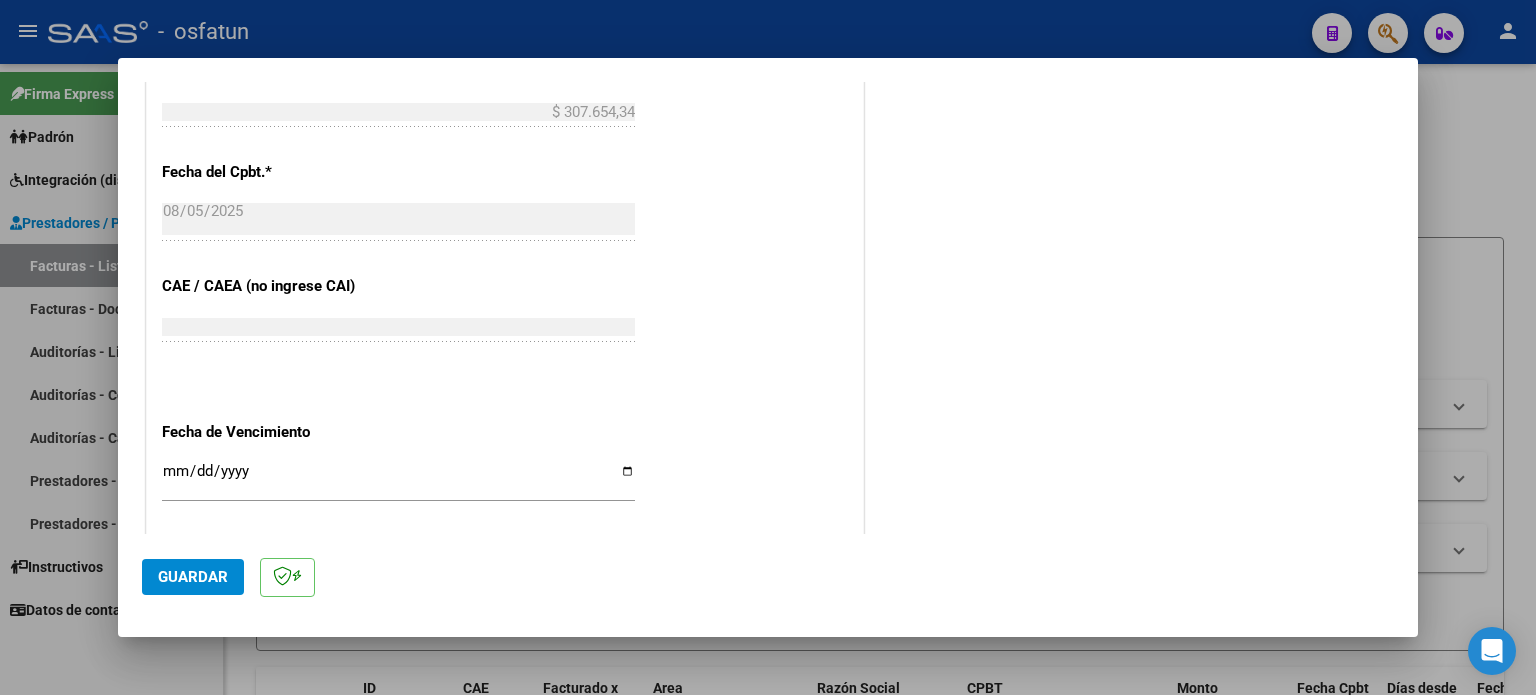 type on "202507" 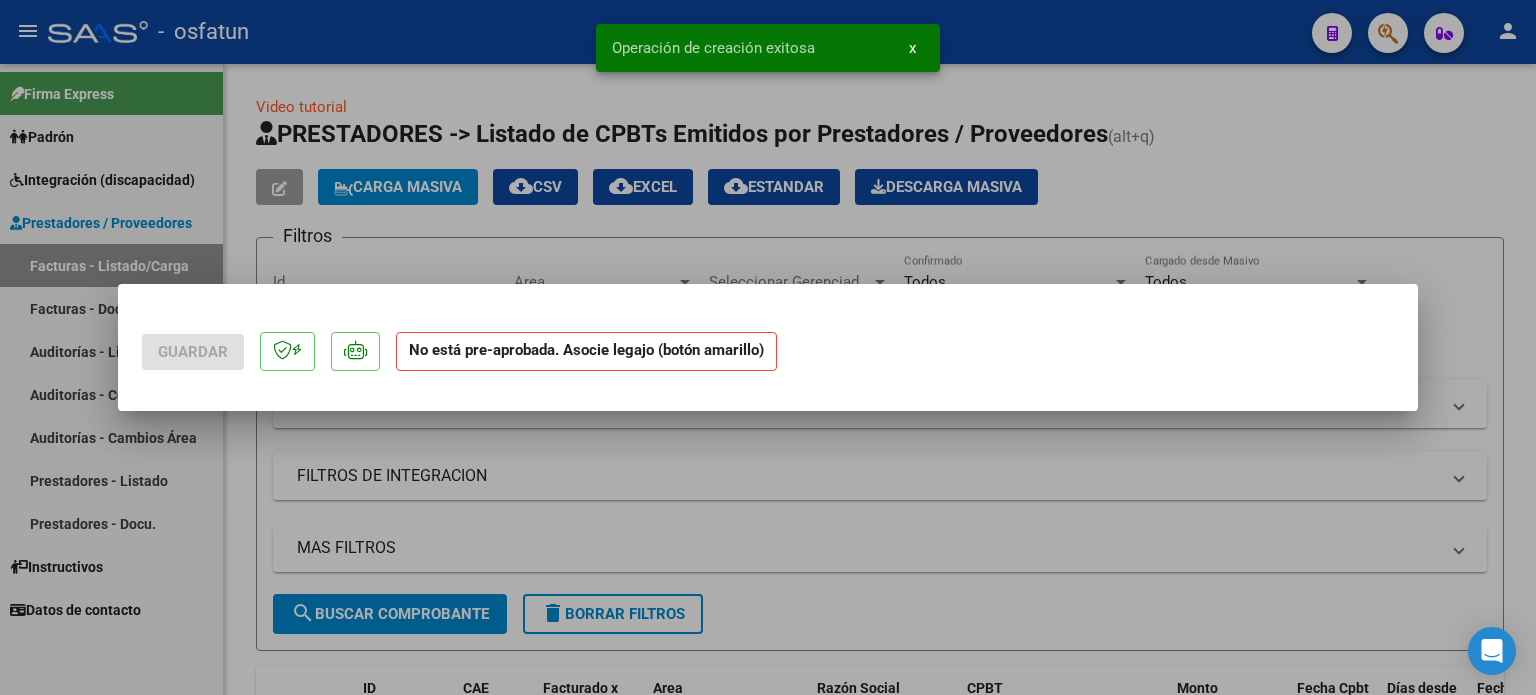 scroll, scrollTop: 0, scrollLeft: 0, axis: both 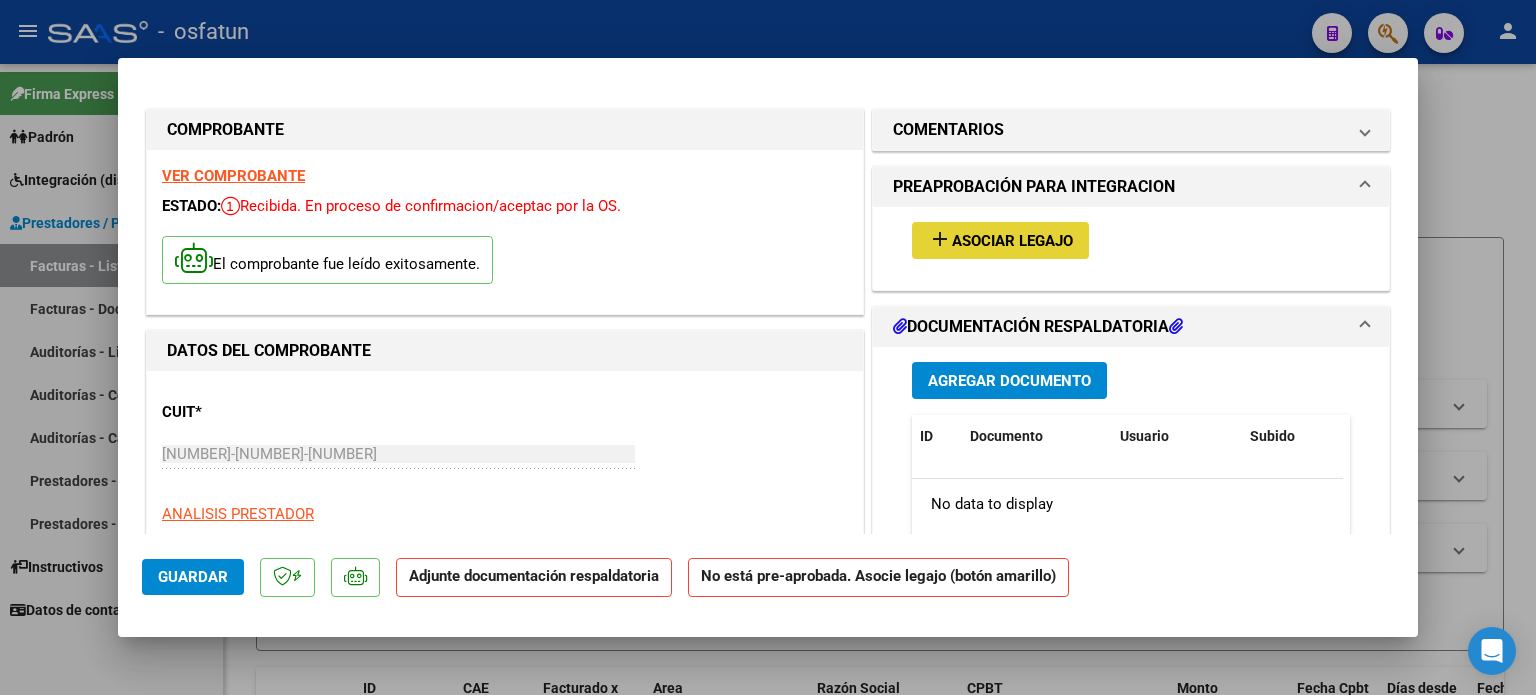 click on "Asociar Legajo" at bounding box center (1012, 241) 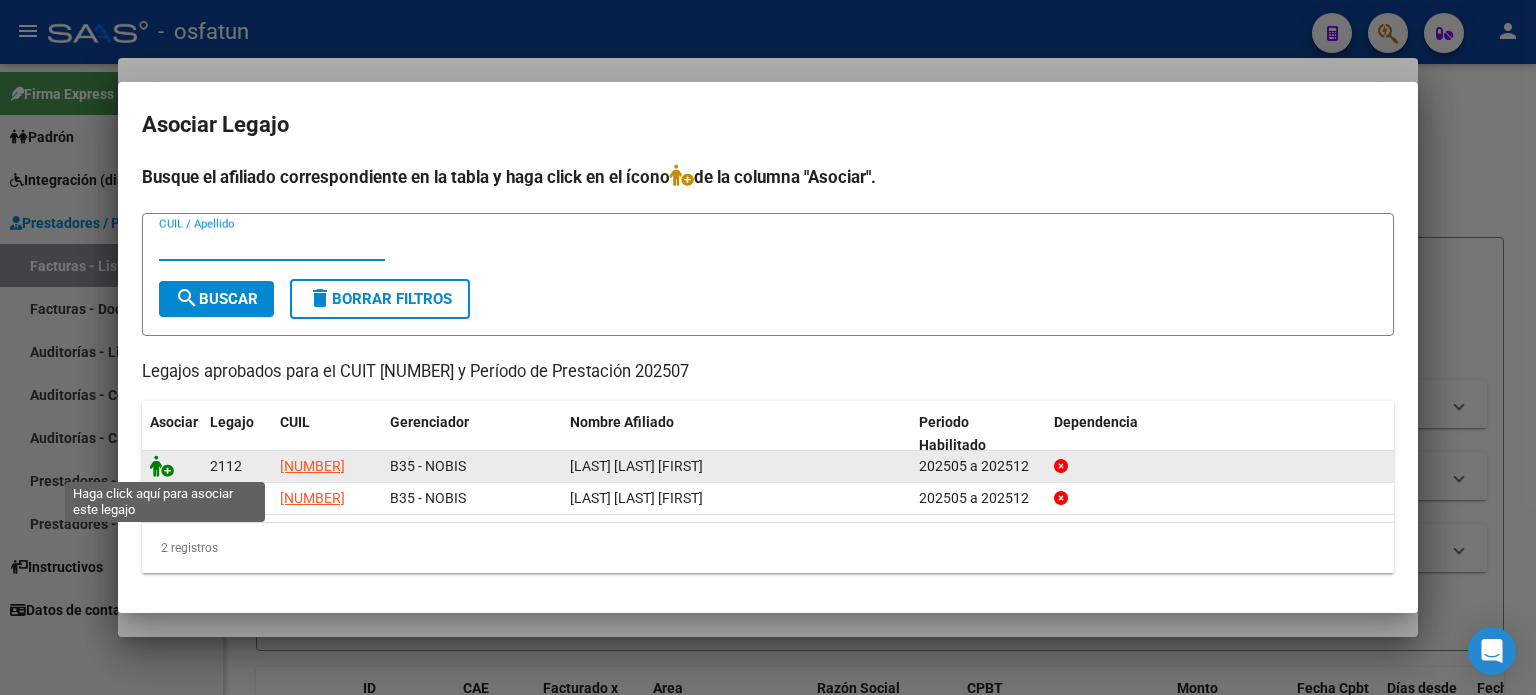click 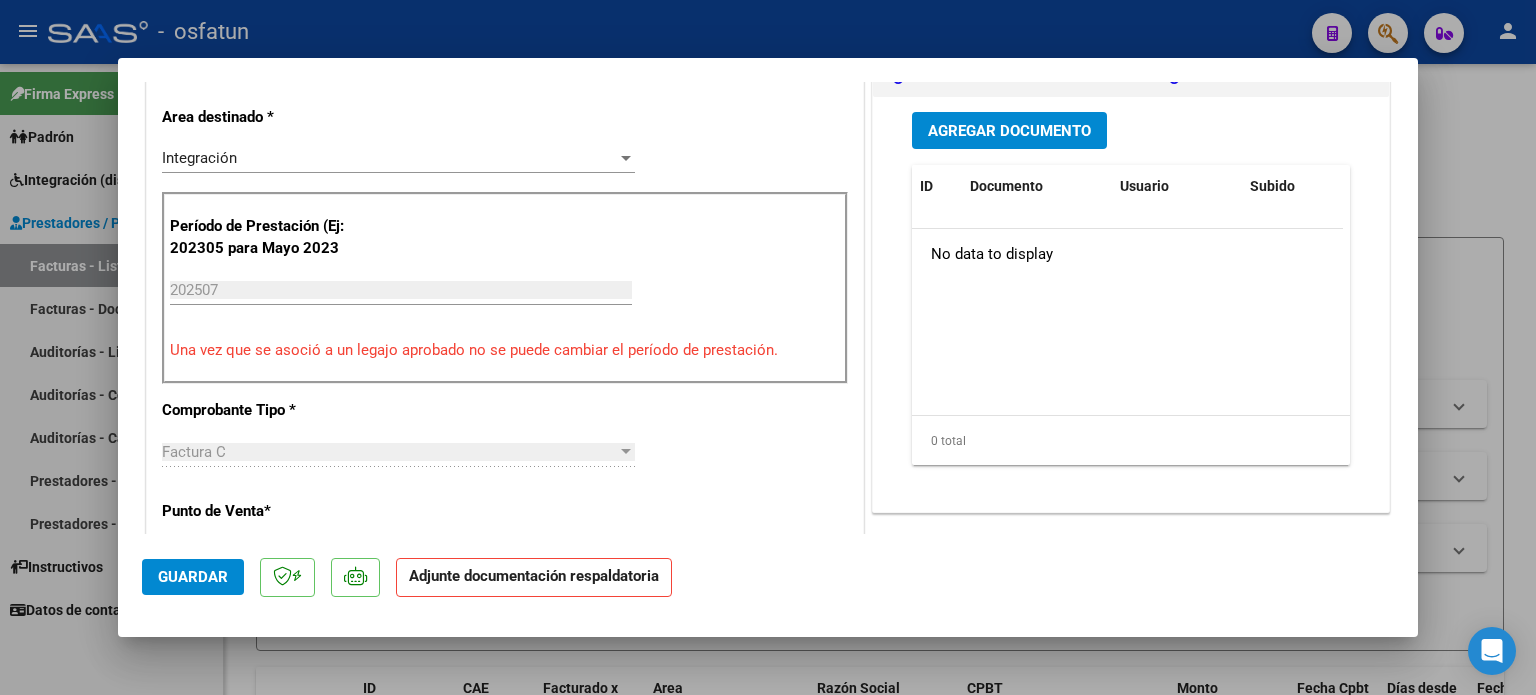 scroll, scrollTop: 500, scrollLeft: 0, axis: vertical 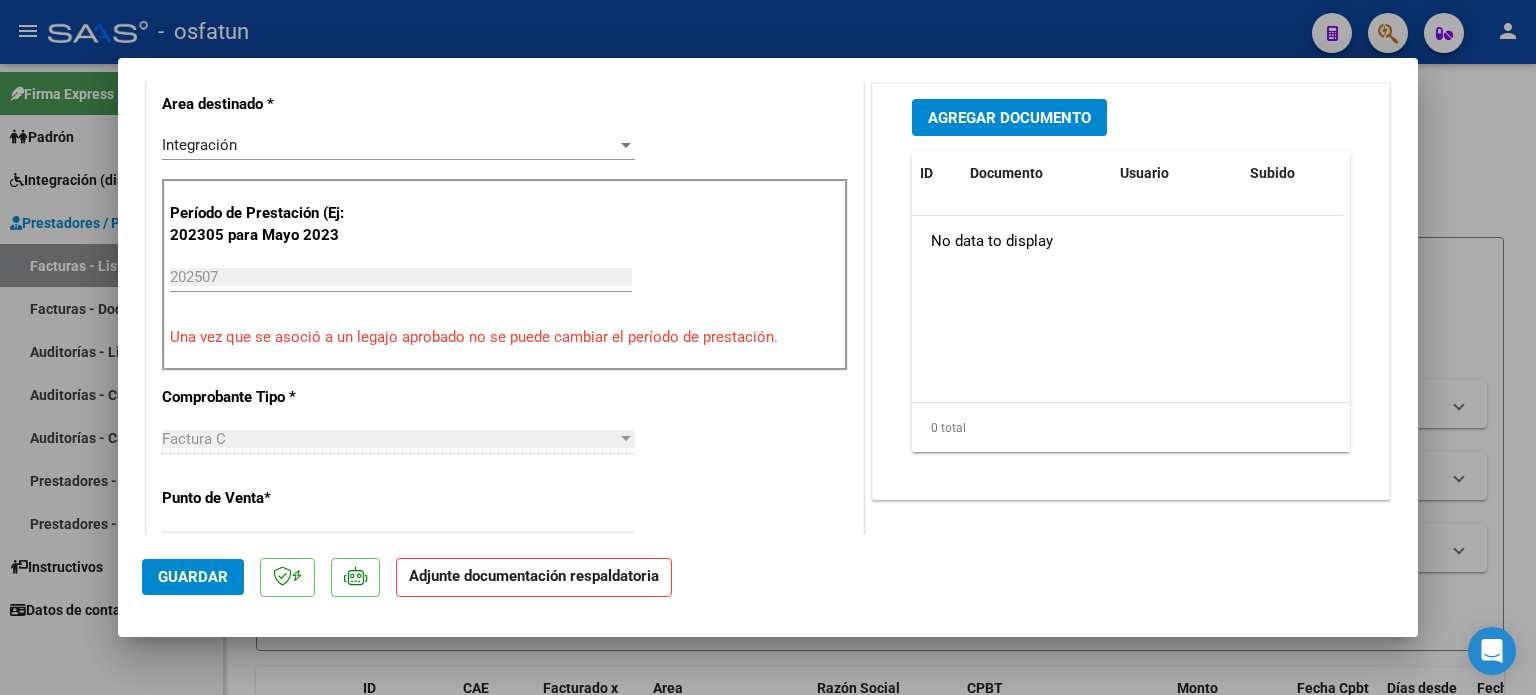 click on "Agregar Documento" at bounding box center (1009, 118) 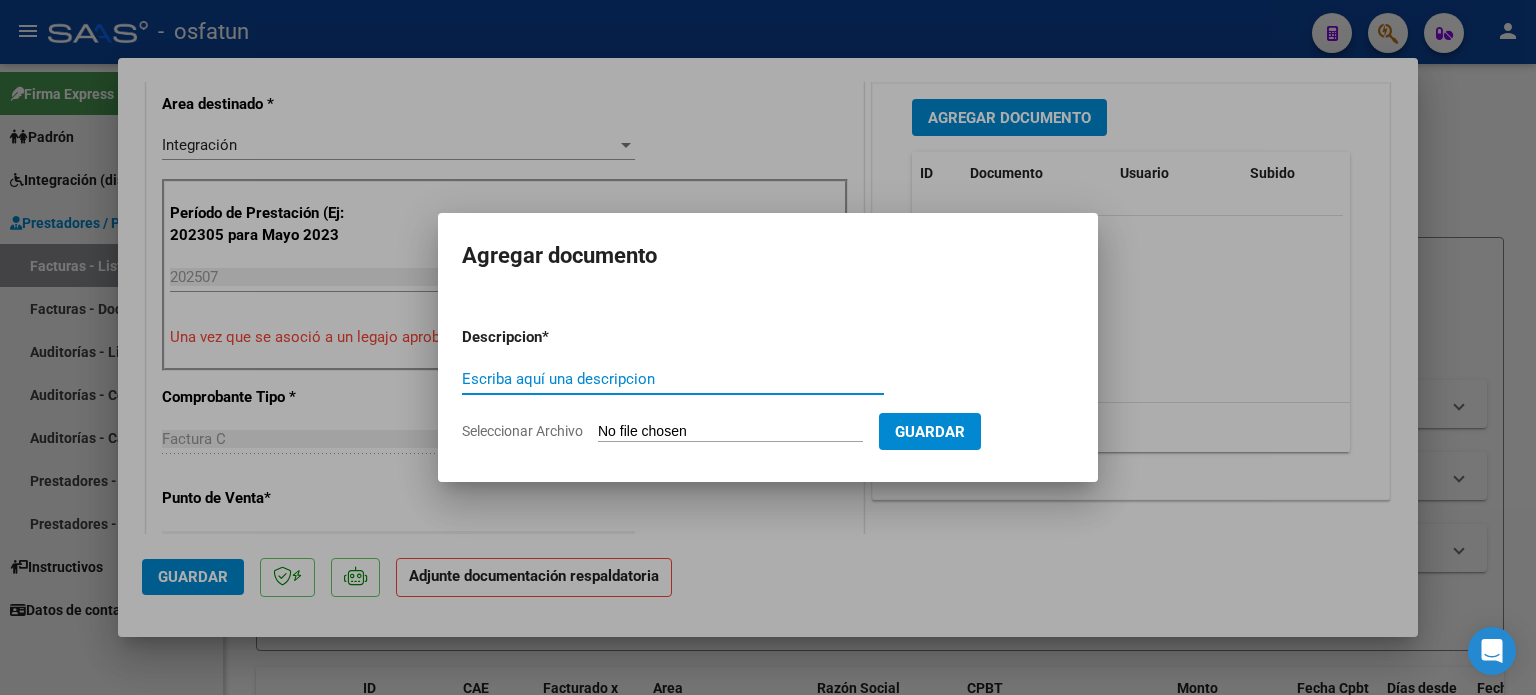 click on "Escriba aquí una descripcion" at bounding box center (673, 379) 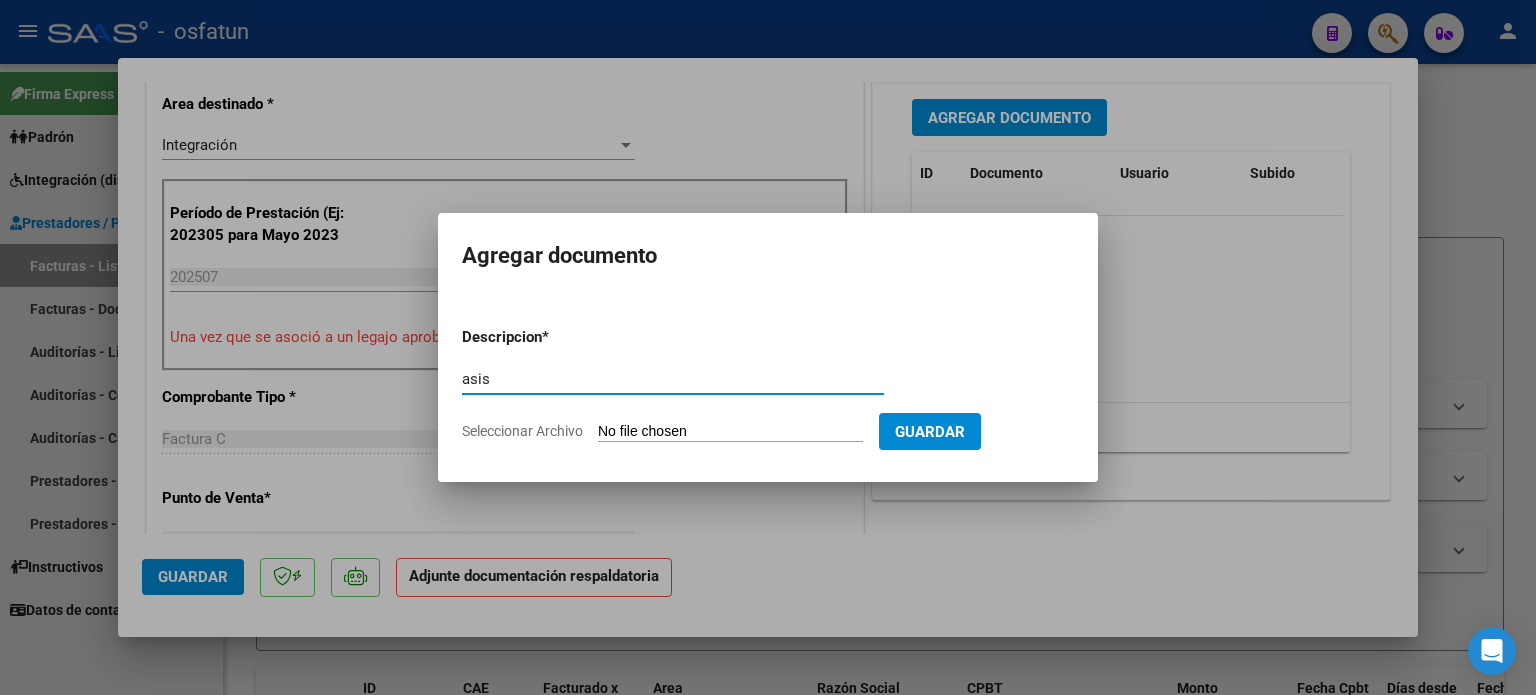 type on "asis" 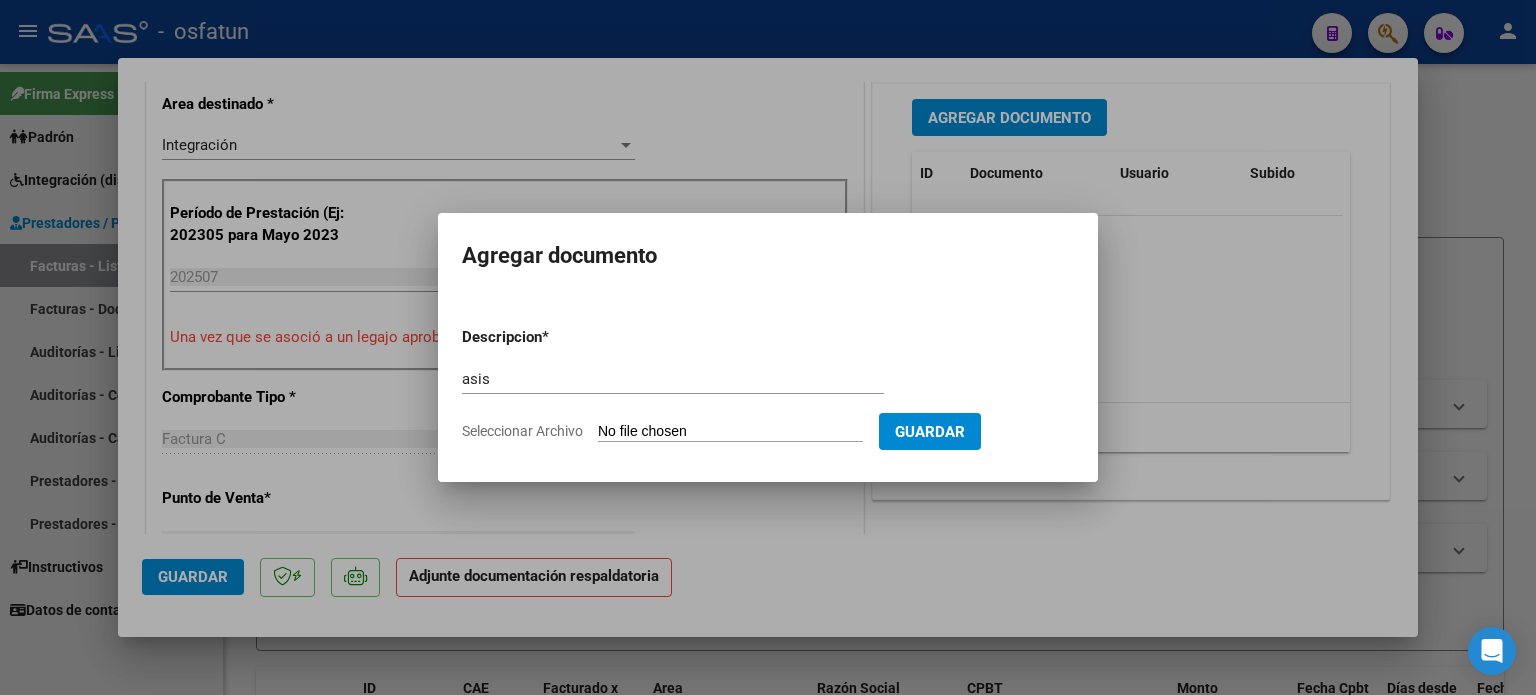 click on "Seleccionar Archivo" at bounding box center (730, 432) 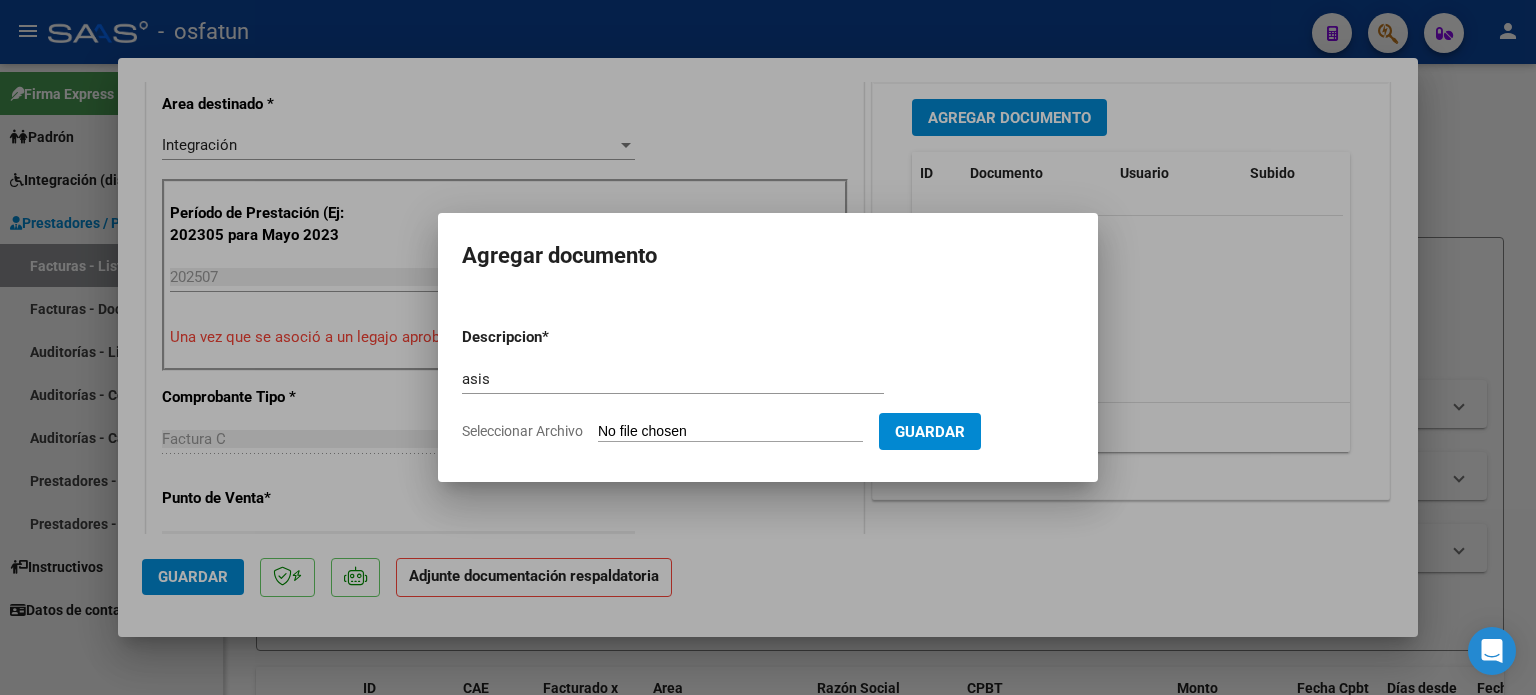type on "C:\fakepath\PA-NOBIS-A.[LAST]-[MONTH].[YEAR].pdf" 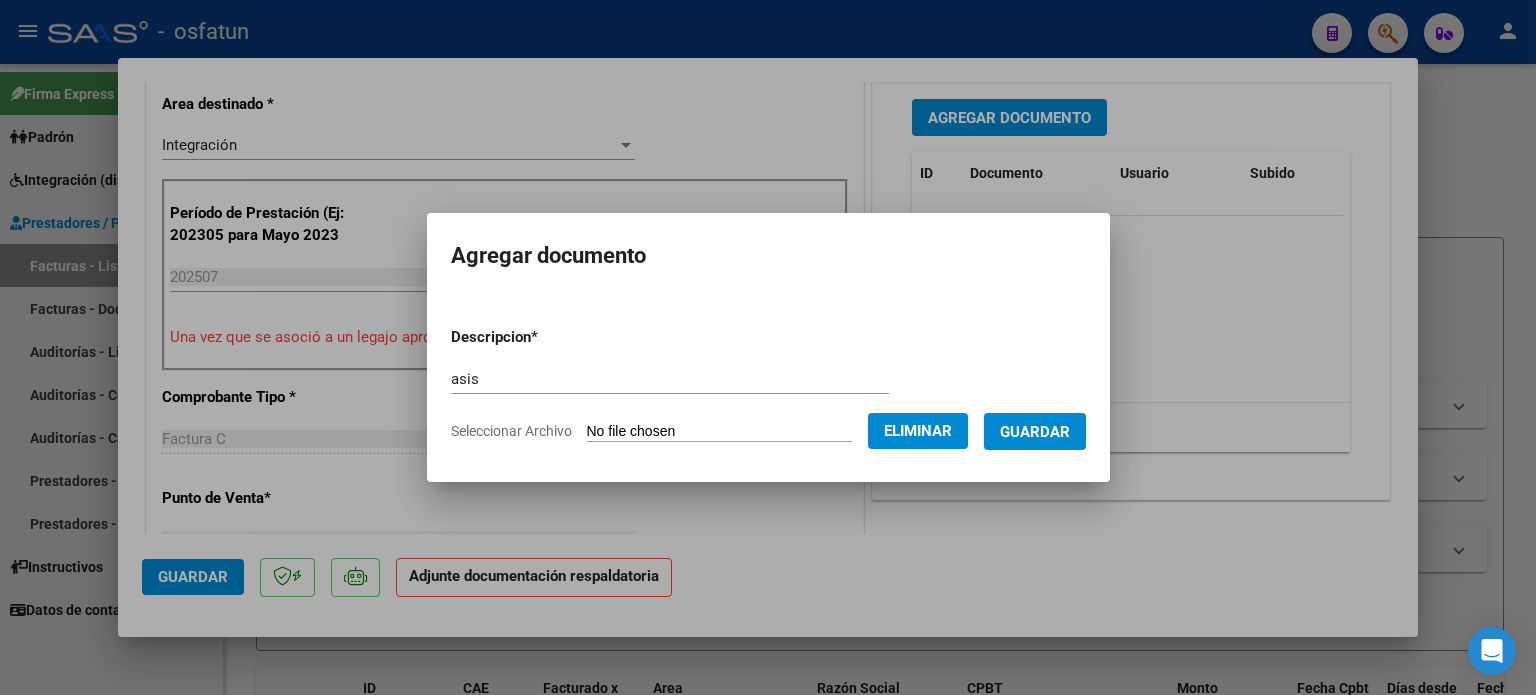 click on "Guardar" at bounding box center [1035, 432] 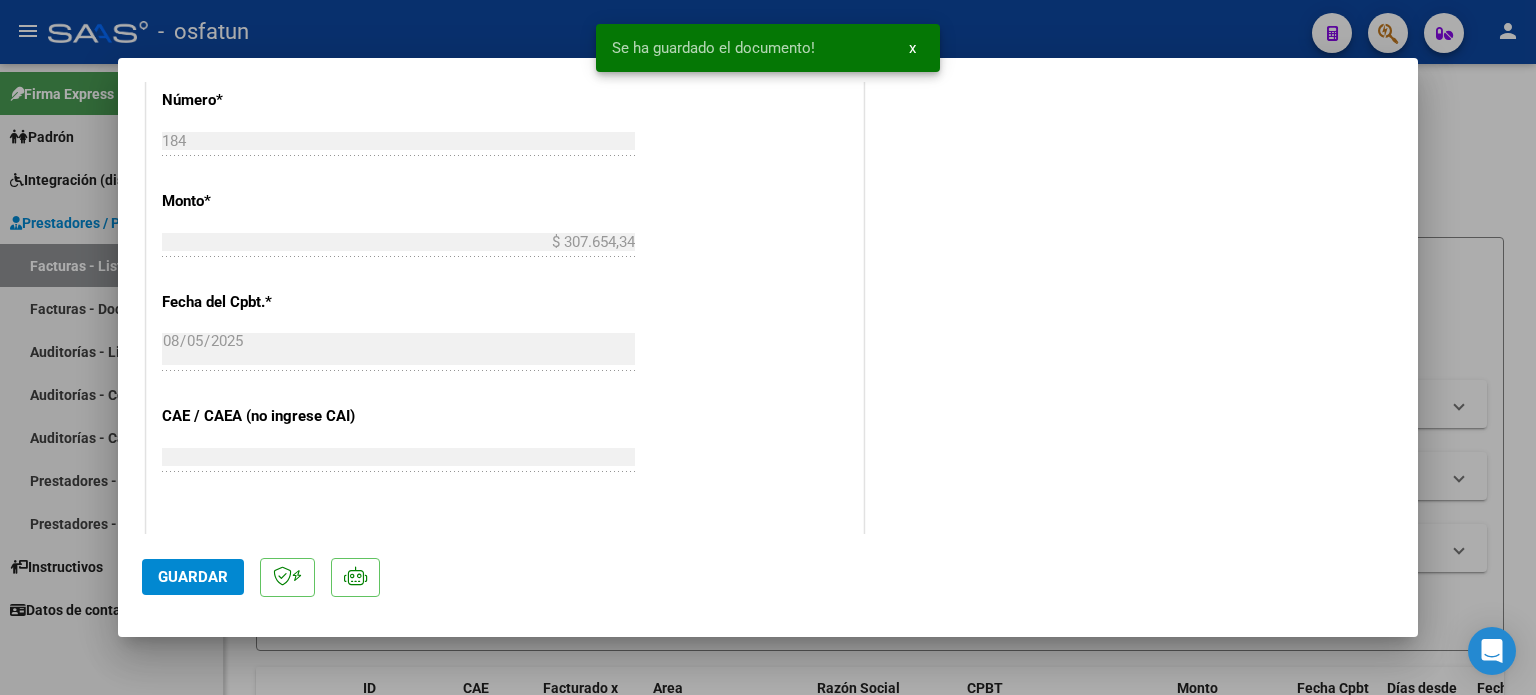 scroll, scrollTop: 1336, scrollLeft: 0, axis: vertical 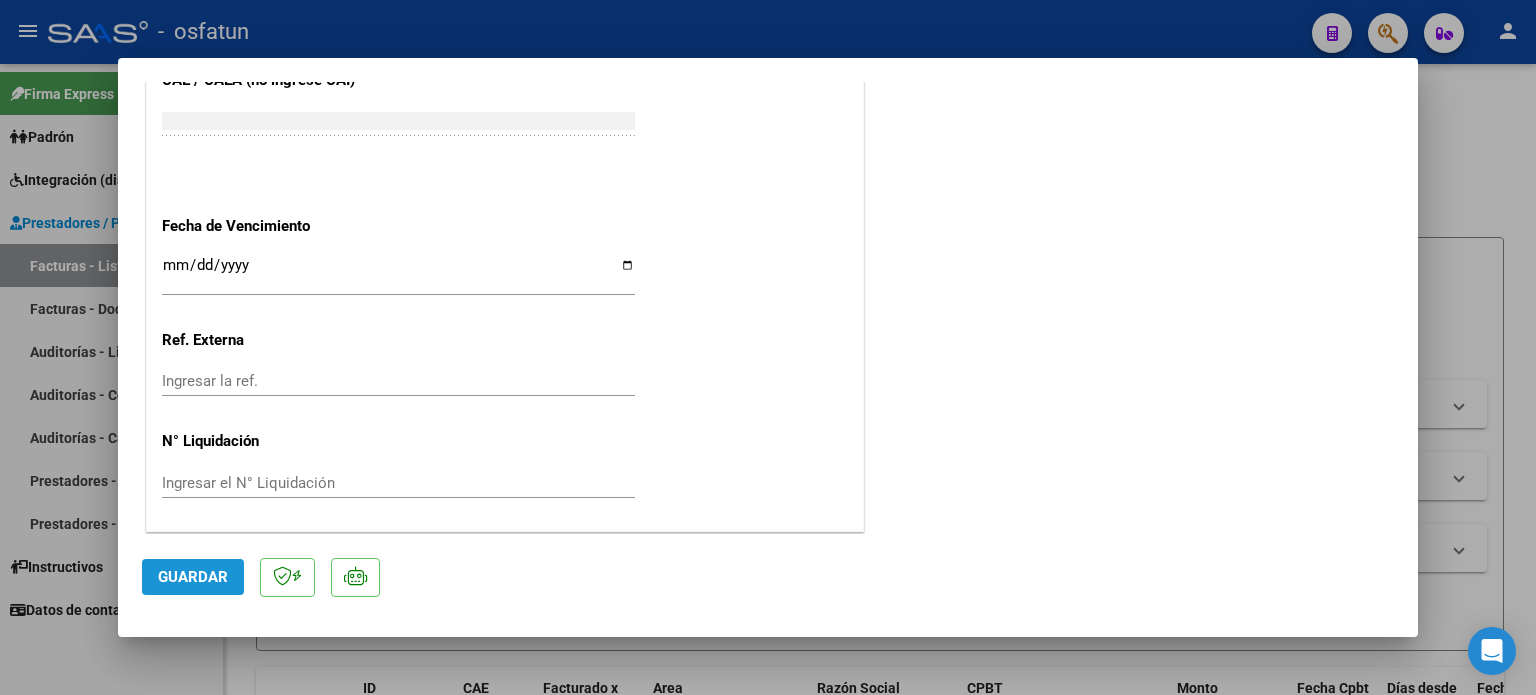 click on "Guardar" 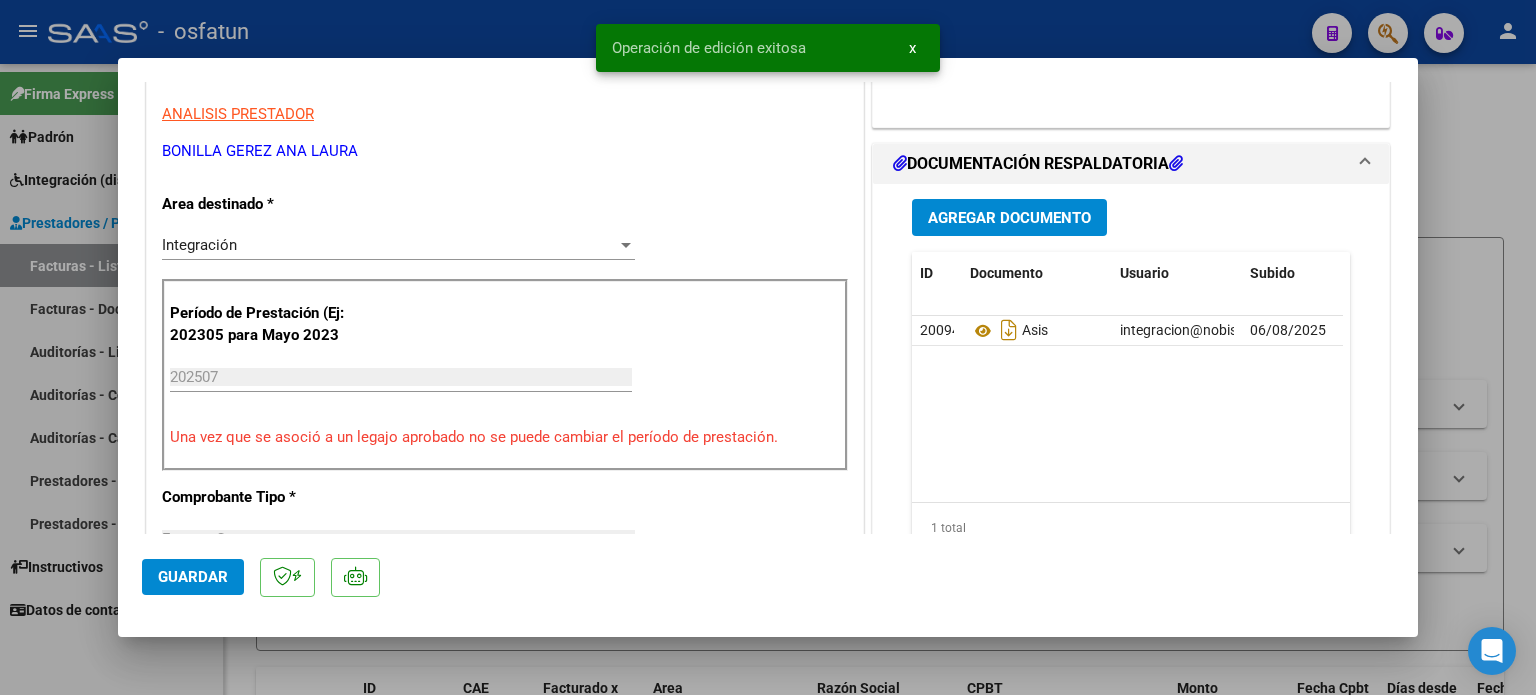 scroll, scrollTop: 0, scrollLeft: 0, axis: both 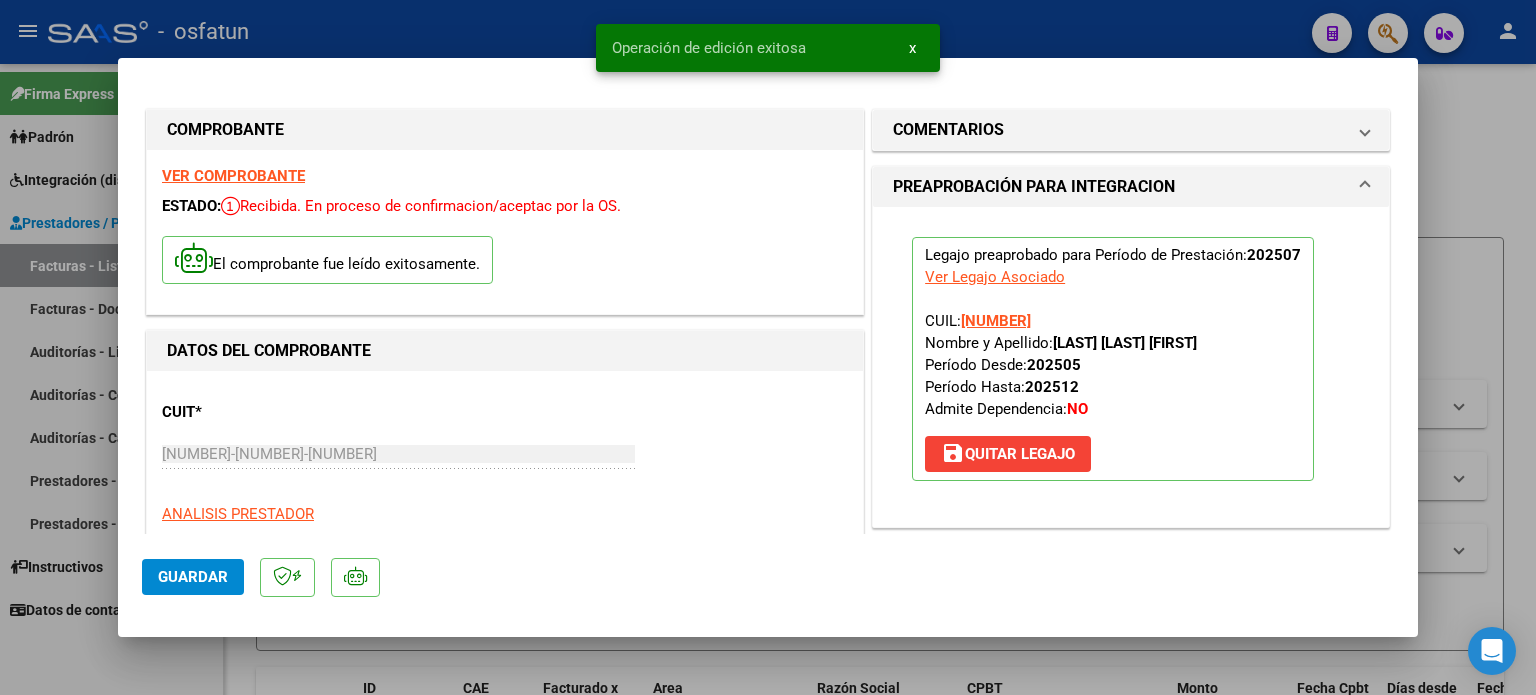 click at bounding box center [768, 347] 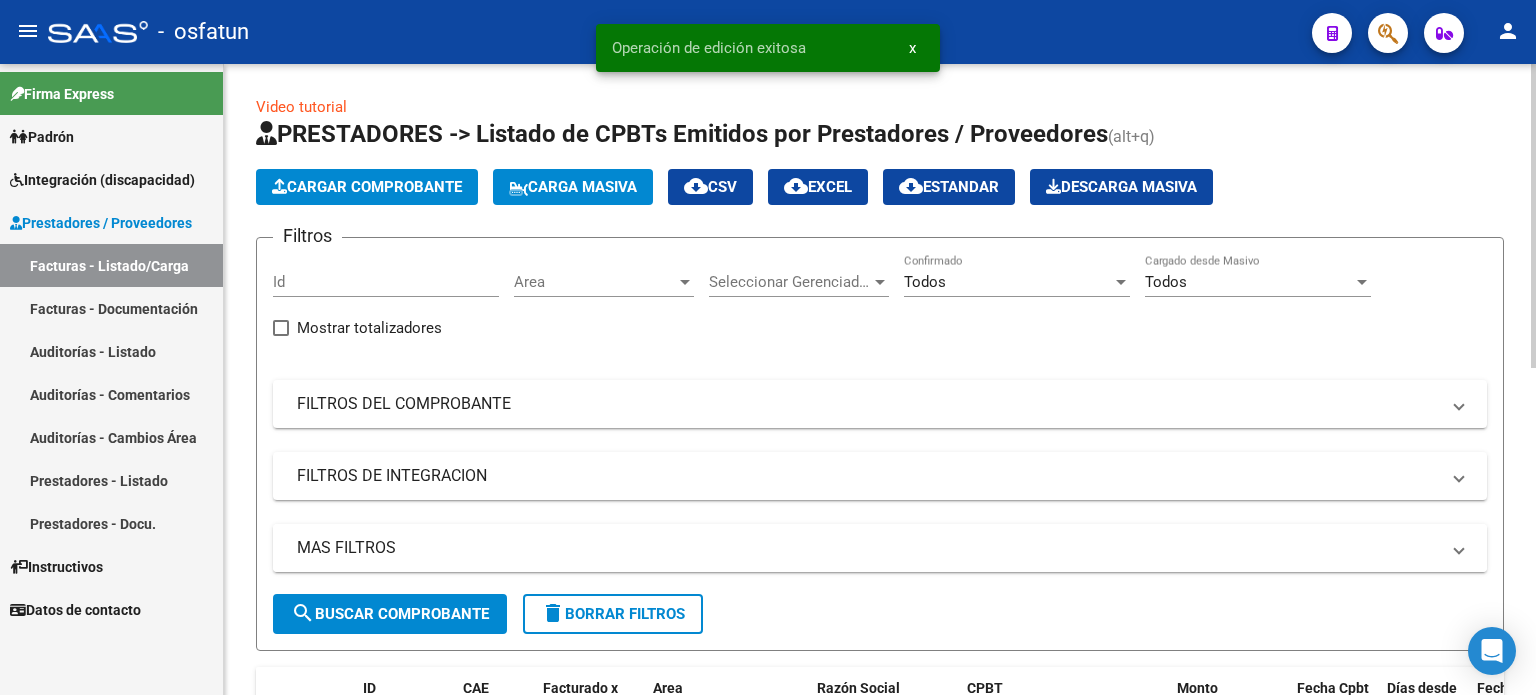 scroll, scrollTop: 25, scrollLeft: 0, axis: vertical 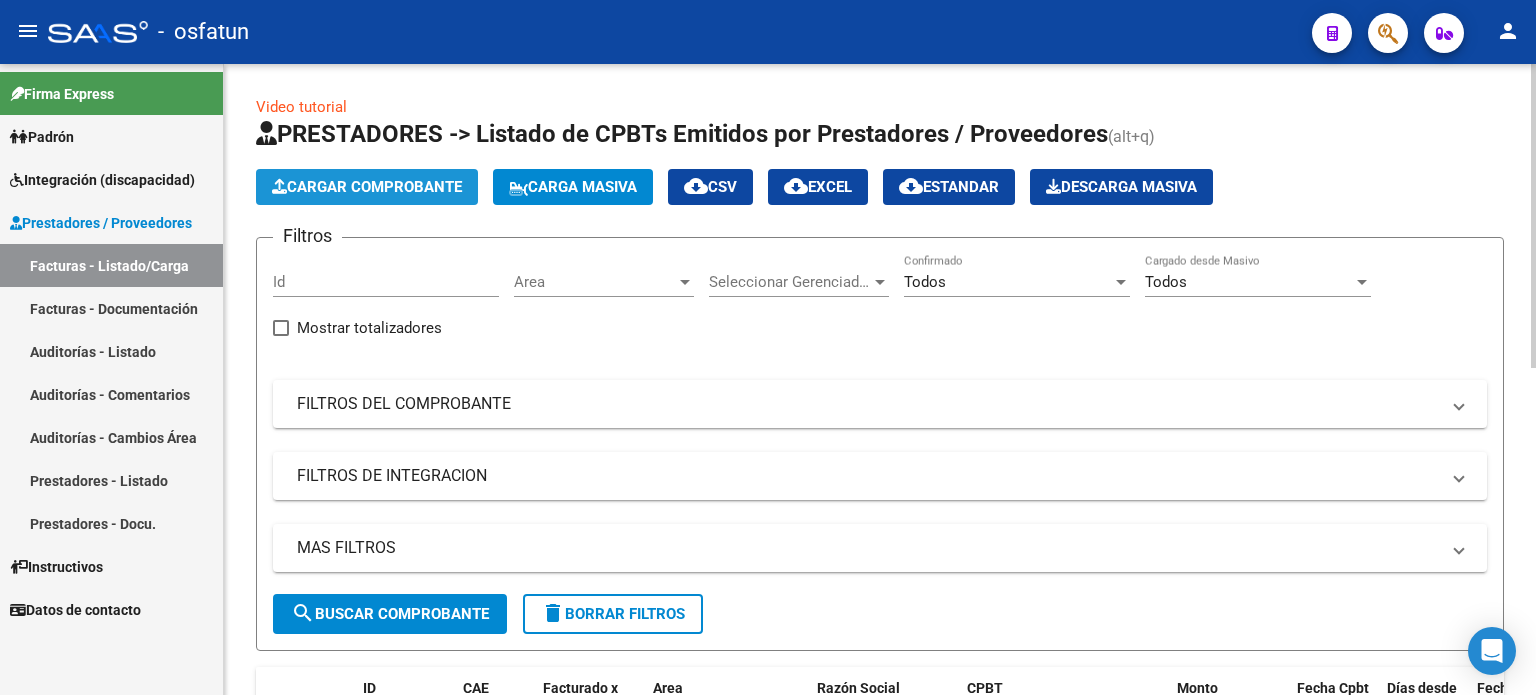 click on "Cargar Comprobante" 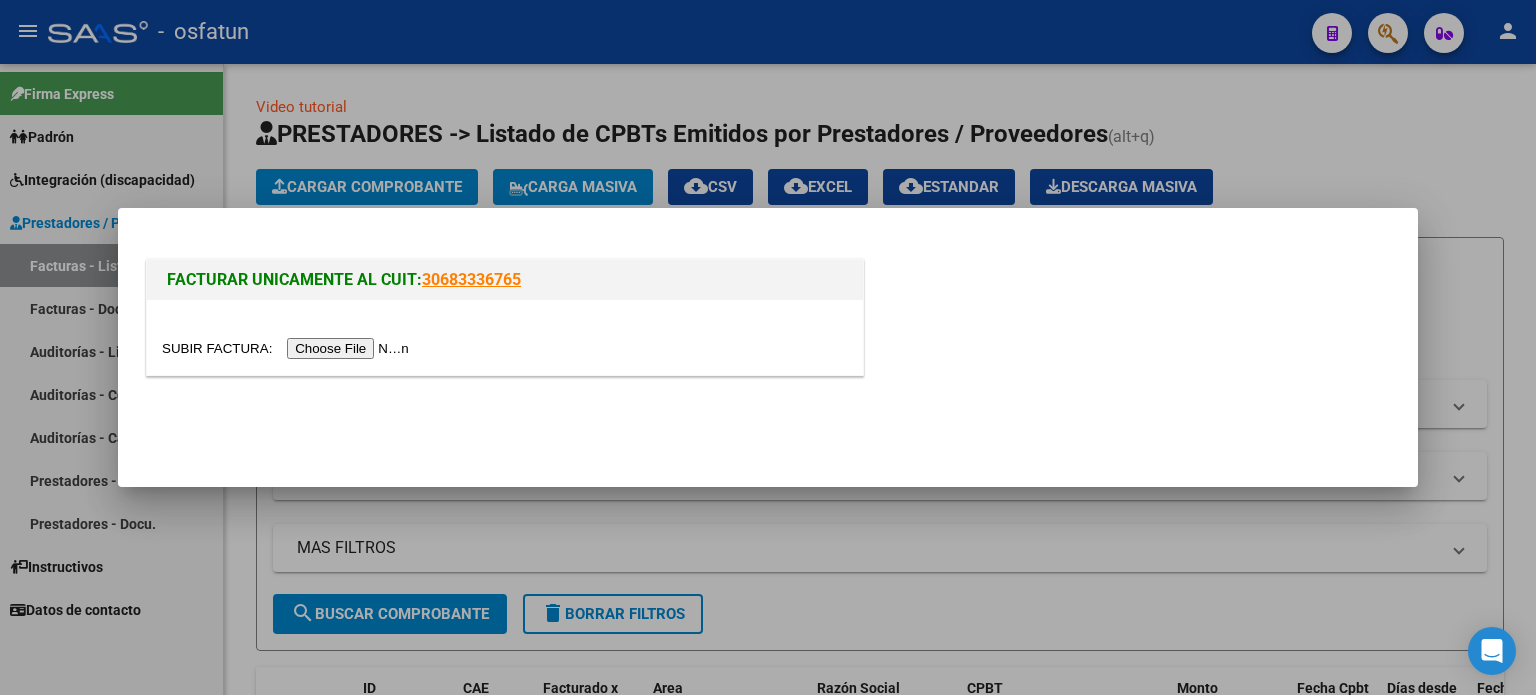 click at bounding box center [505, 337] 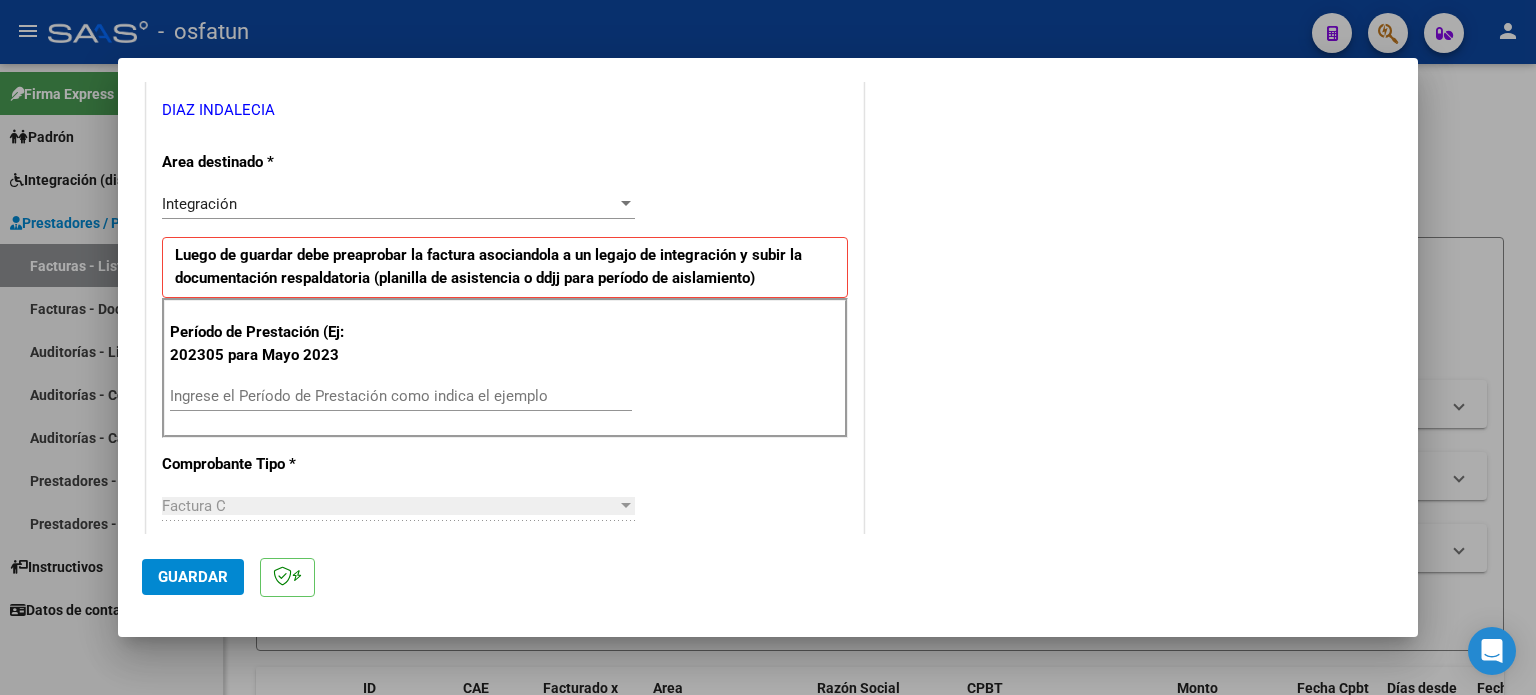 scroll, scrollTop: 400, scrollLeft: 0, axis: vertical 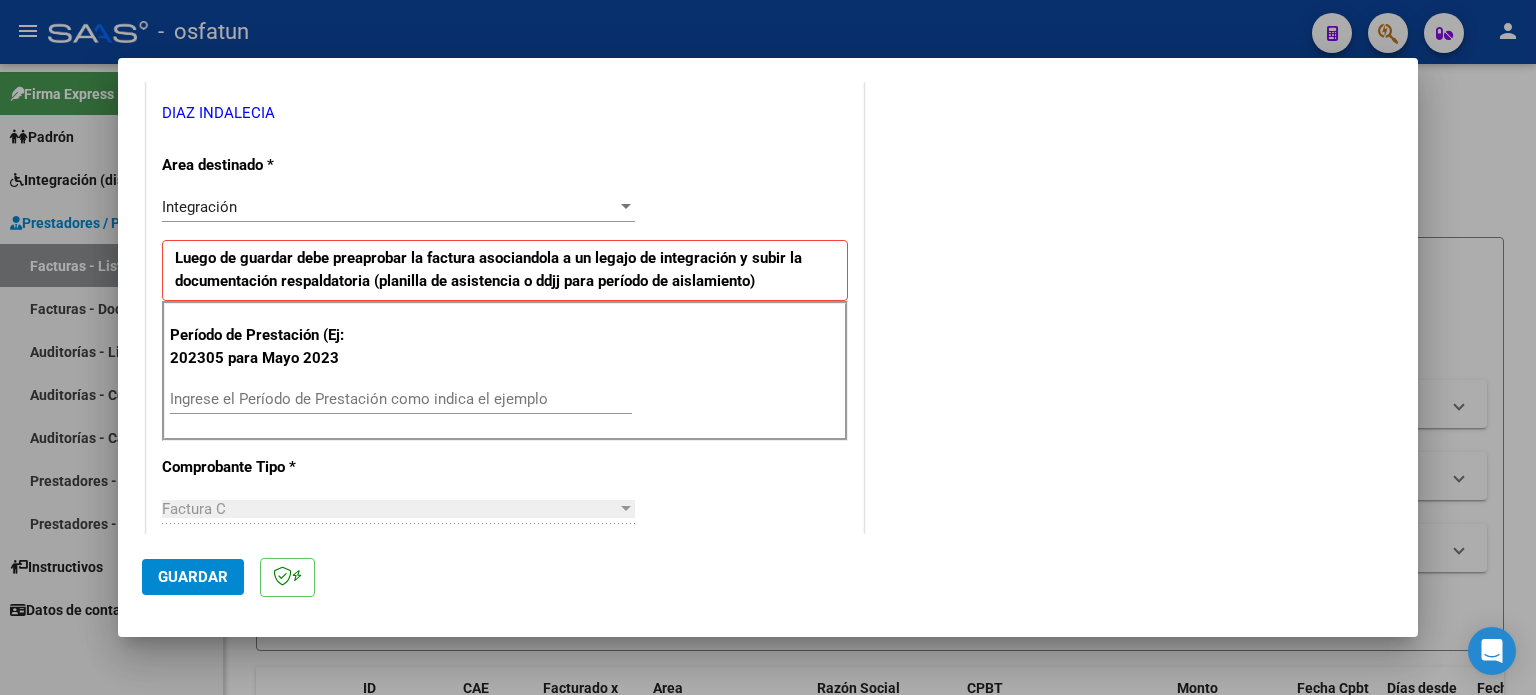 click on "Ingrese el Período de Prestación como indica el ejemplo" at bounding box center [401, 399] 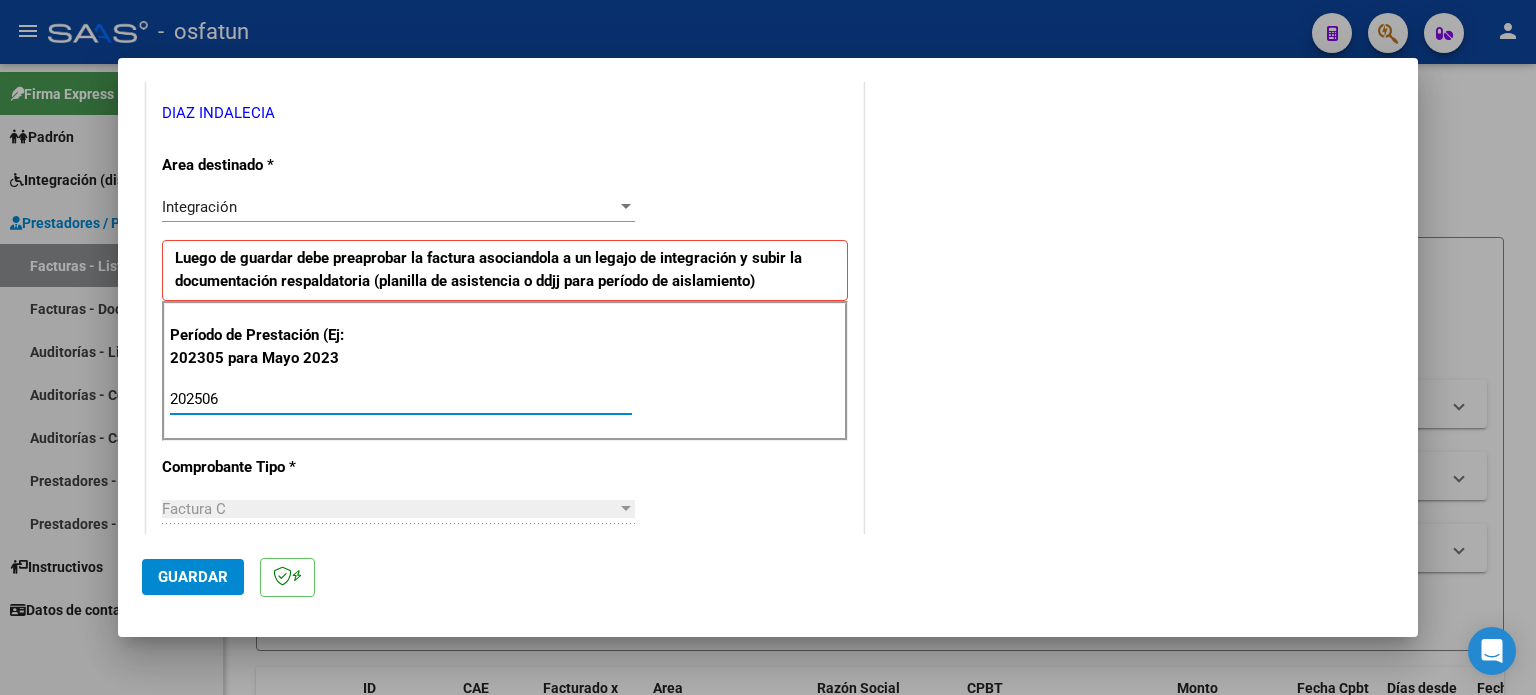 type on "202506" 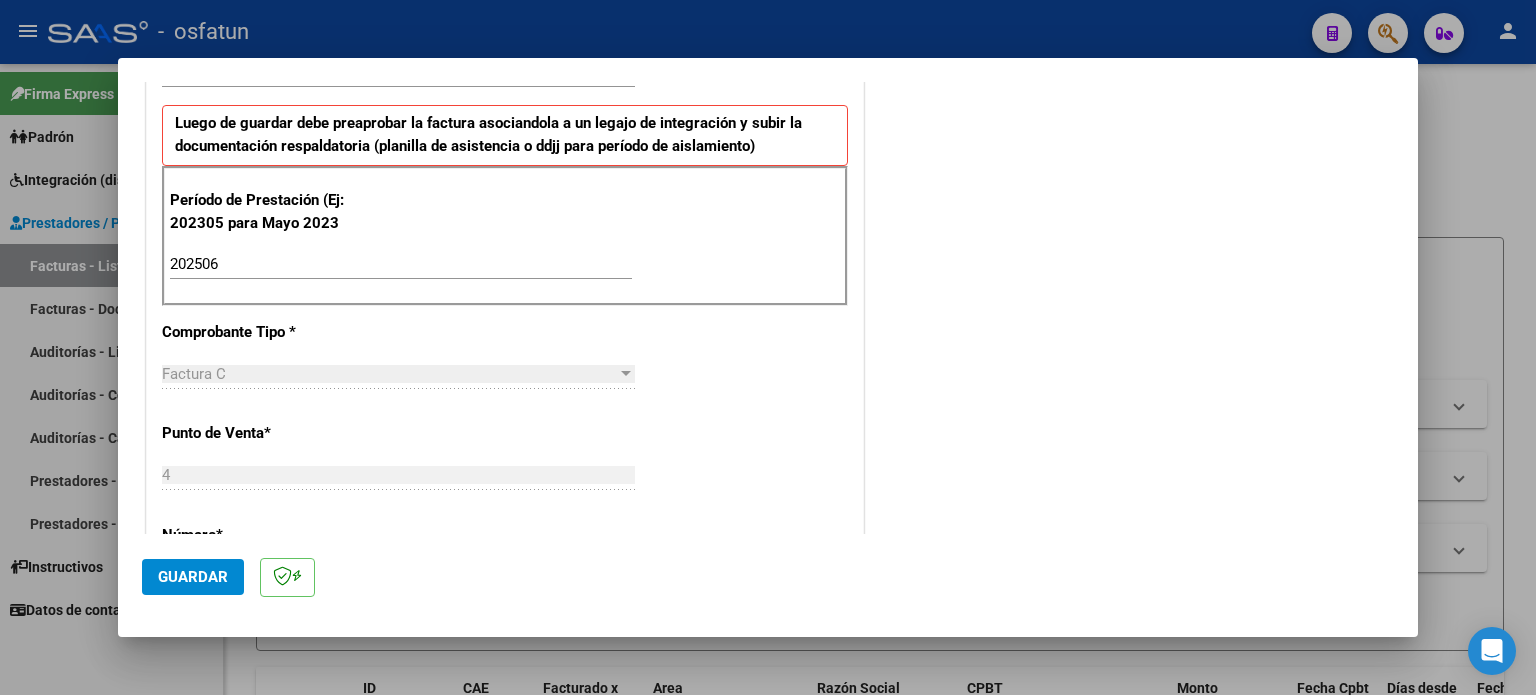 scroll, scrollTop: 600, scrollLeft: 0, axis: vertical 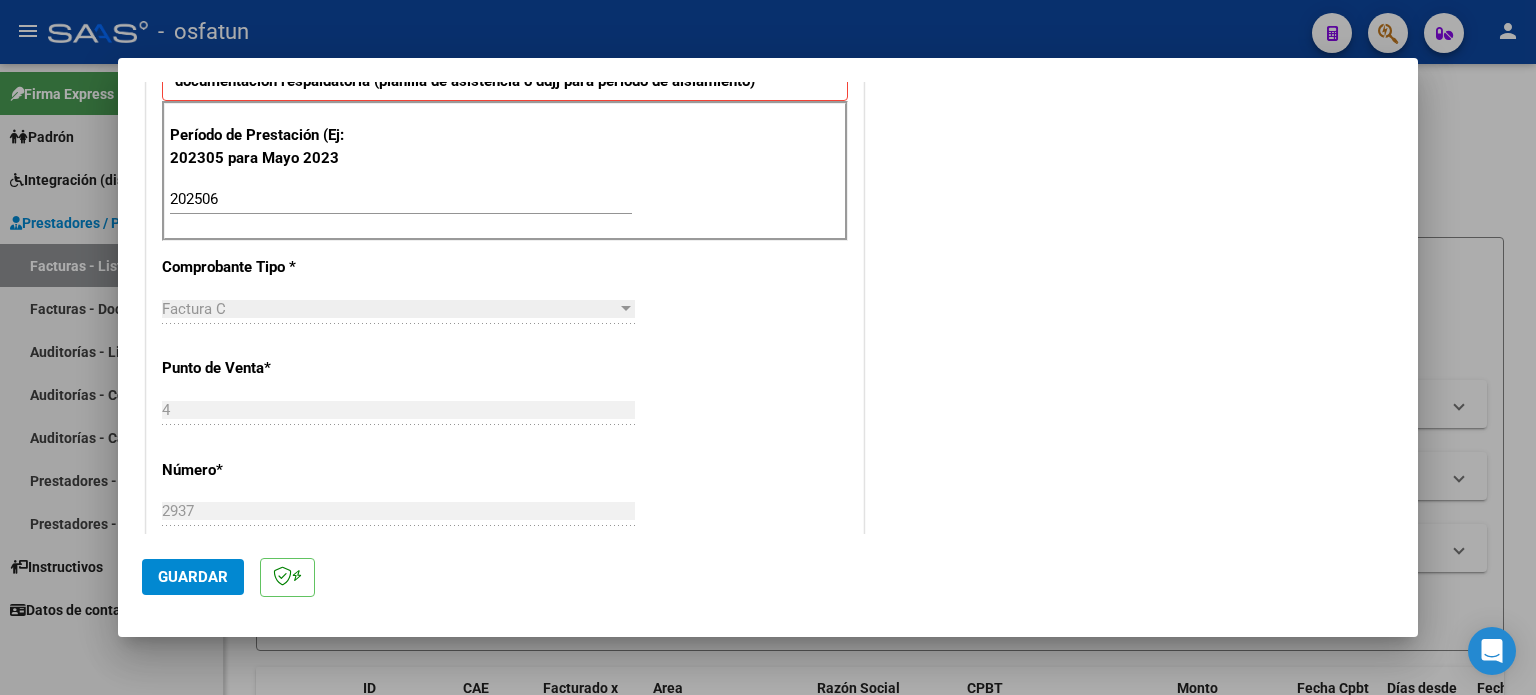 click on "Guardar" 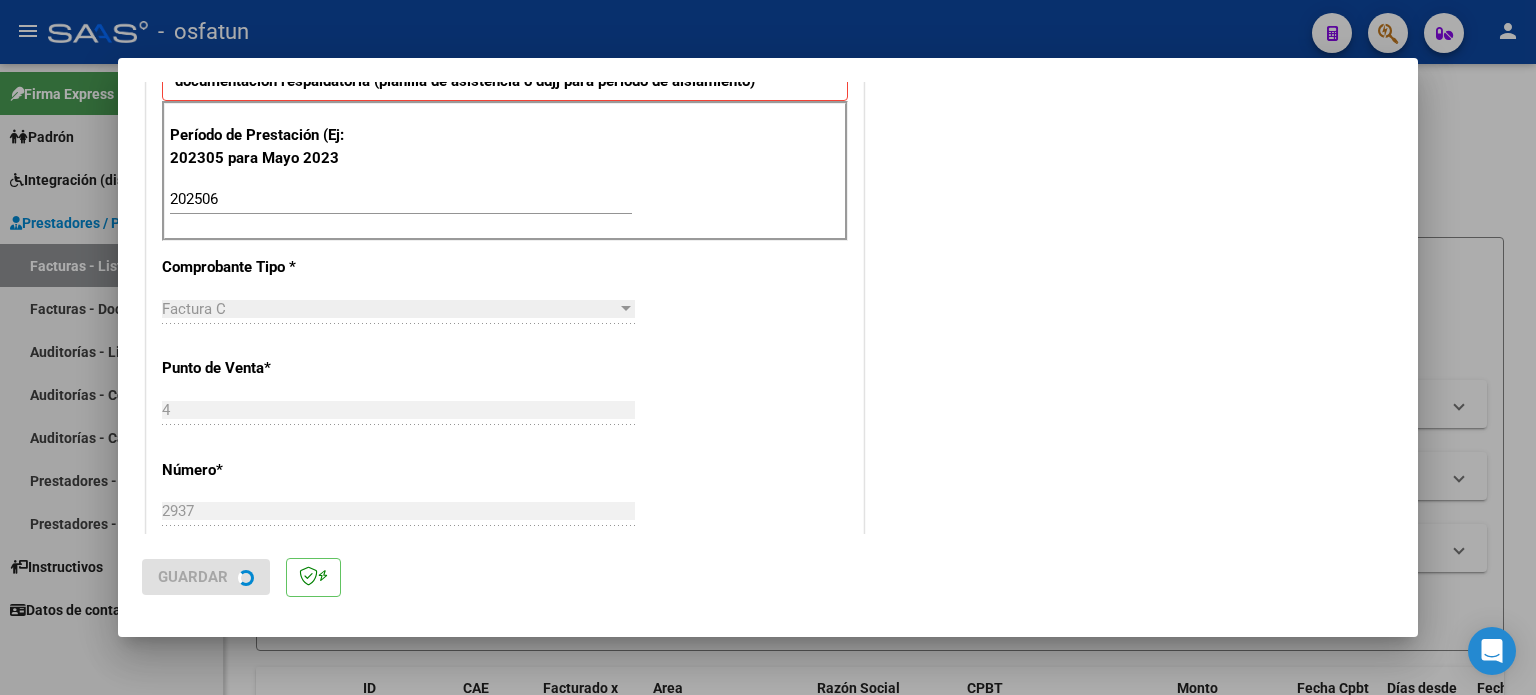 scroll, scrollTop: 0, scrollLeft: 0, axis: both 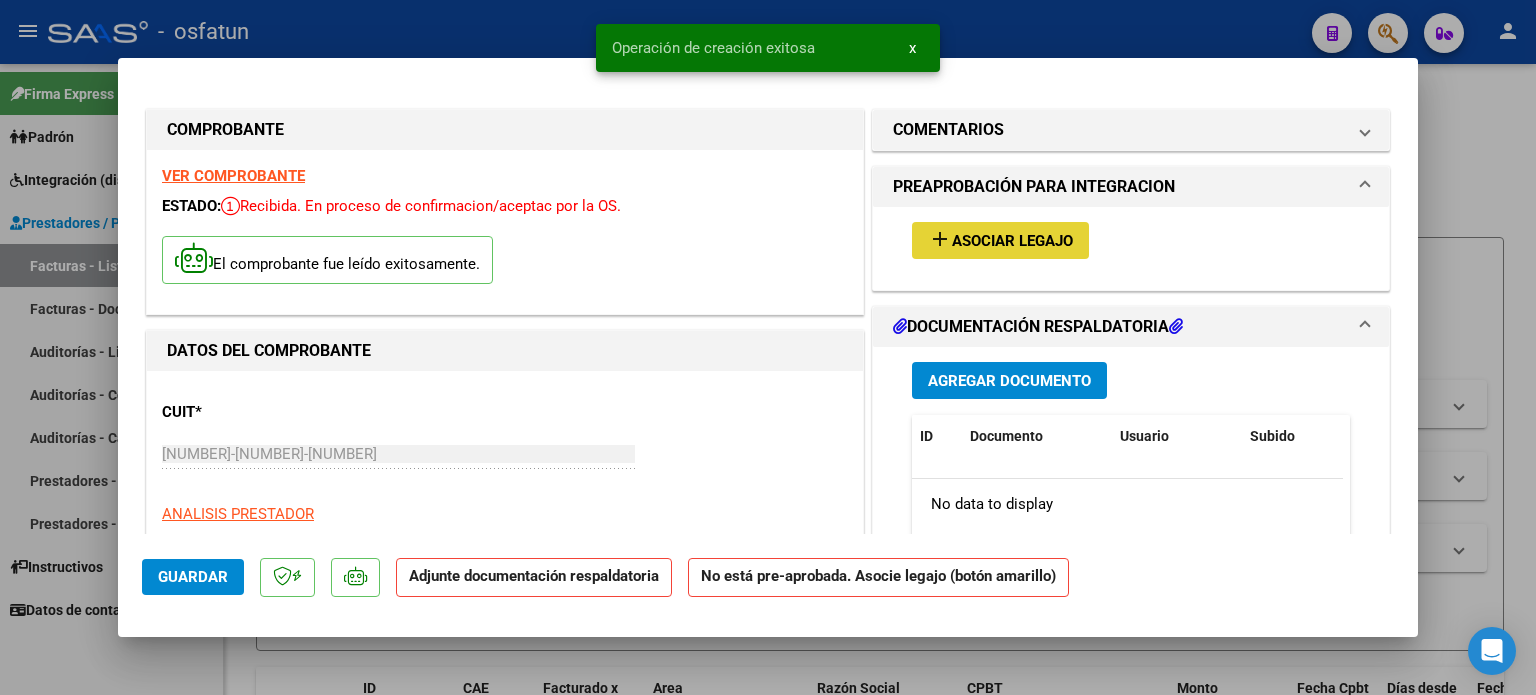 click on "add Asociar Legajo" at bounding box center [1000, 240] 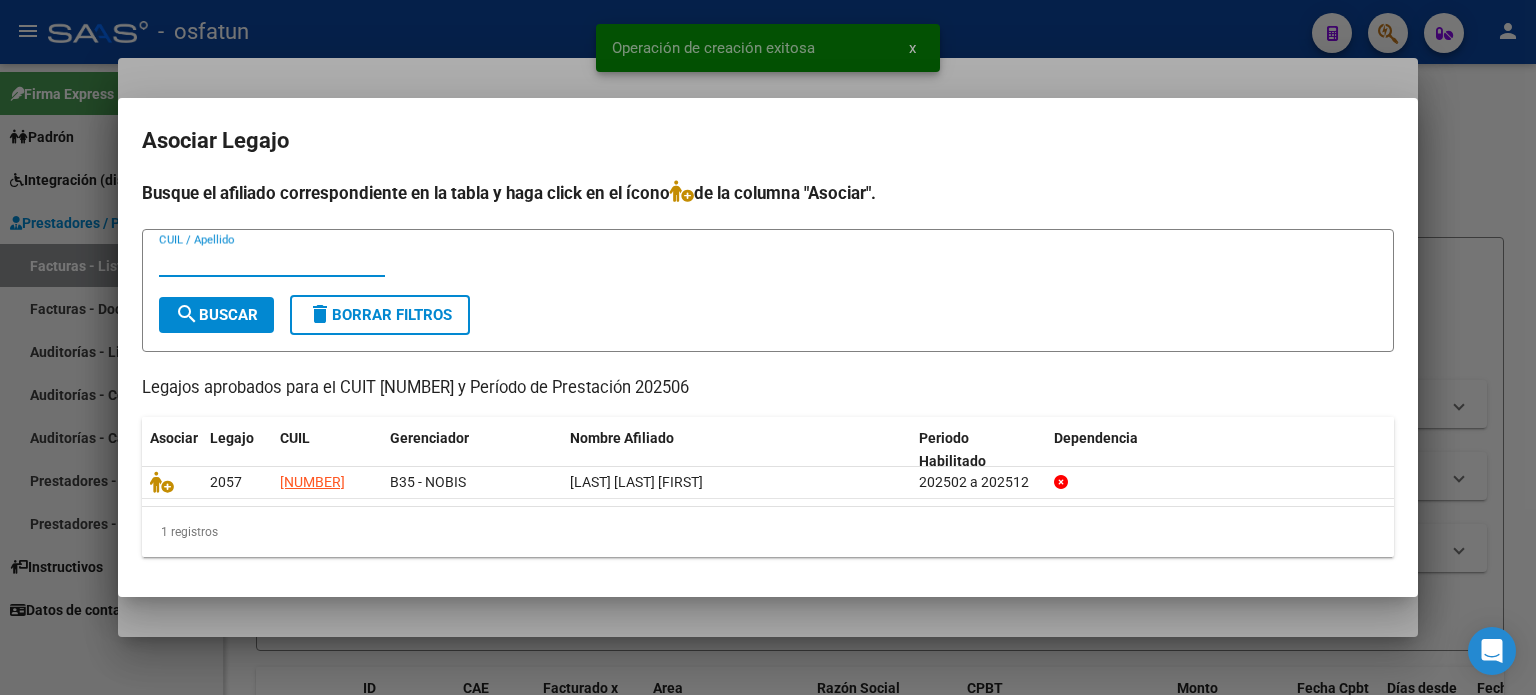 click on "search  Buscar" at bounding box center [216, 315] 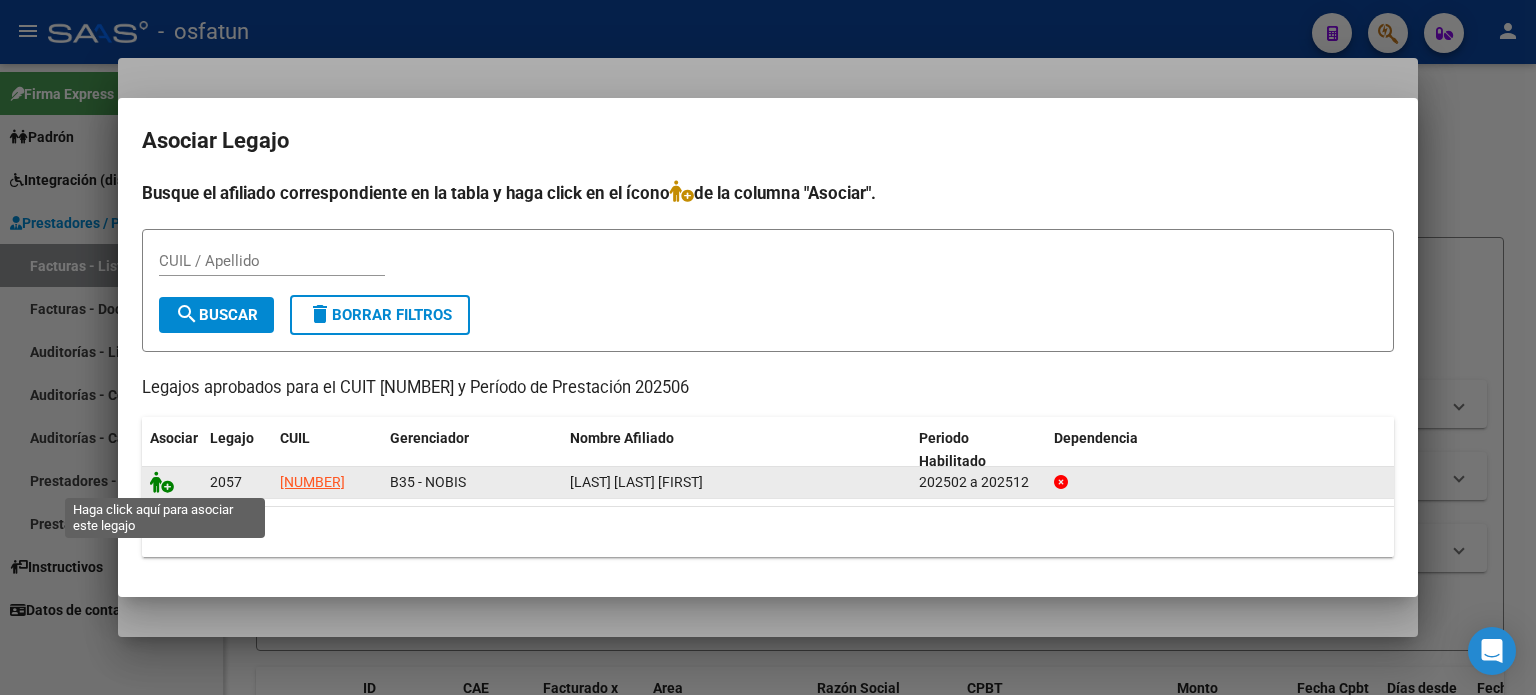 click 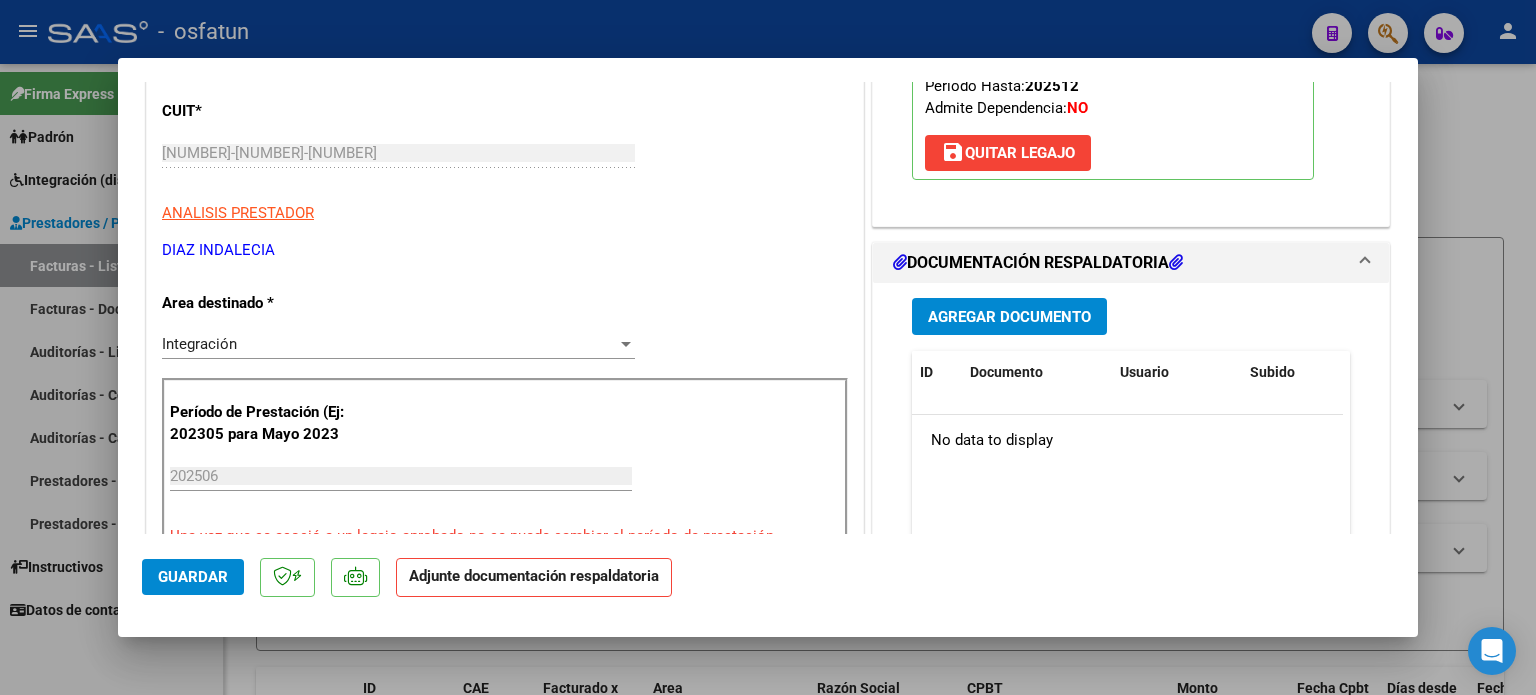 scroll, scrollTop: 300, scrollLeft: 0, axis: vertical 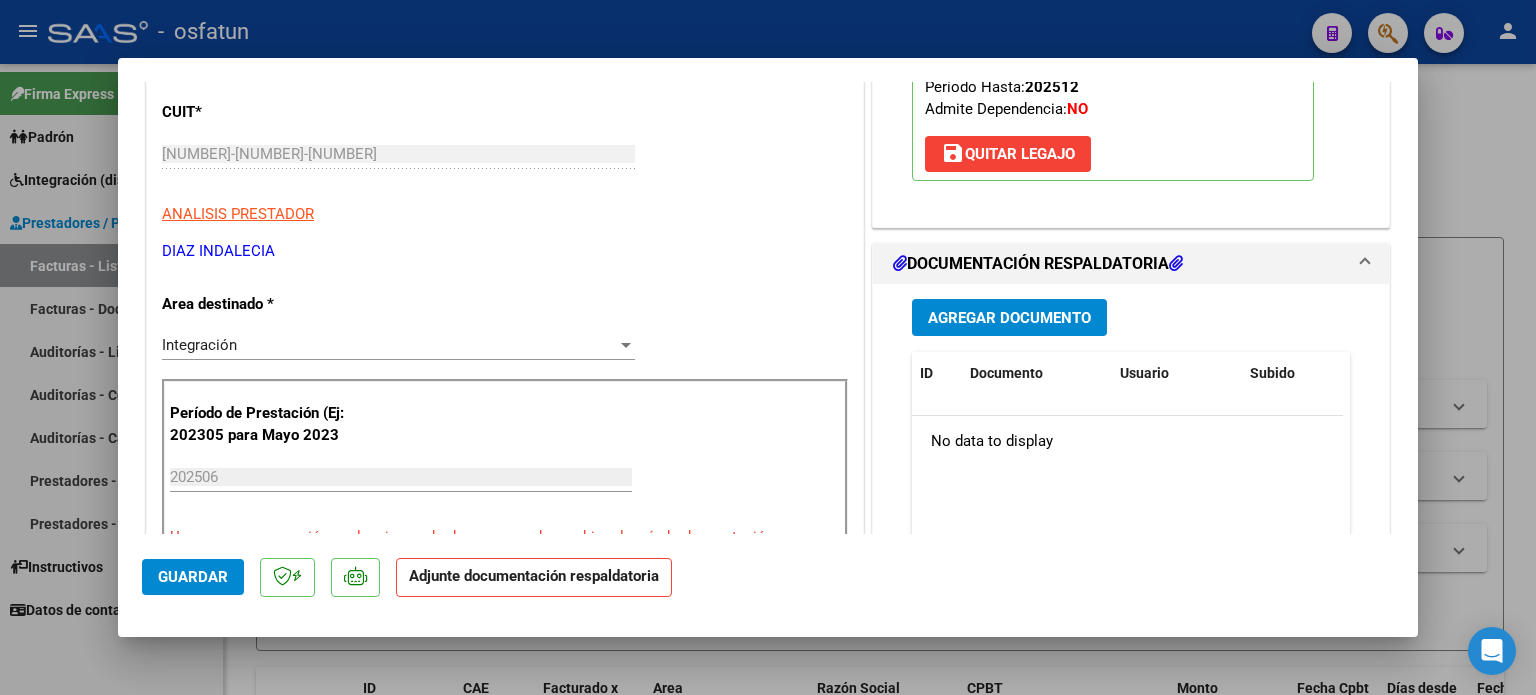click on "Agregar Documento" at bounding box center (1009, 317) 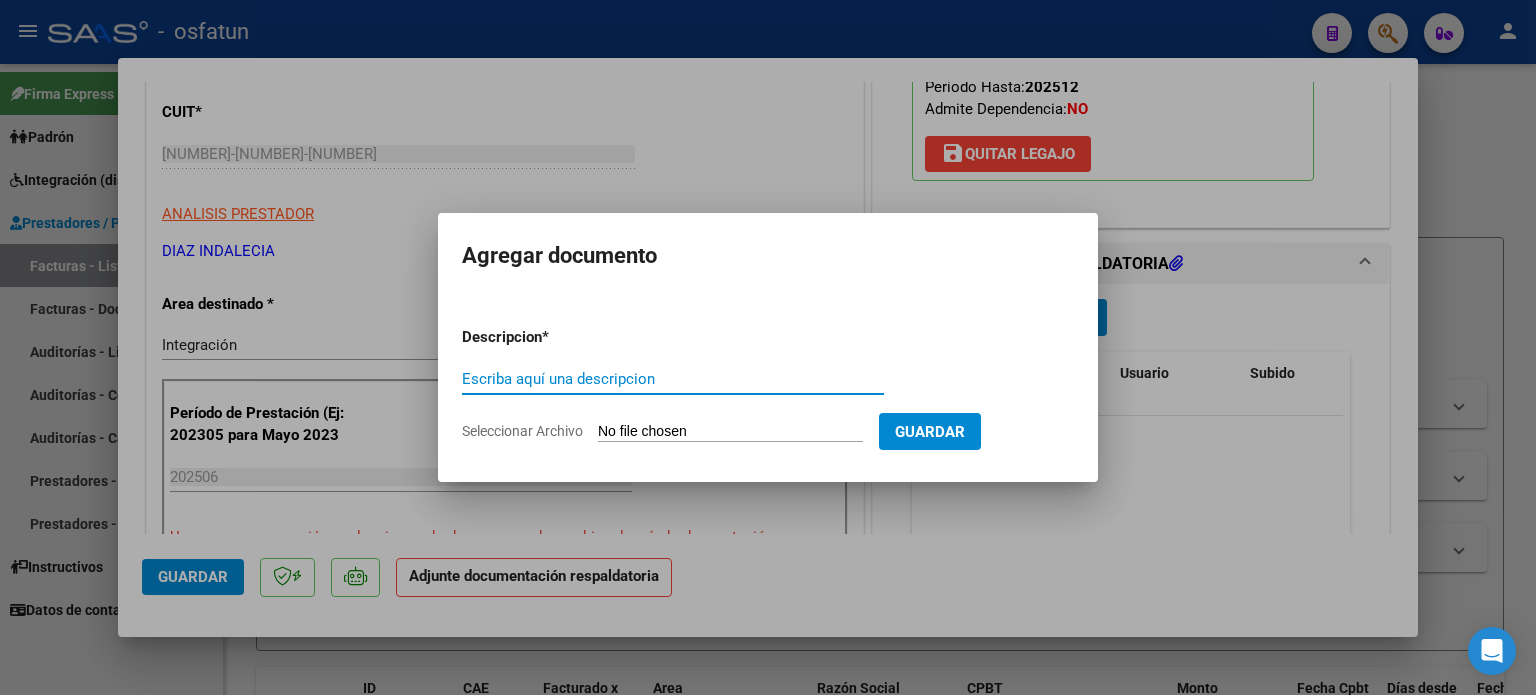 click on "Escriba aquí una descripcion" at bounding box center (673, 379) 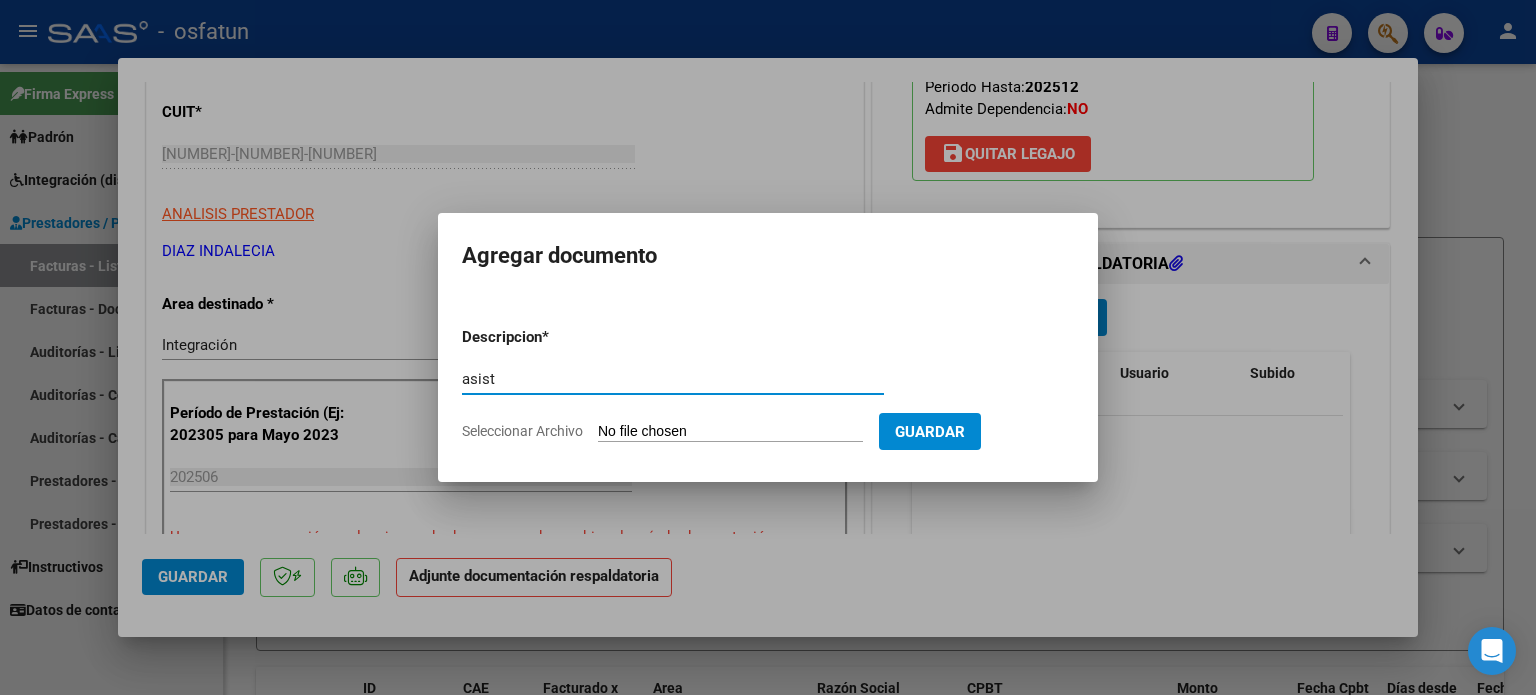 type on "asist" 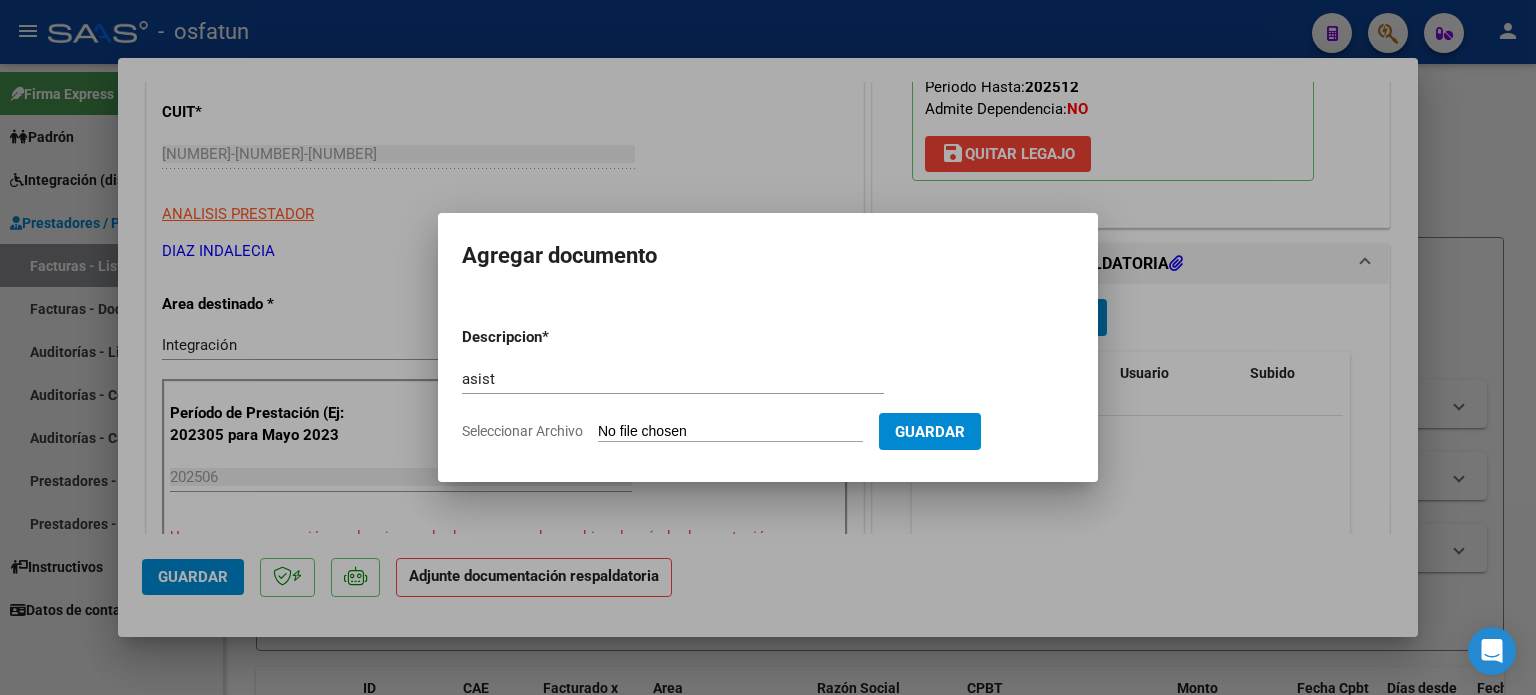 click on "Seleccionar Archivo" at bounding box center (730, 432) 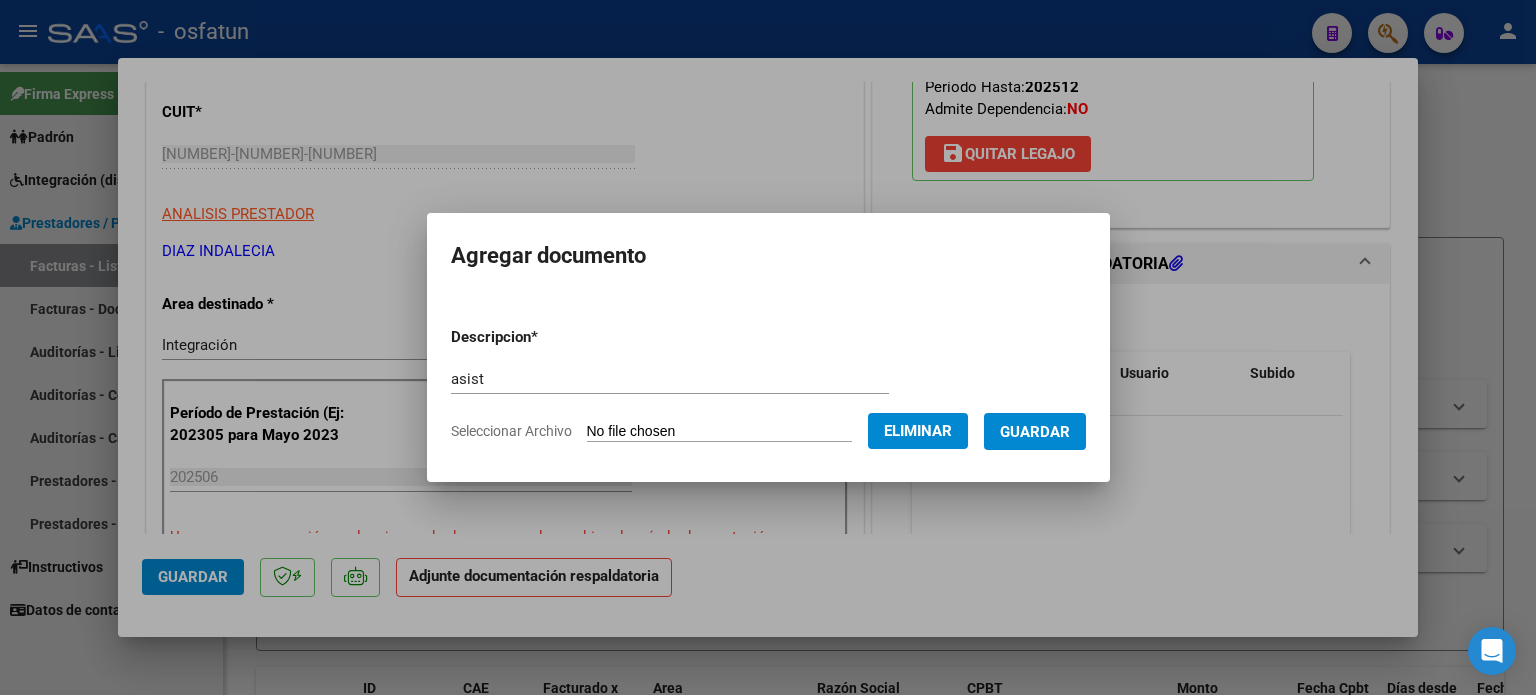 click on "Guardar" at bounding box center (1035, 432) 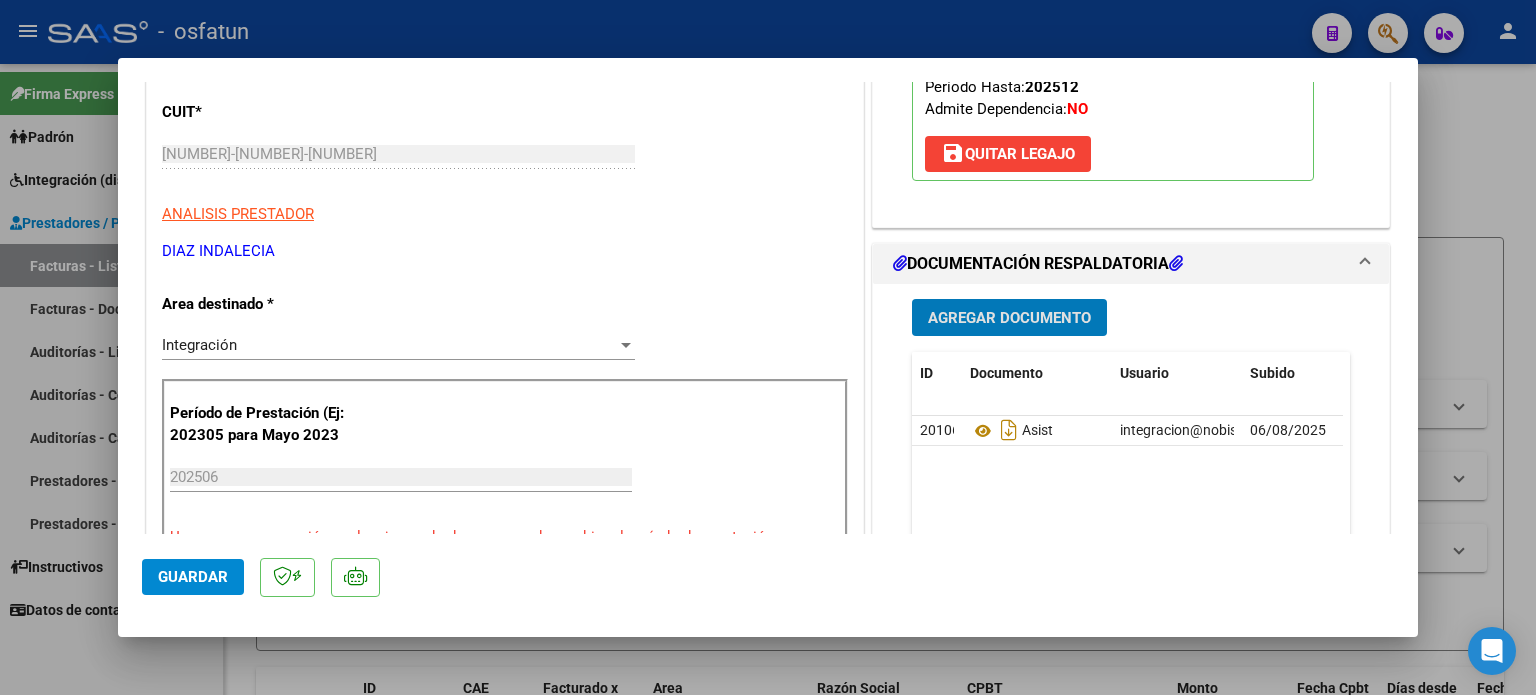 click on "Guardar" 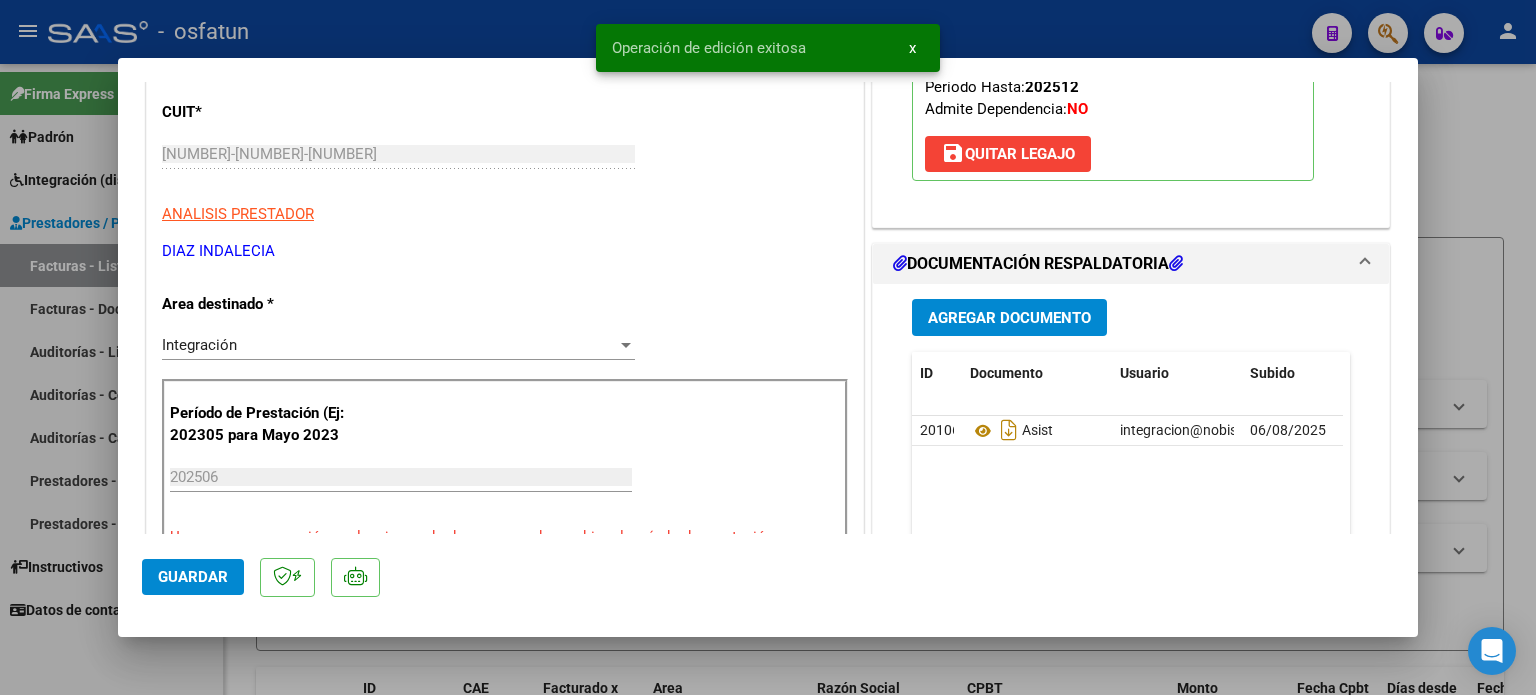 click at bounding box center (768, 347) 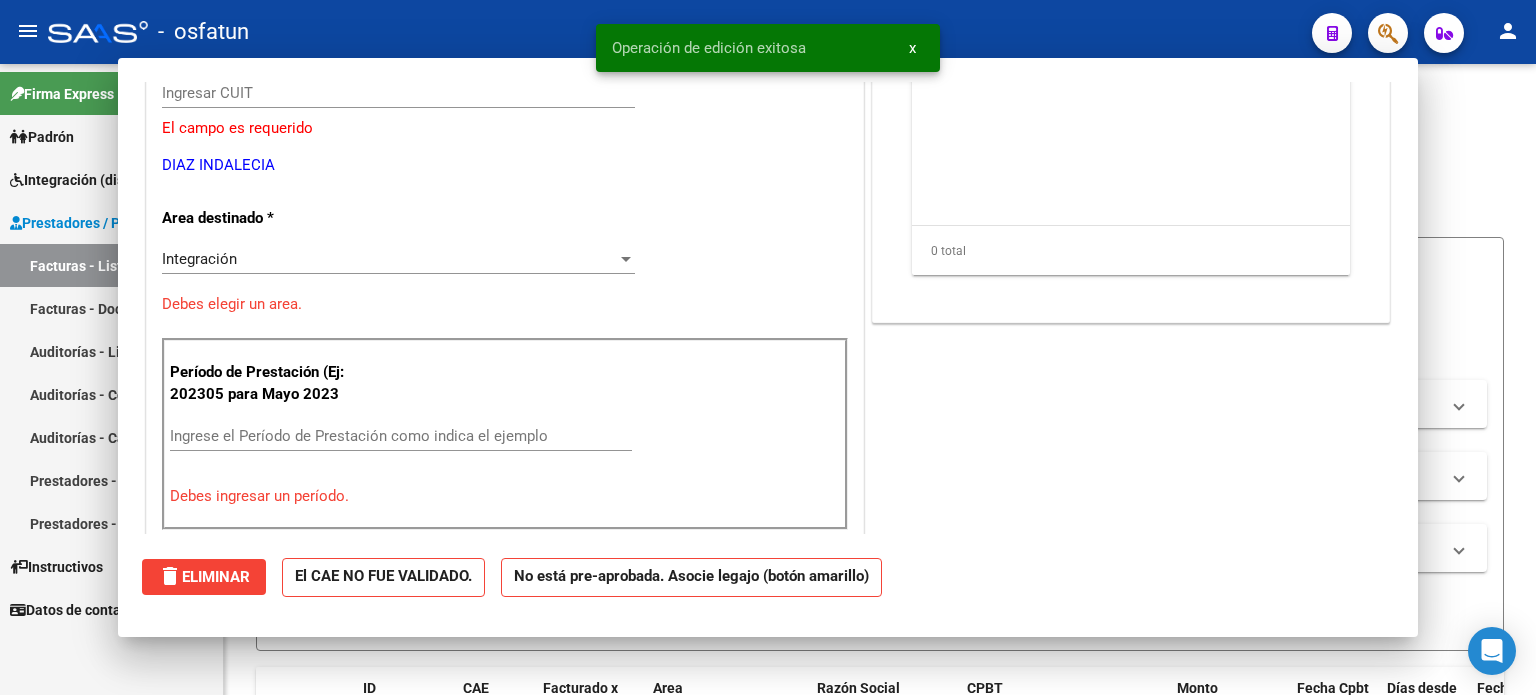 scroll, scrollTop: 239, scrollLeft: 0, axis: vertical 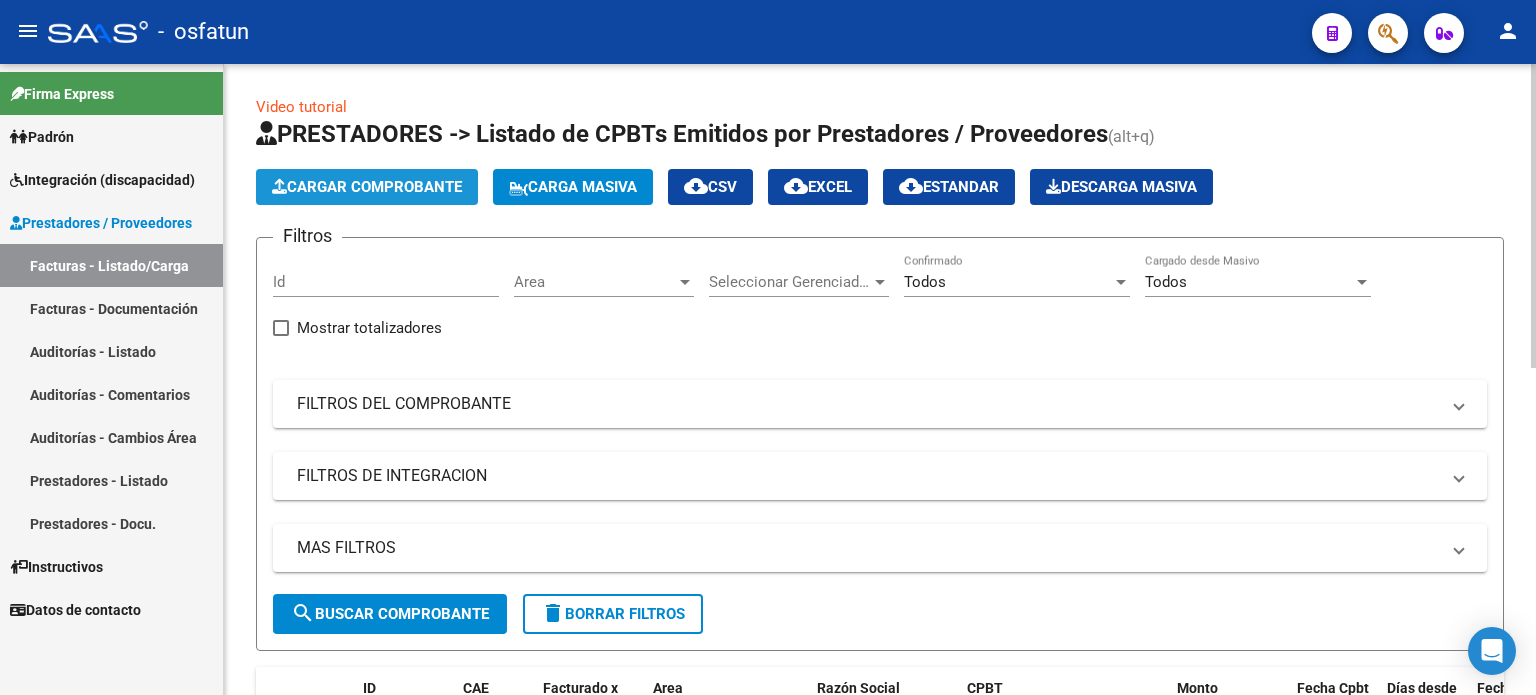 click on "Cargar Comprobante" 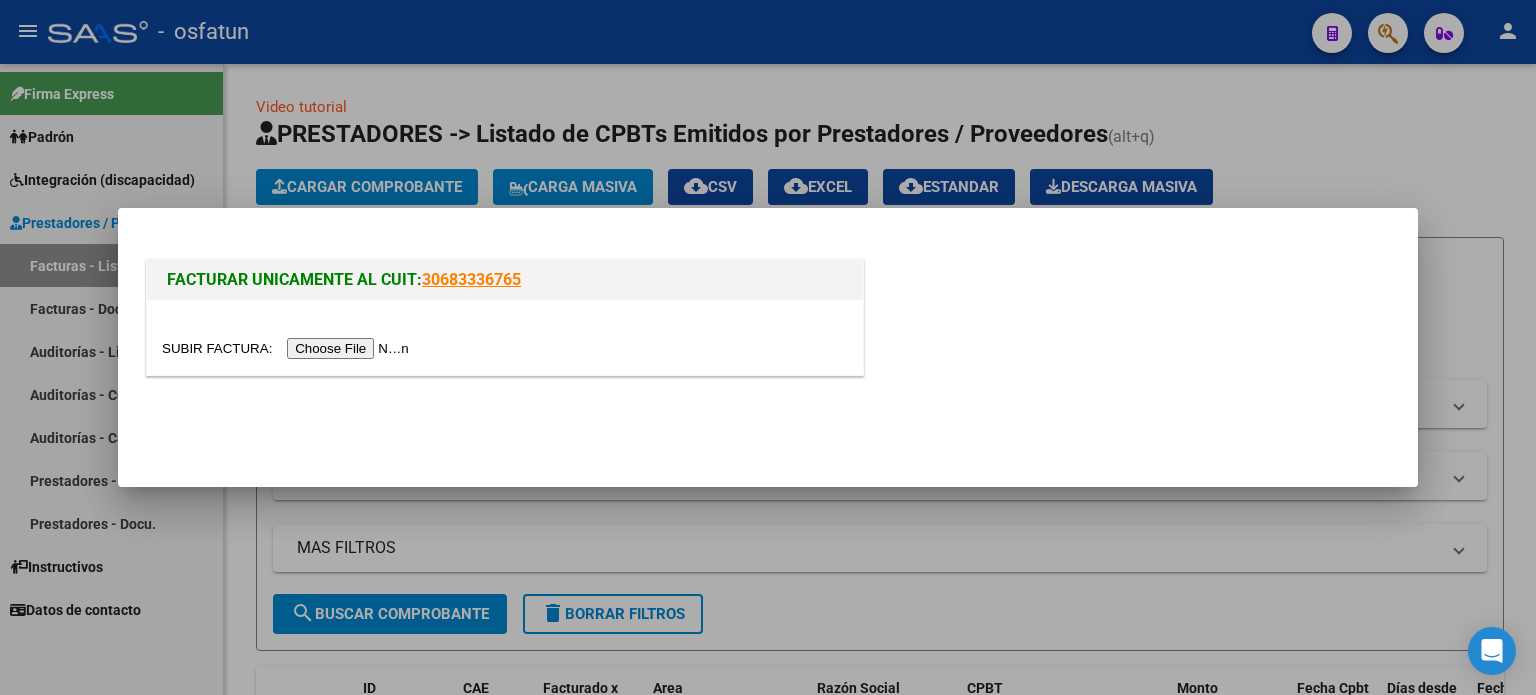 click at bounding box center (288, 348) 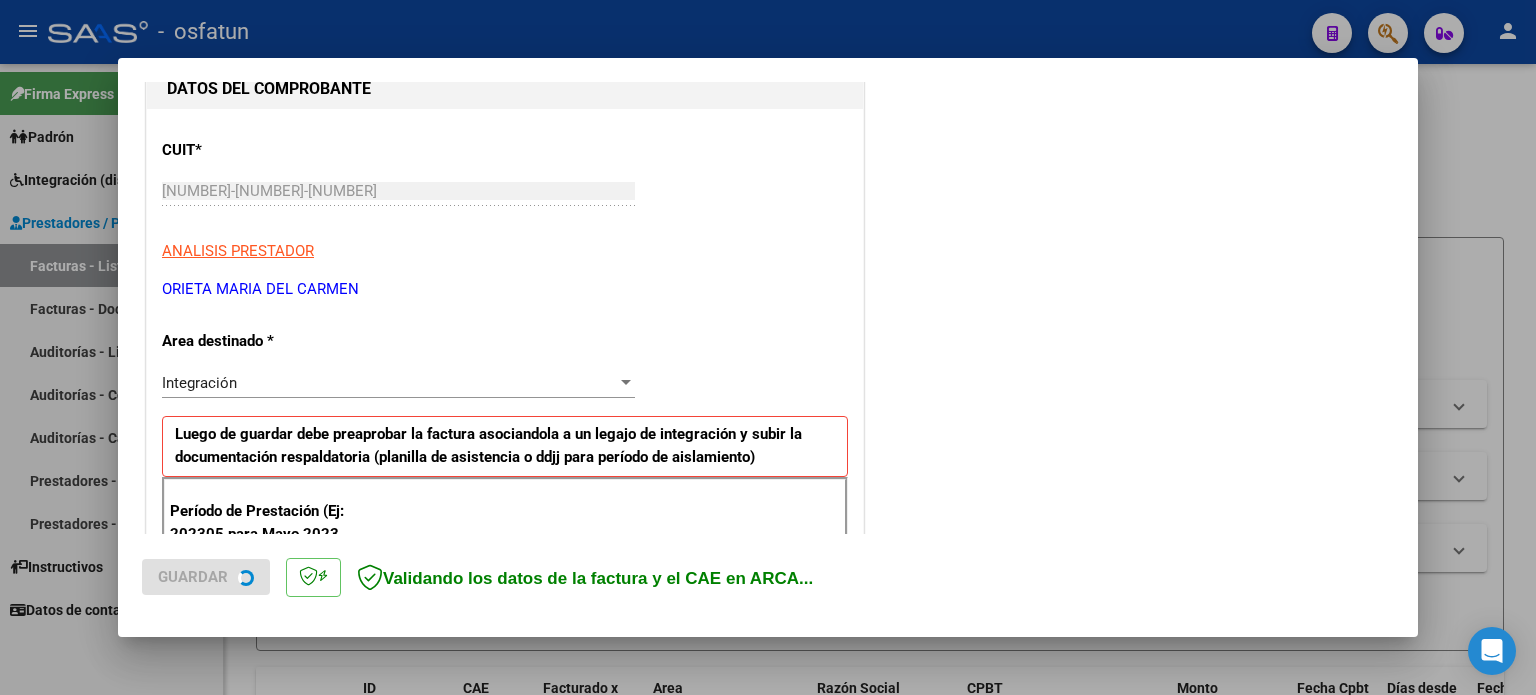 scroll, scrollTop: 400, scrollLeft: 0, axis: vertical 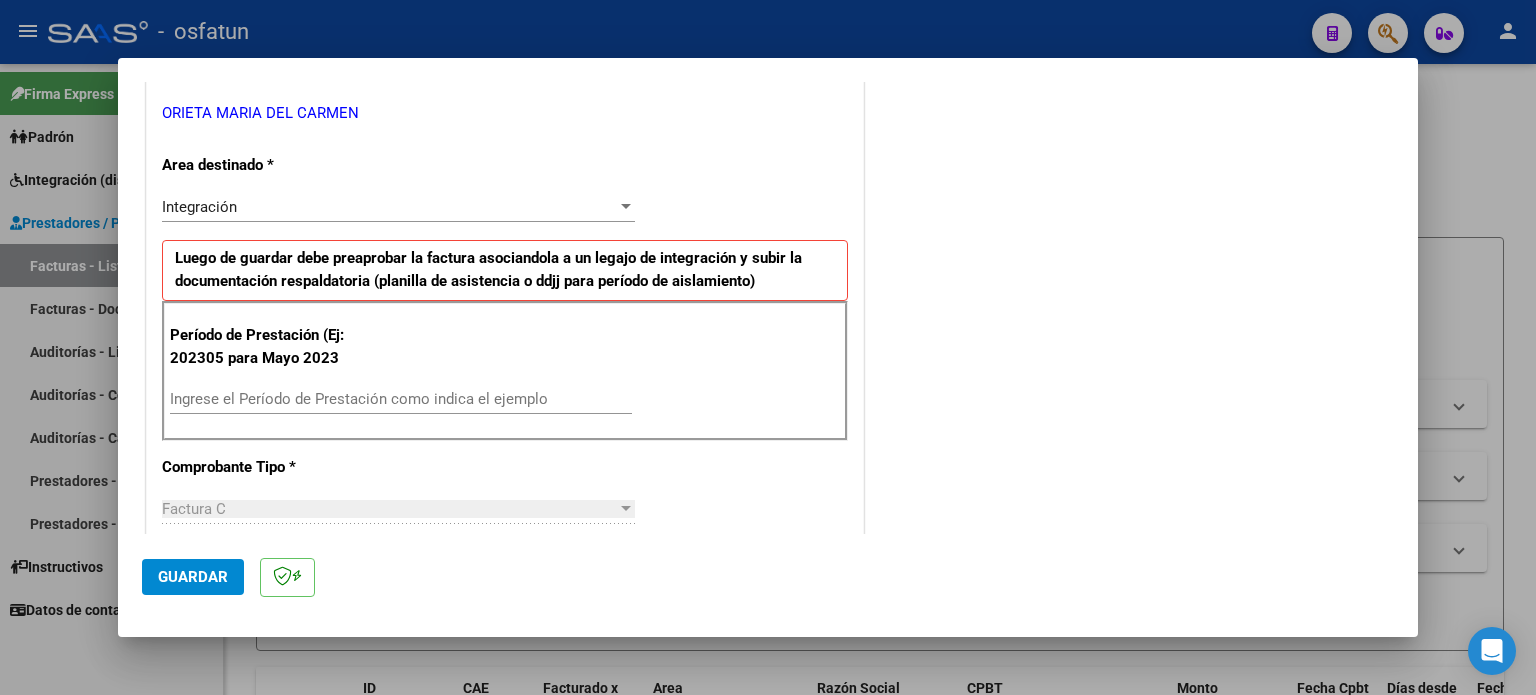 click on "Ingrese el Período de Prestación como indica el ejemplo" at bounding box center [401, 399] 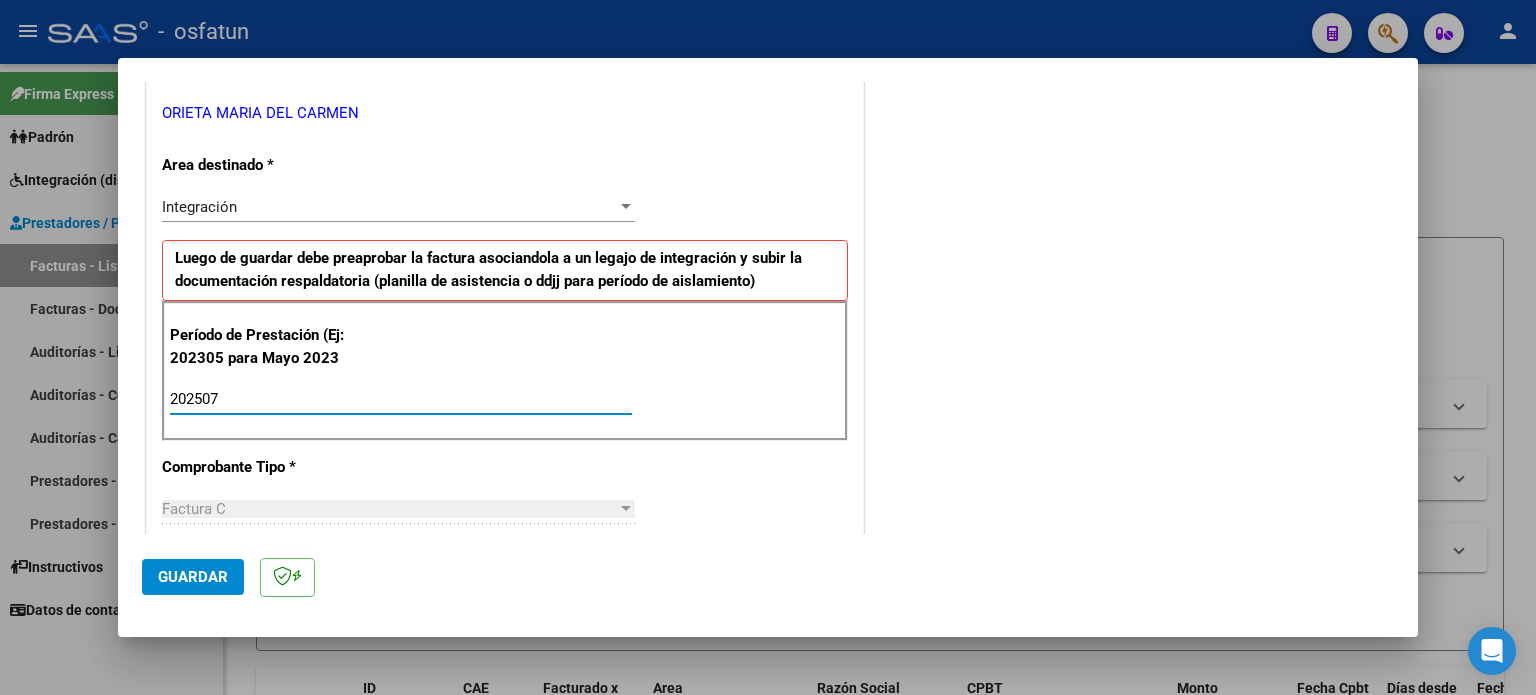 type on "202507" 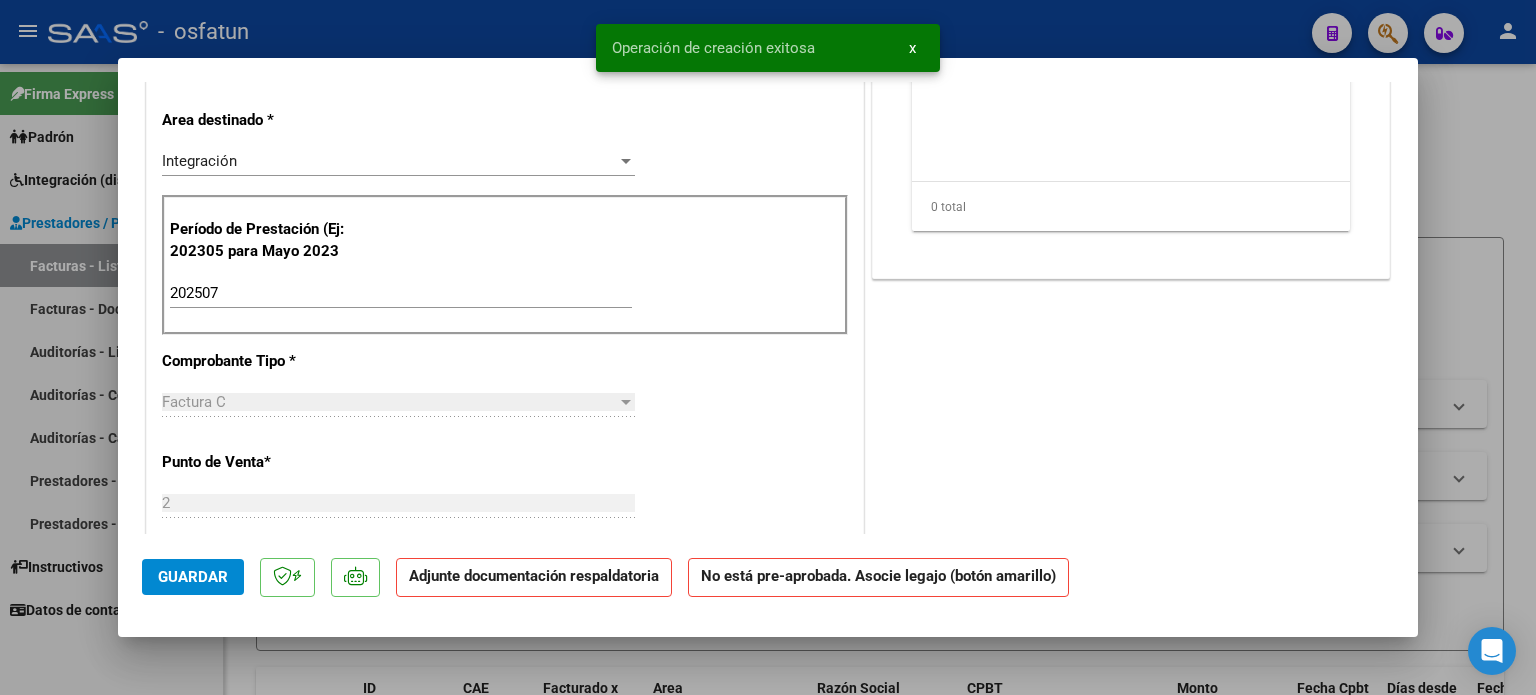 scroll, scrollTop: 0, scrollLeft: 0, axis: both 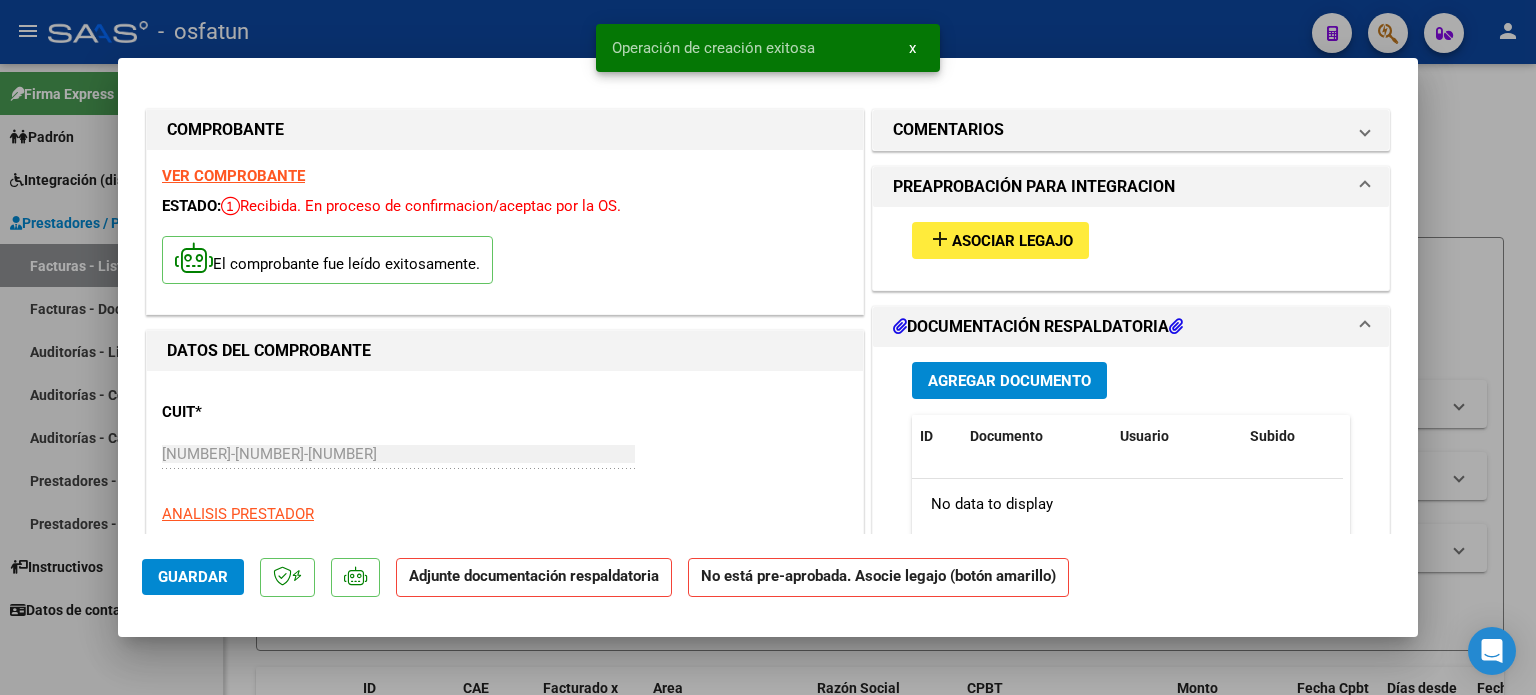 click on "Asociar Legajo" at bounding box center [1012, 241] 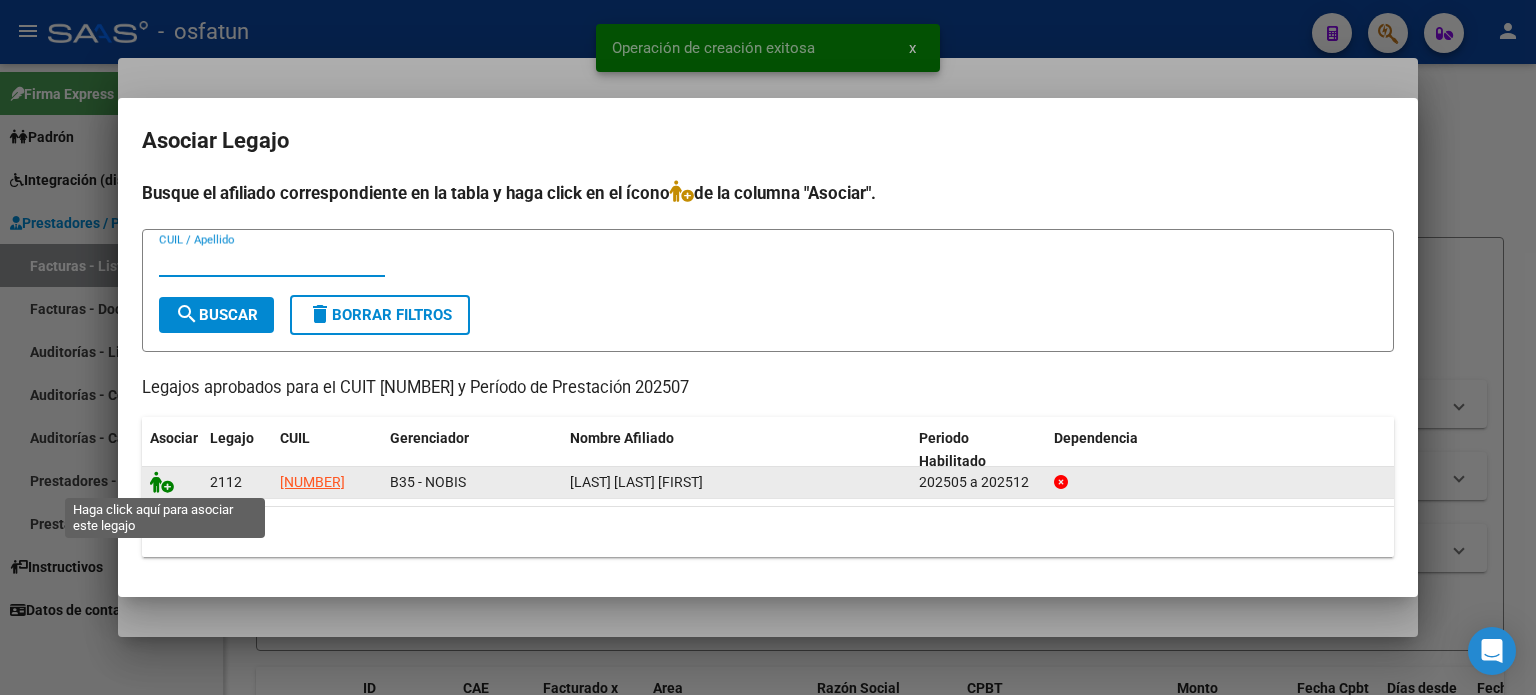 click 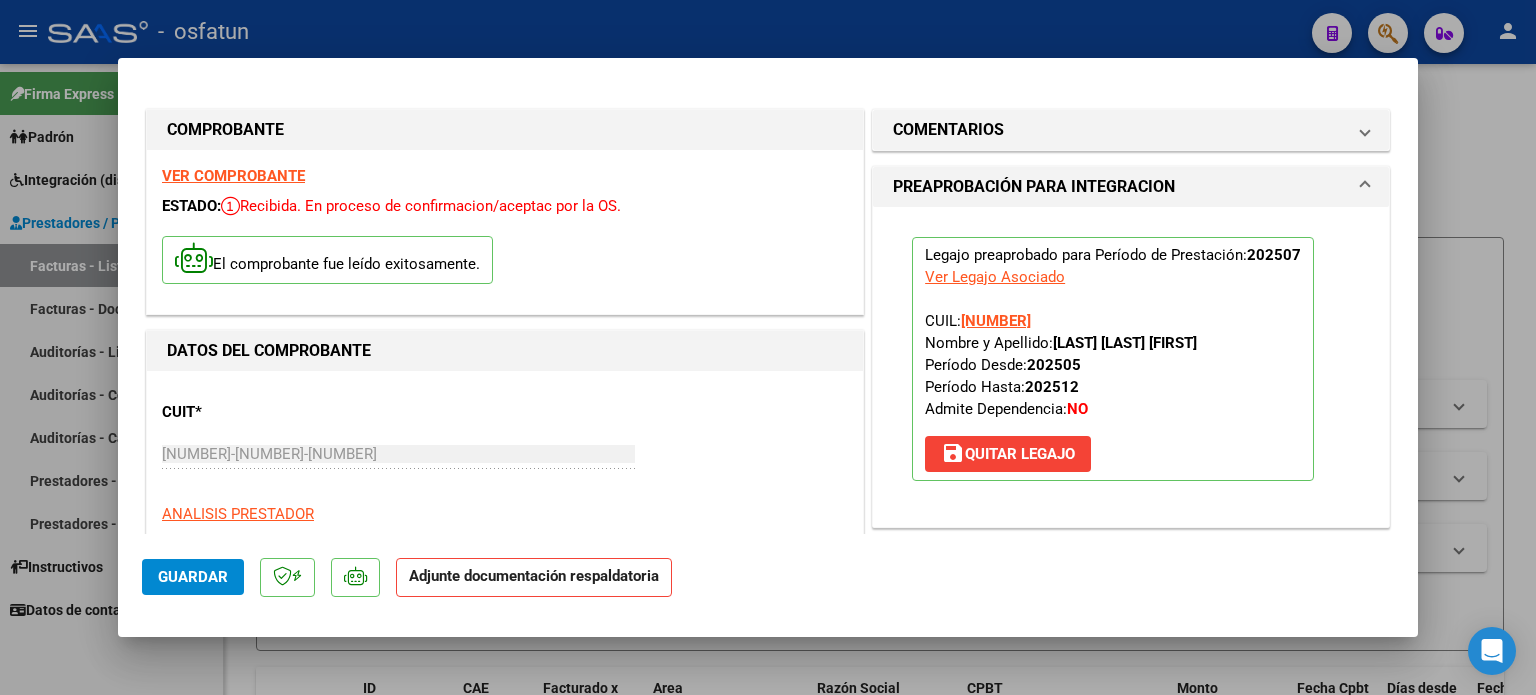 scroll, scrollTop: 500, scrollLeft: 0, axis: vertical 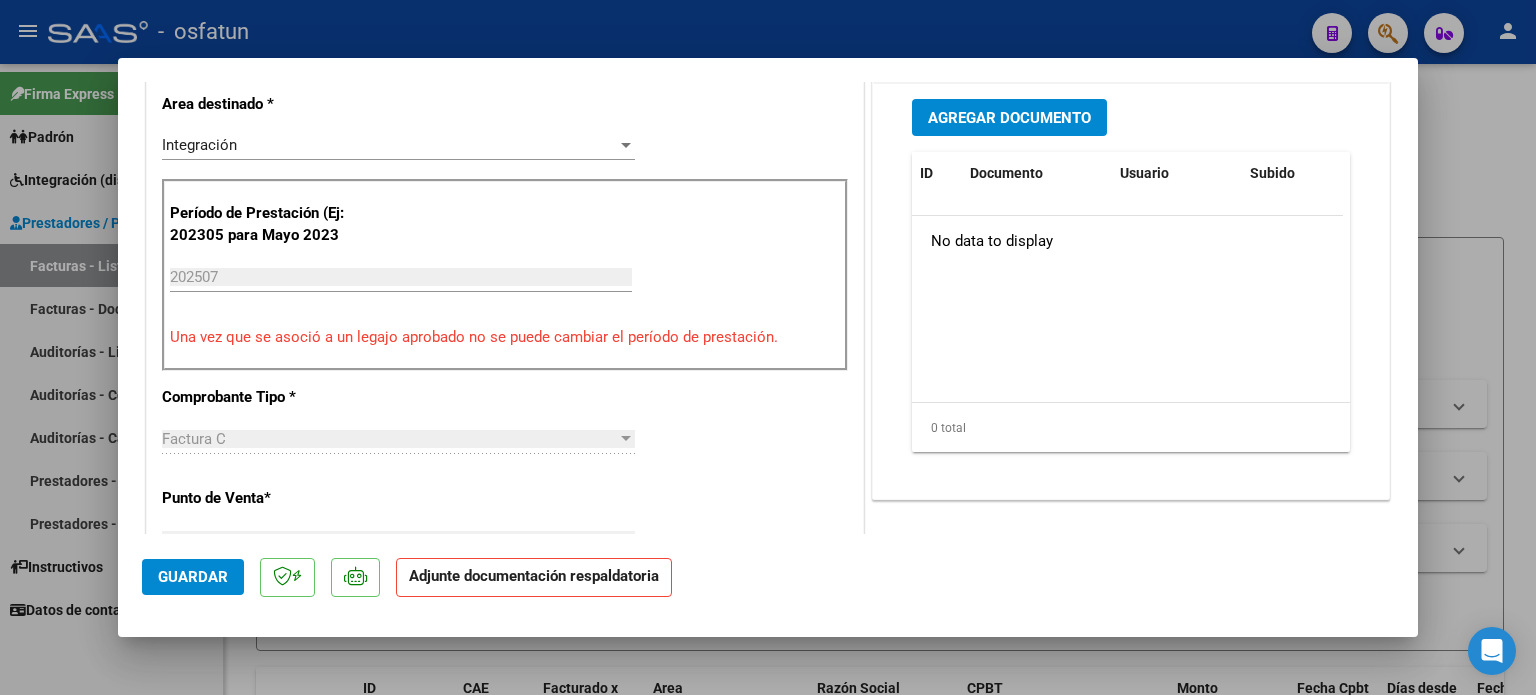 click on "Agregar Documento" at bounding box center [1009, 118] 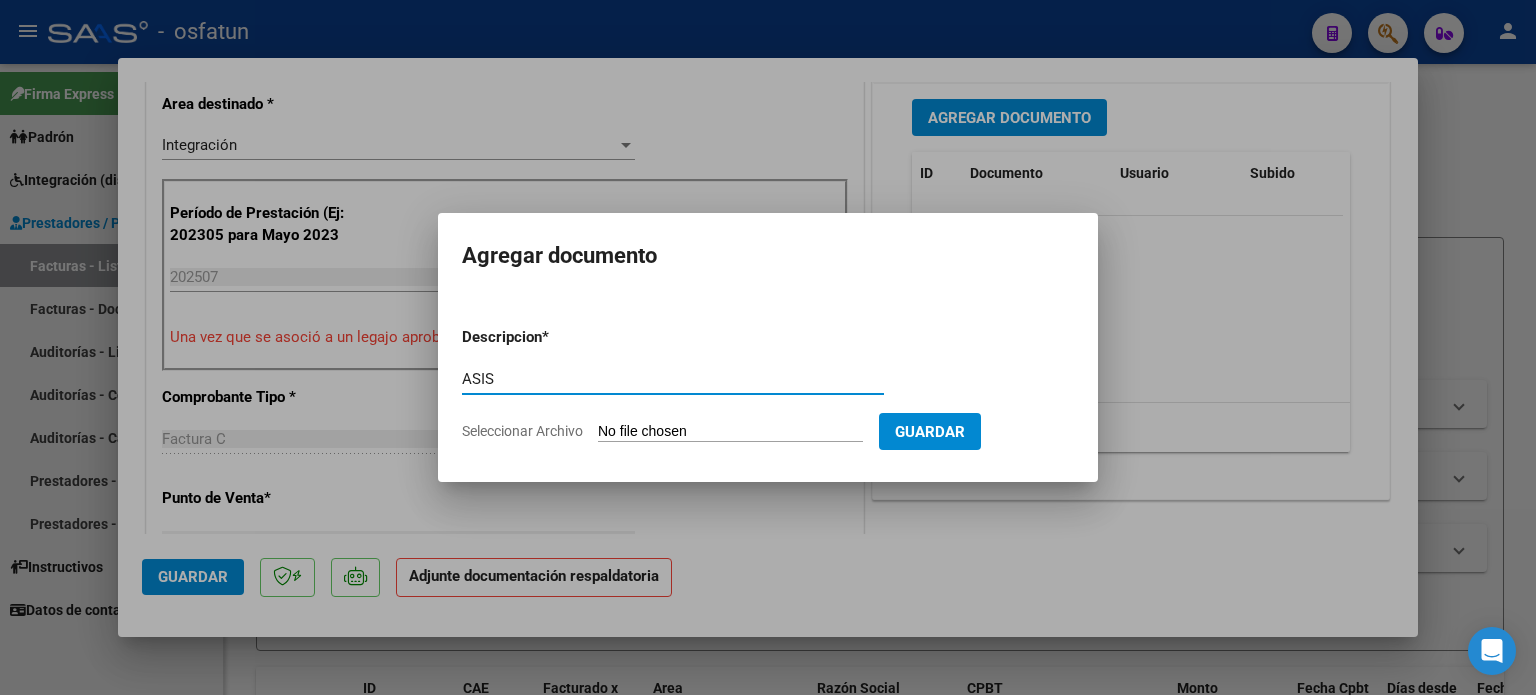 type on "ASIS" 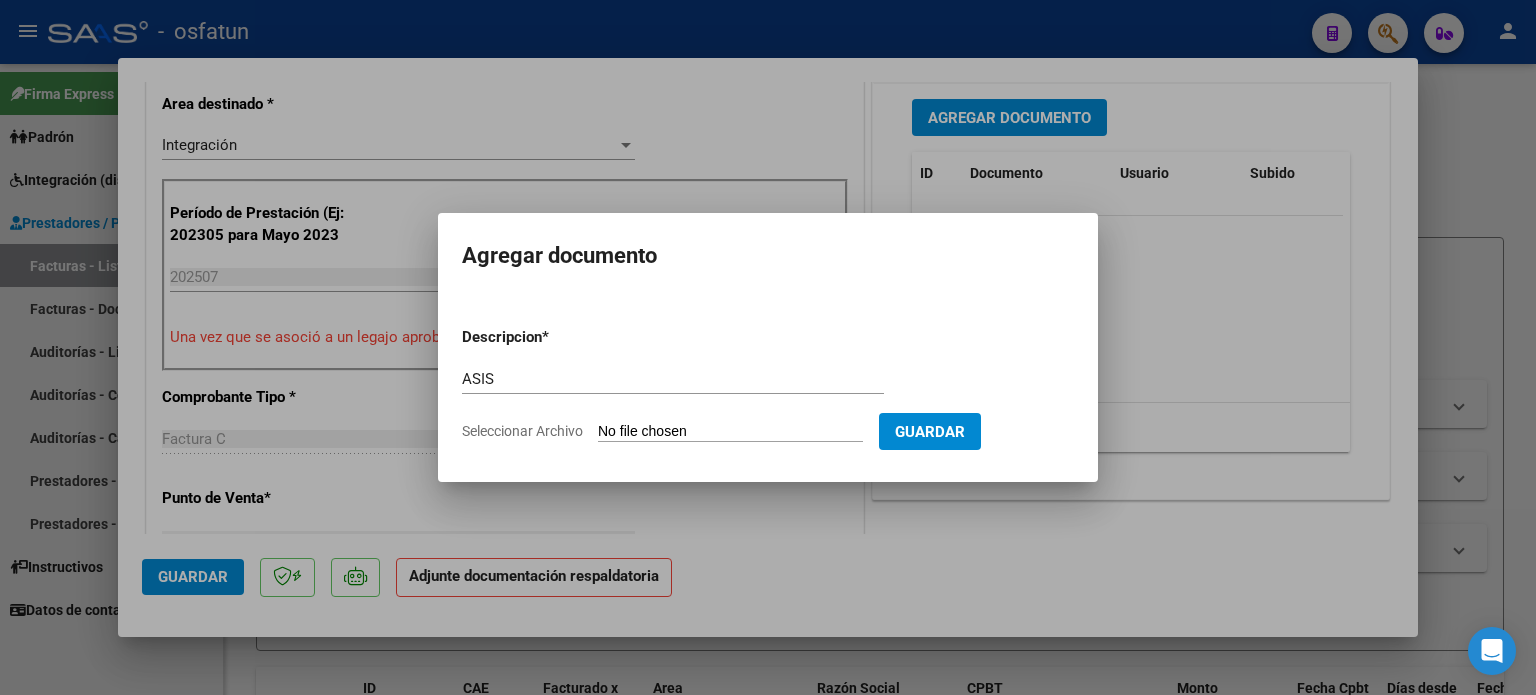 type on "C:\fakepath\P.A-Nobis-M.[LAST]-[MONTH]-[YEAR].pdf" 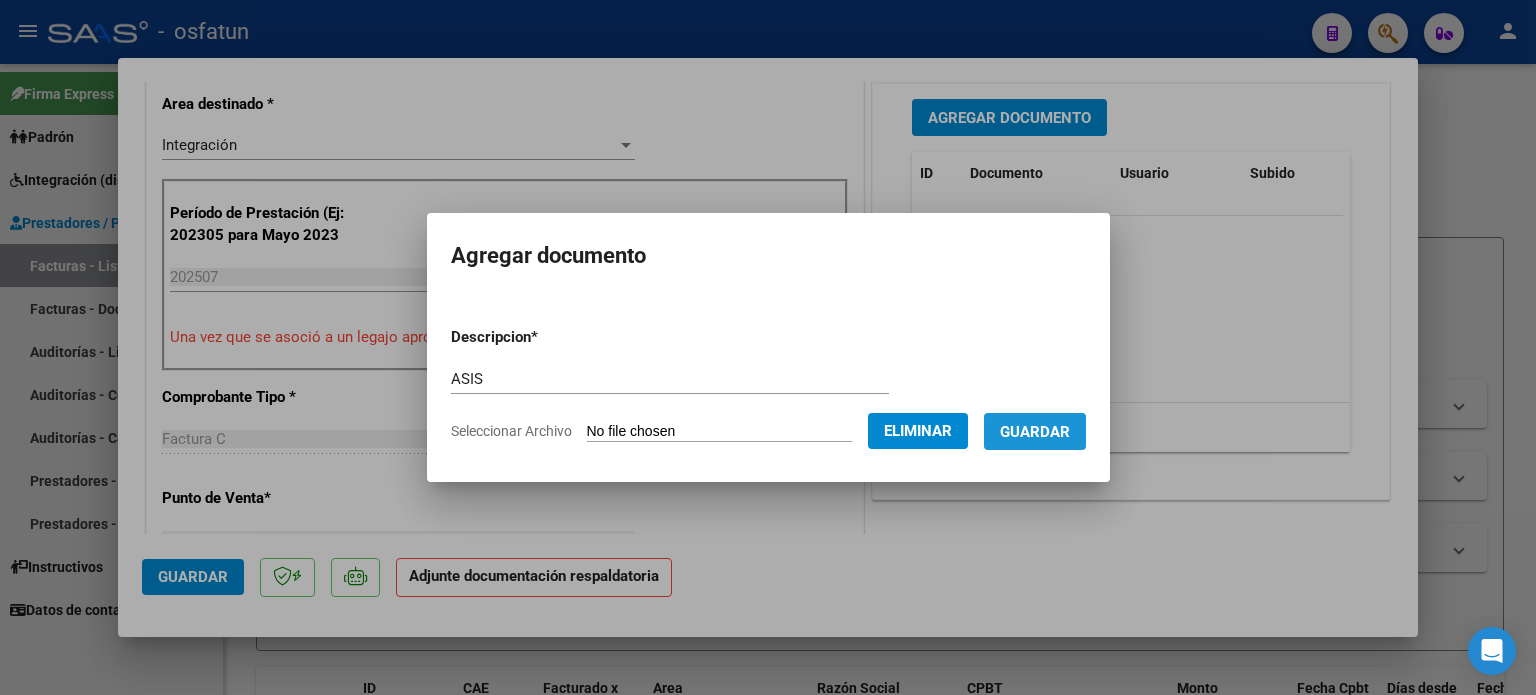 click on "Guardar" at bounding box center (1035, 432) 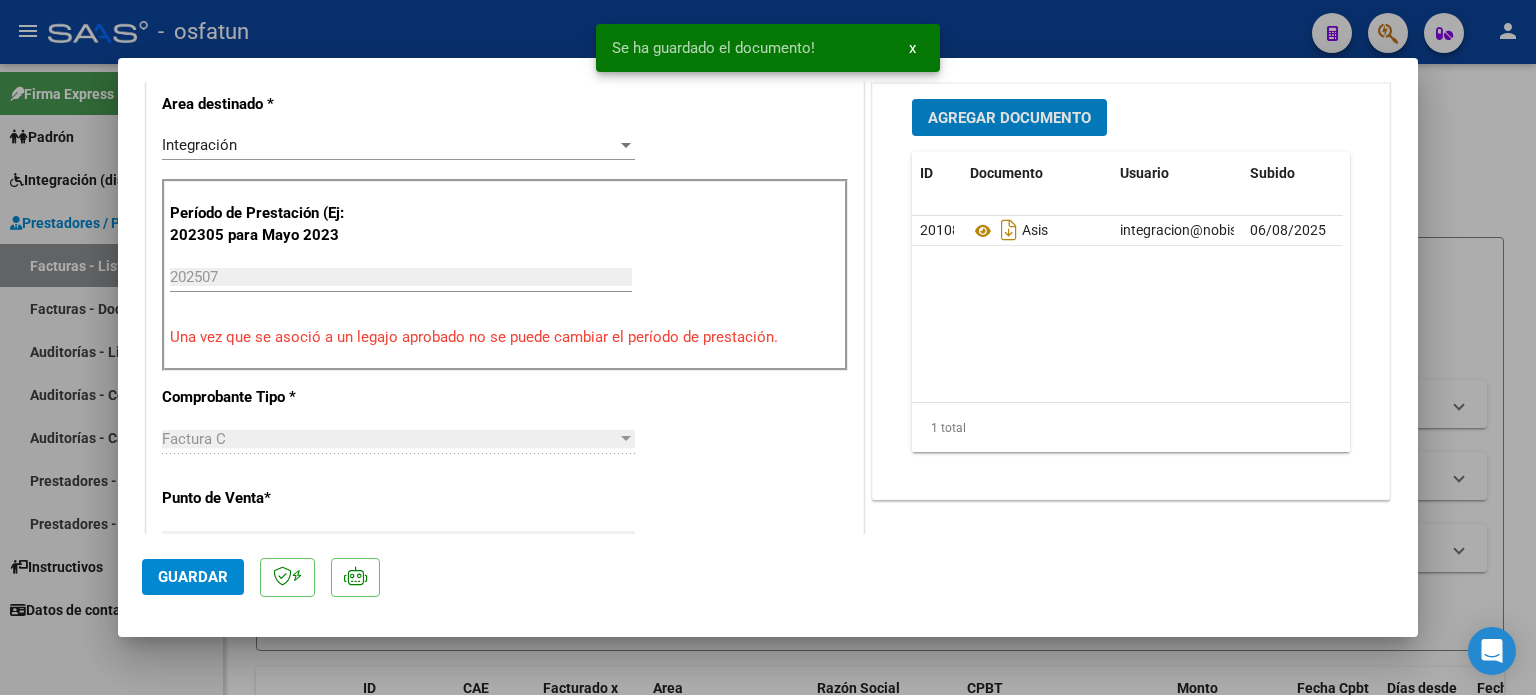 click on "Guardar" 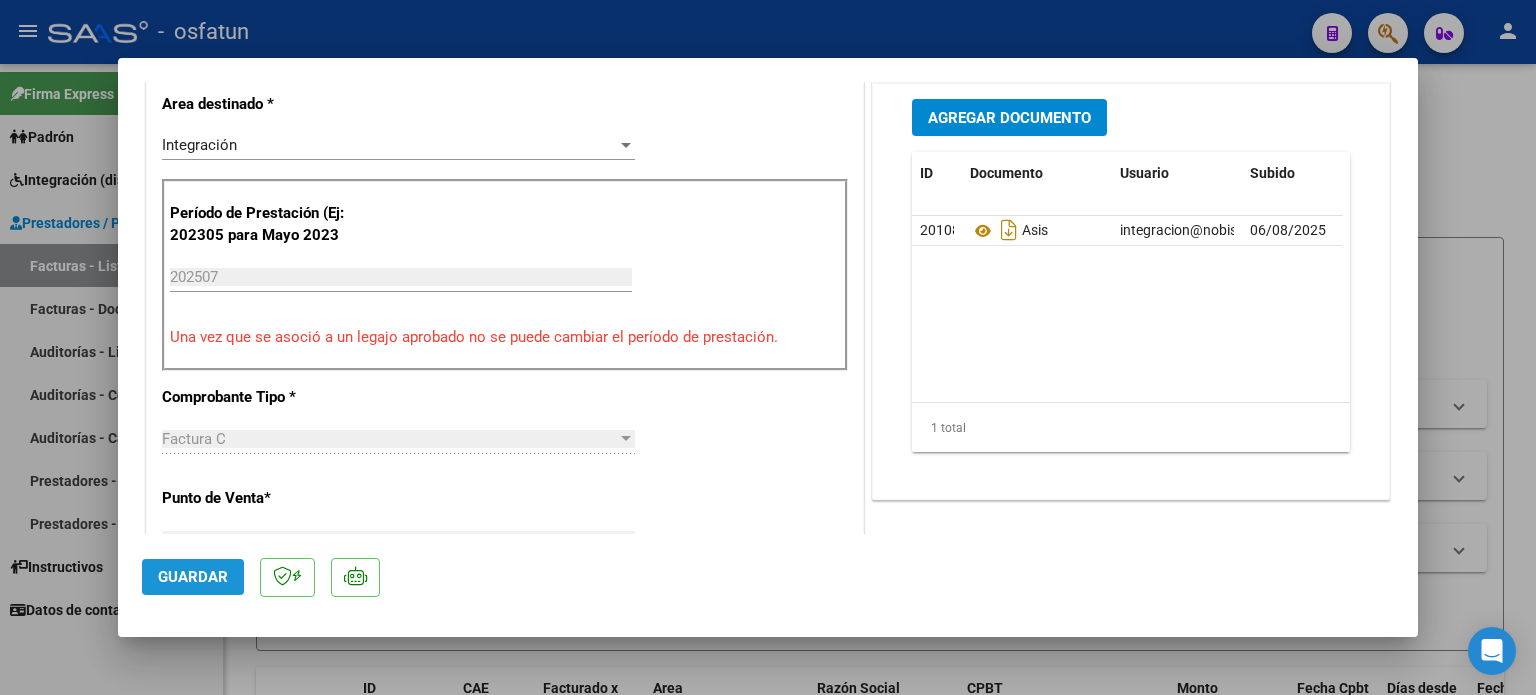 drag, startPoint x: 224, startPoint y: 579, endPoint x: 256, endPoint y: 570, distance: 33.24154 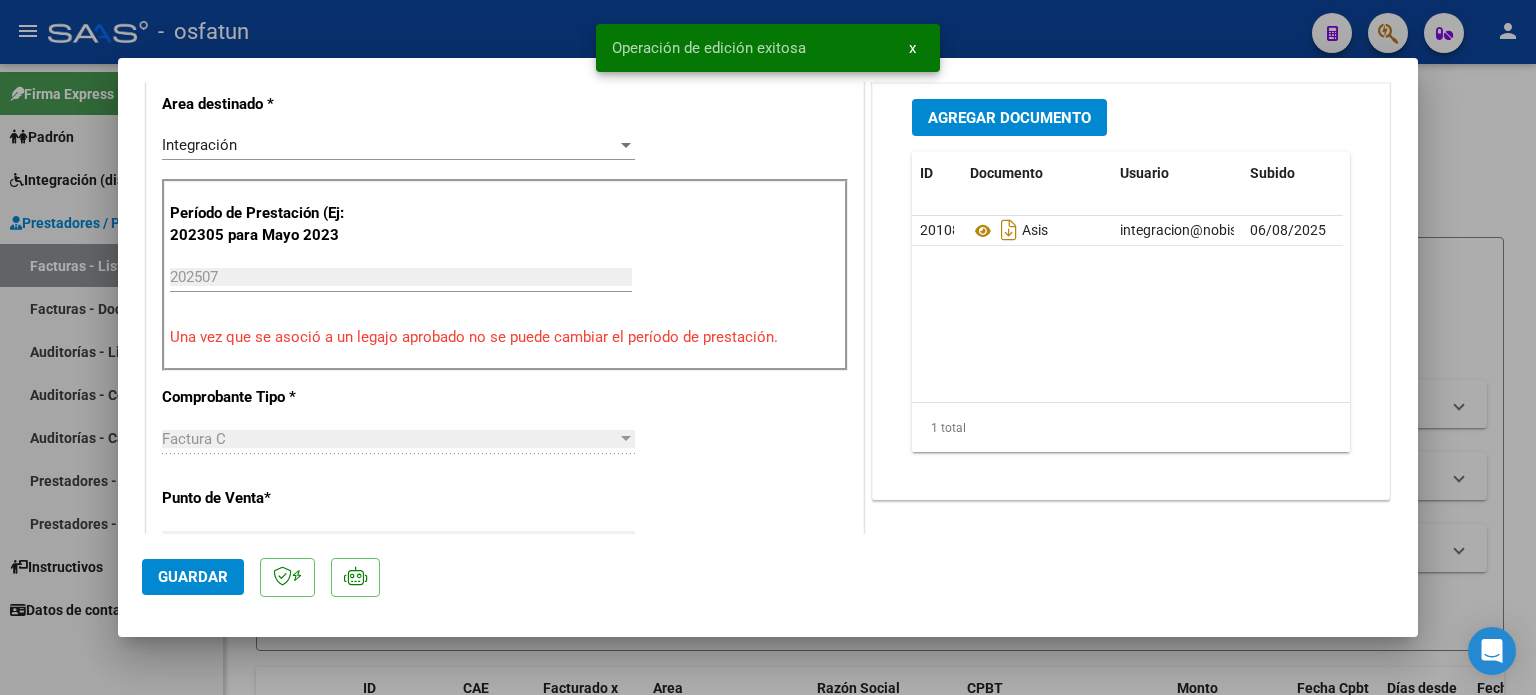 click at bounding box center (768, 347) 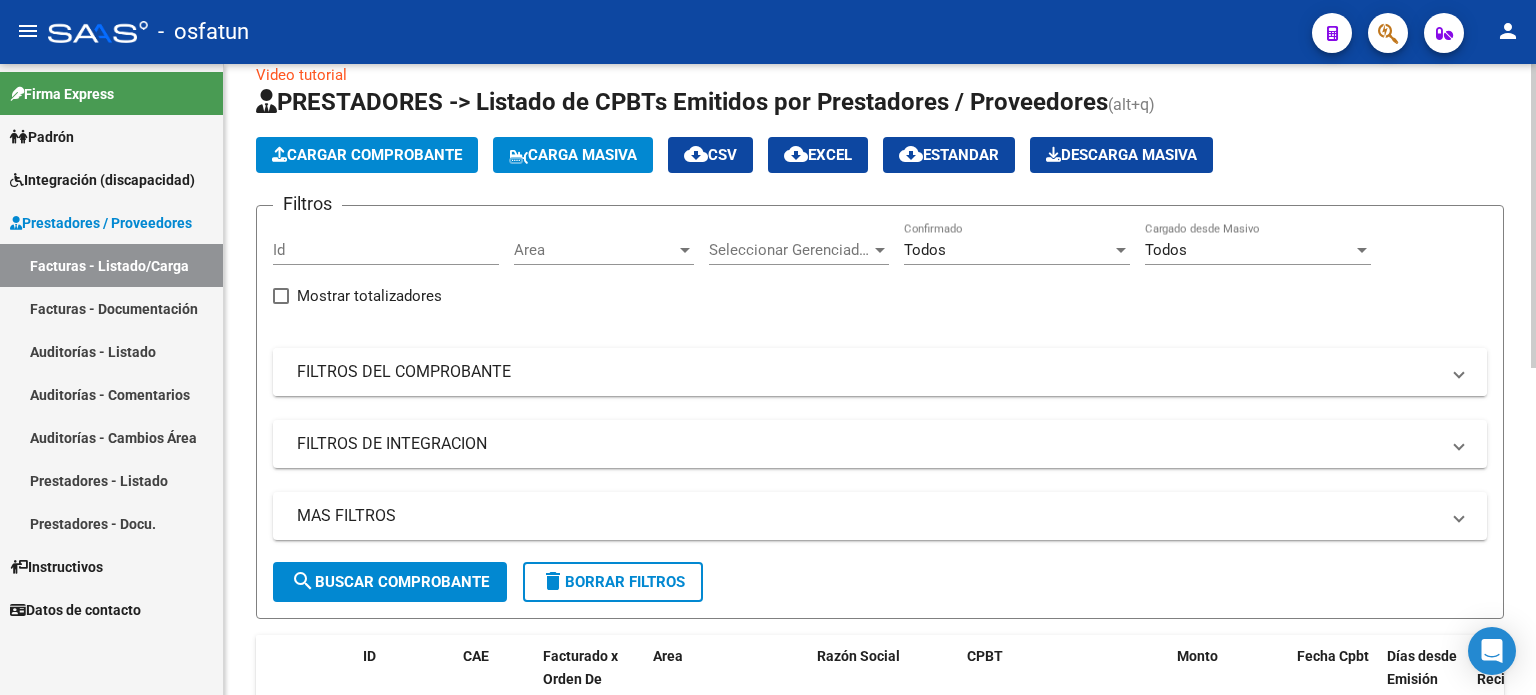 scroll, scrollTop: 0, scrollLeft: 0, axis: both 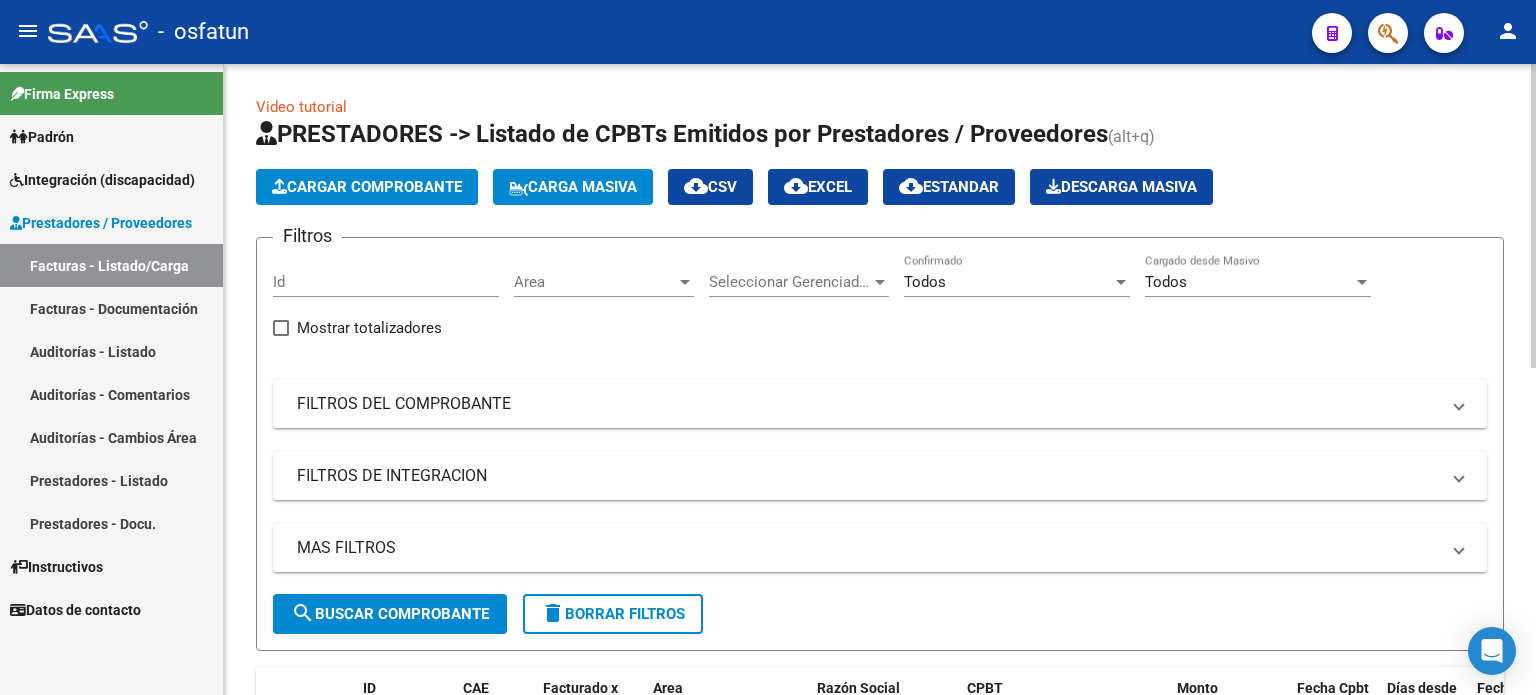 click on "Cargar Comprobante" 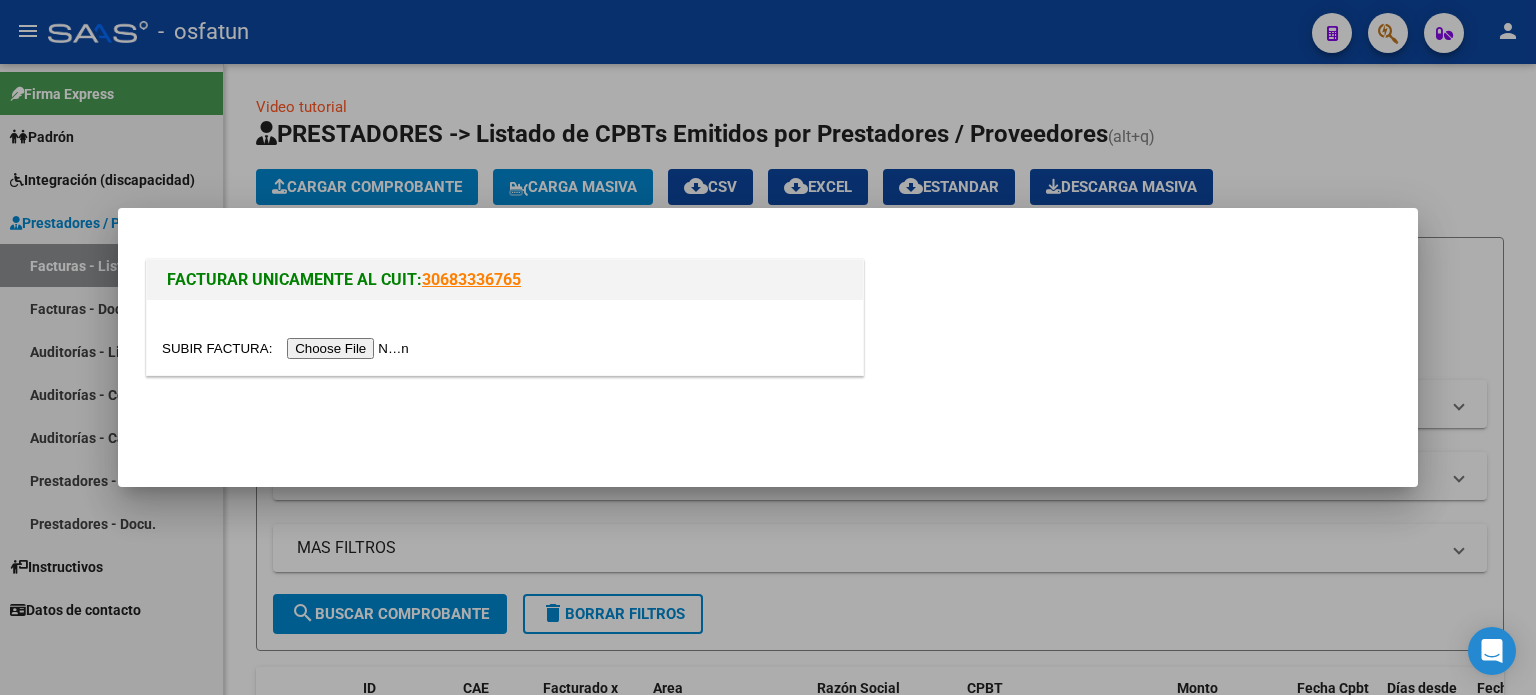 click at bounding box center (288, 348) 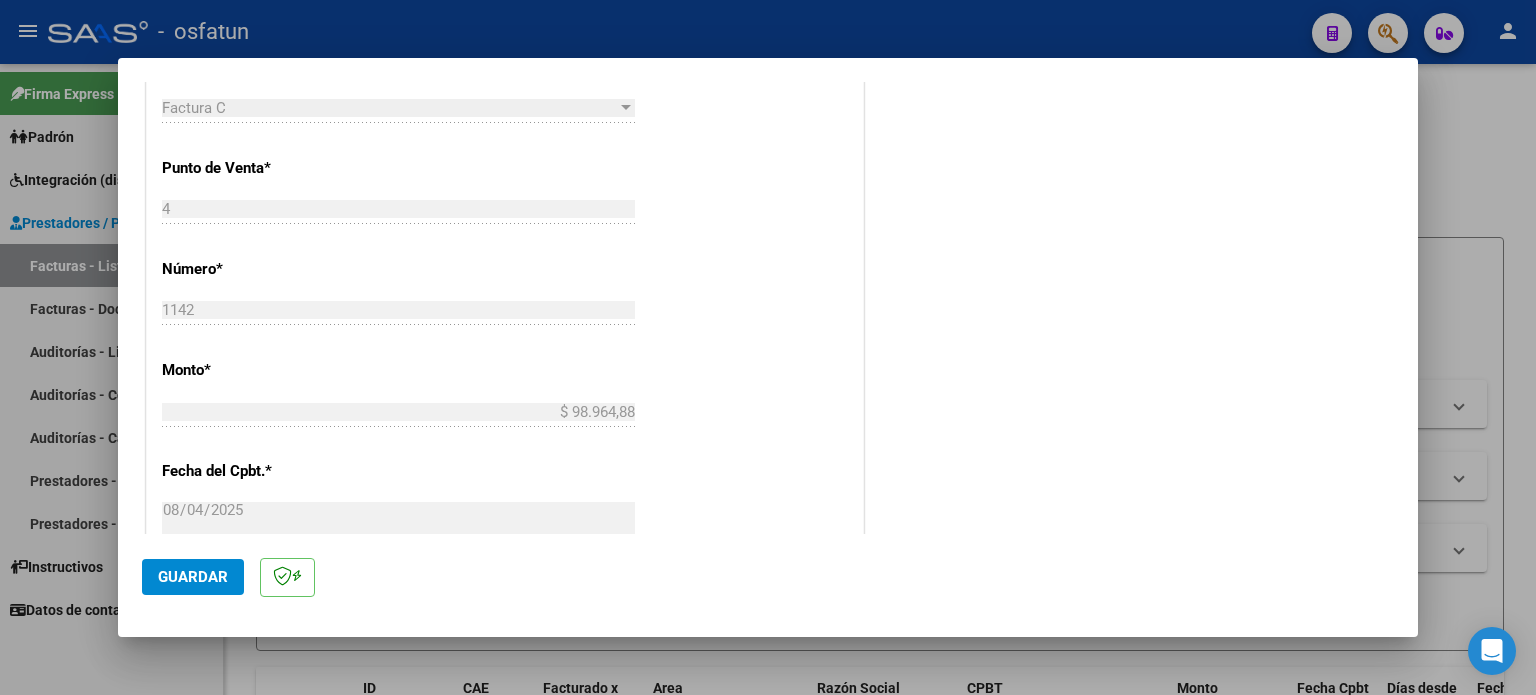 scroll, scrollTop: 300, scrollLeft: 0, axis: vertical 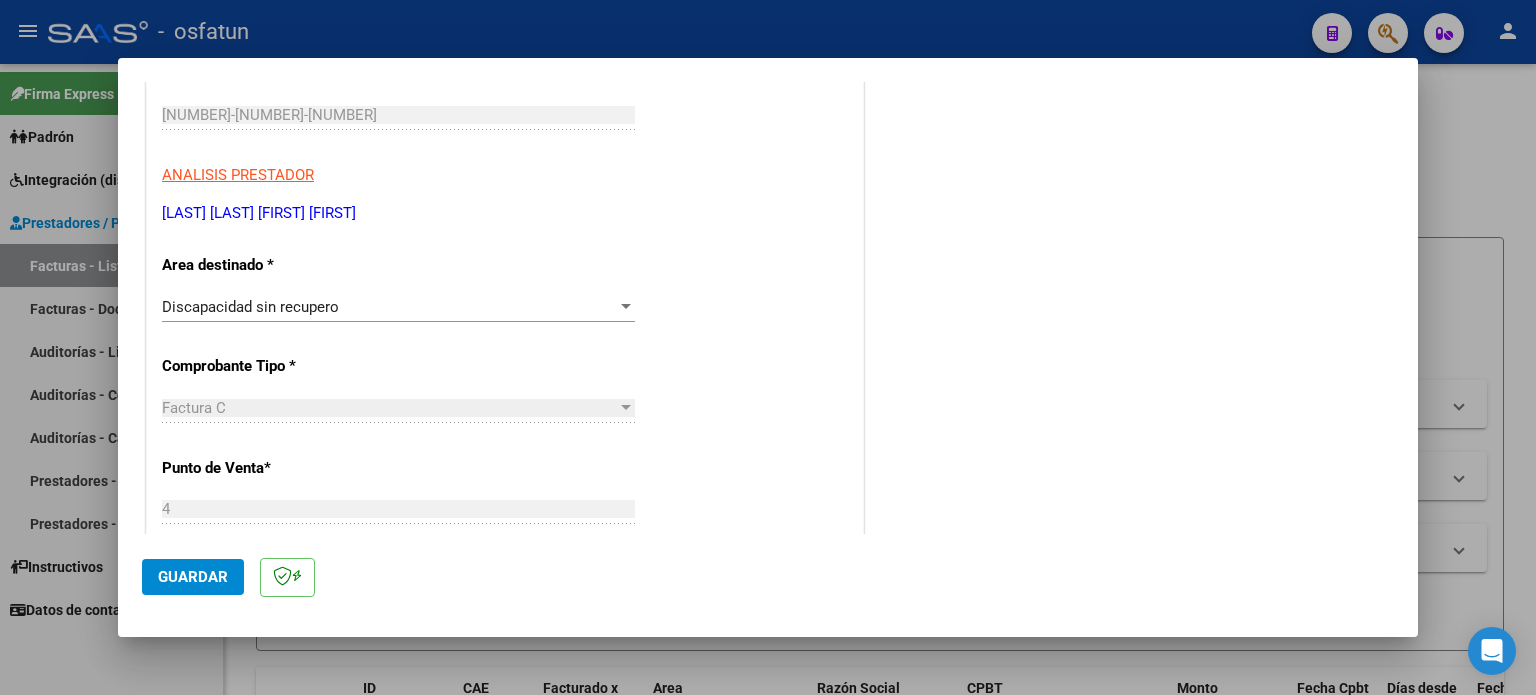 click on "Discapacidad sin recupero" at bounding box center (250, 307) 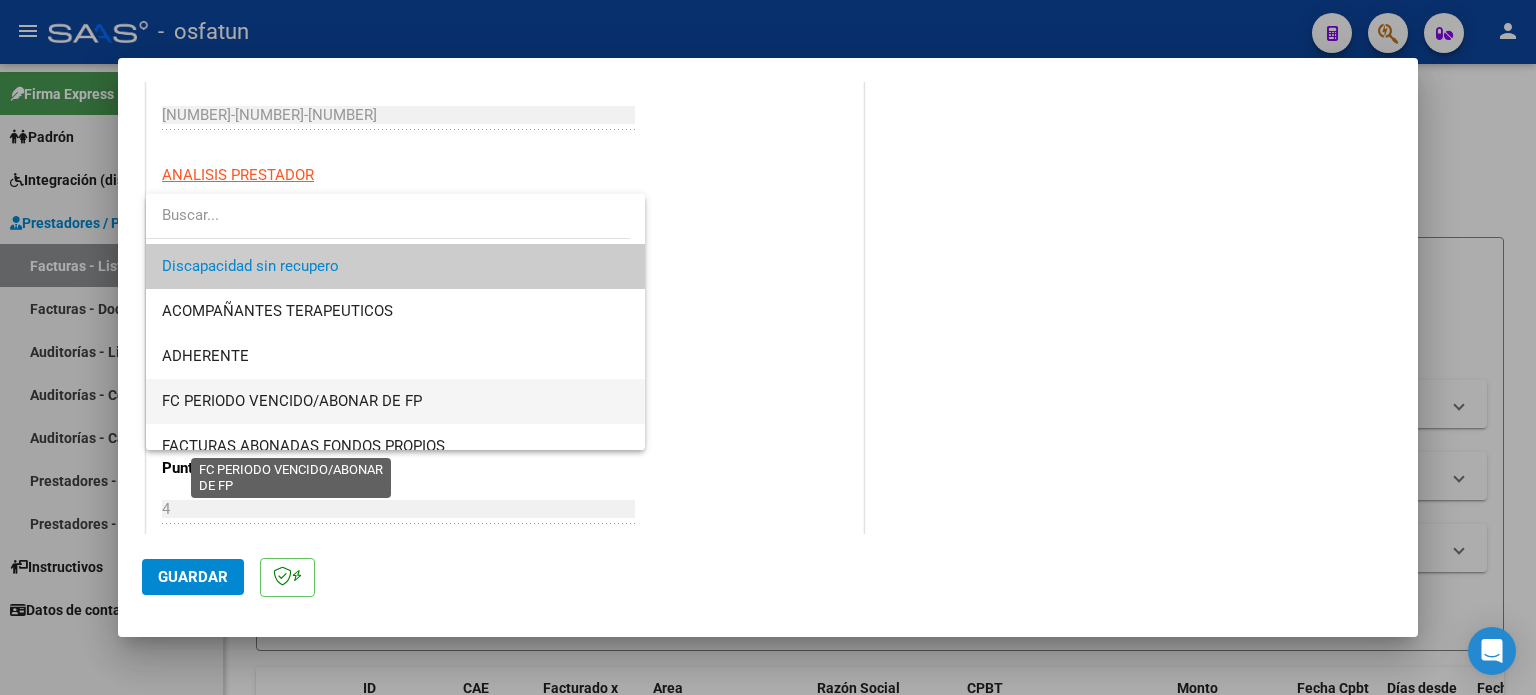 scroll, scrollTop: 58, scrollLeft: 0, axis: vertical 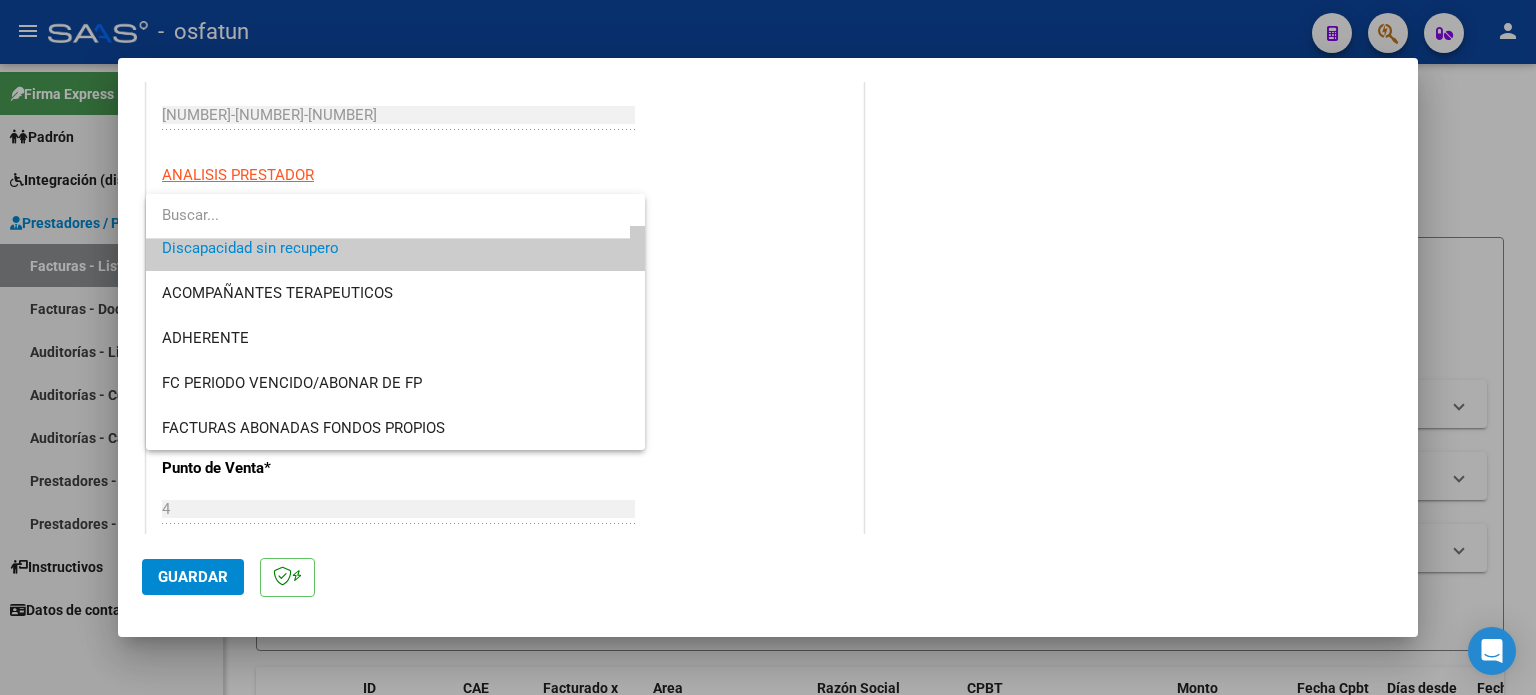 click at bounding box center [768, 347] 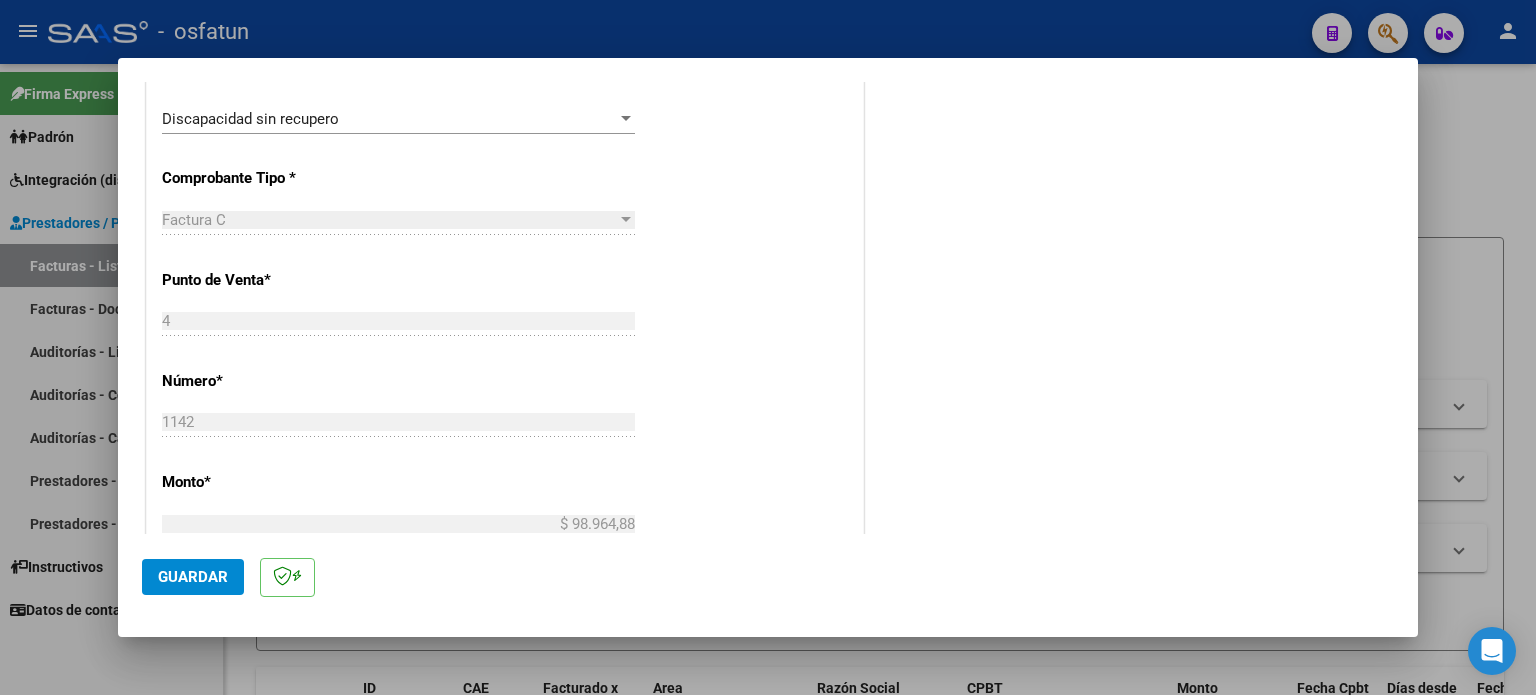 scroll, scrollTop: 500, scrollLeft: 0, axis: vertical 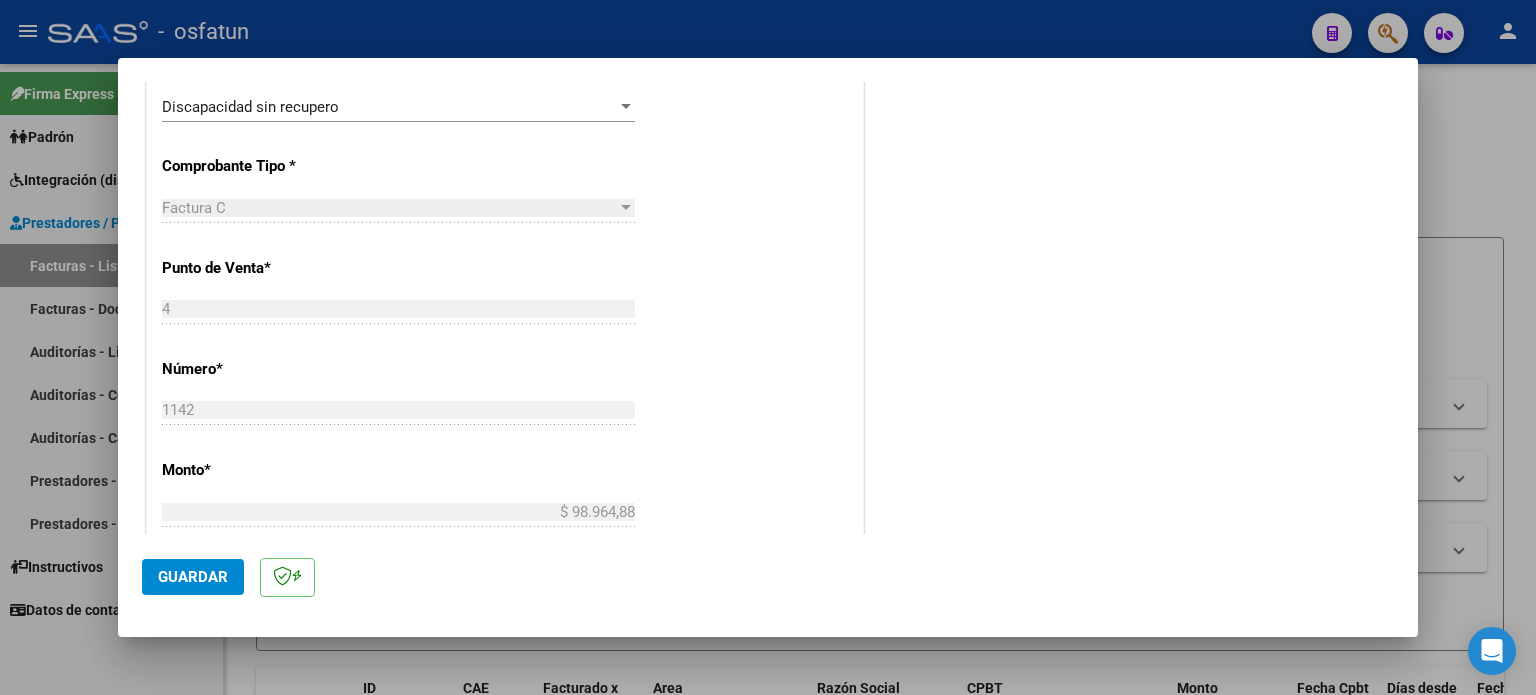click on "Discapacidad sin recupero" at bounding box center (250, 107) 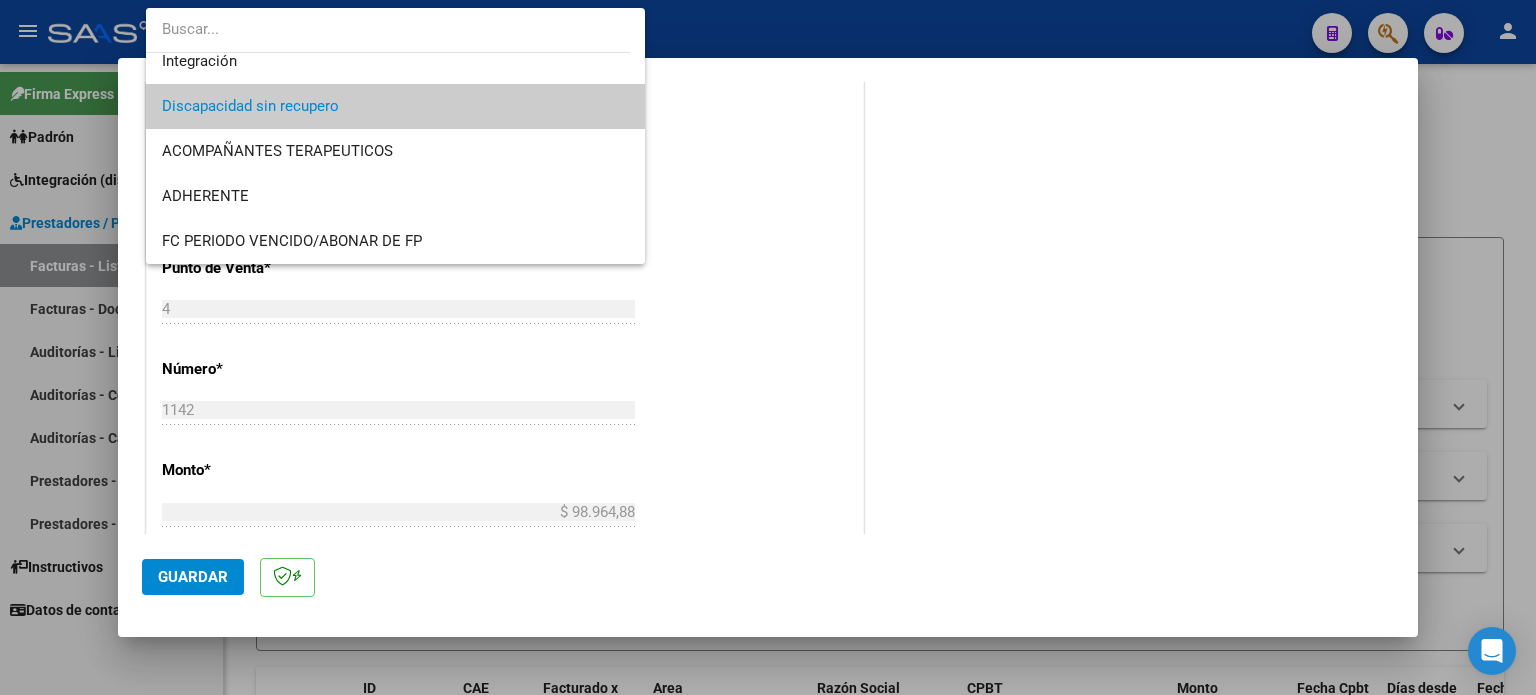 scroll, scrollTop: 0, scrollLeft: 0, axis: both 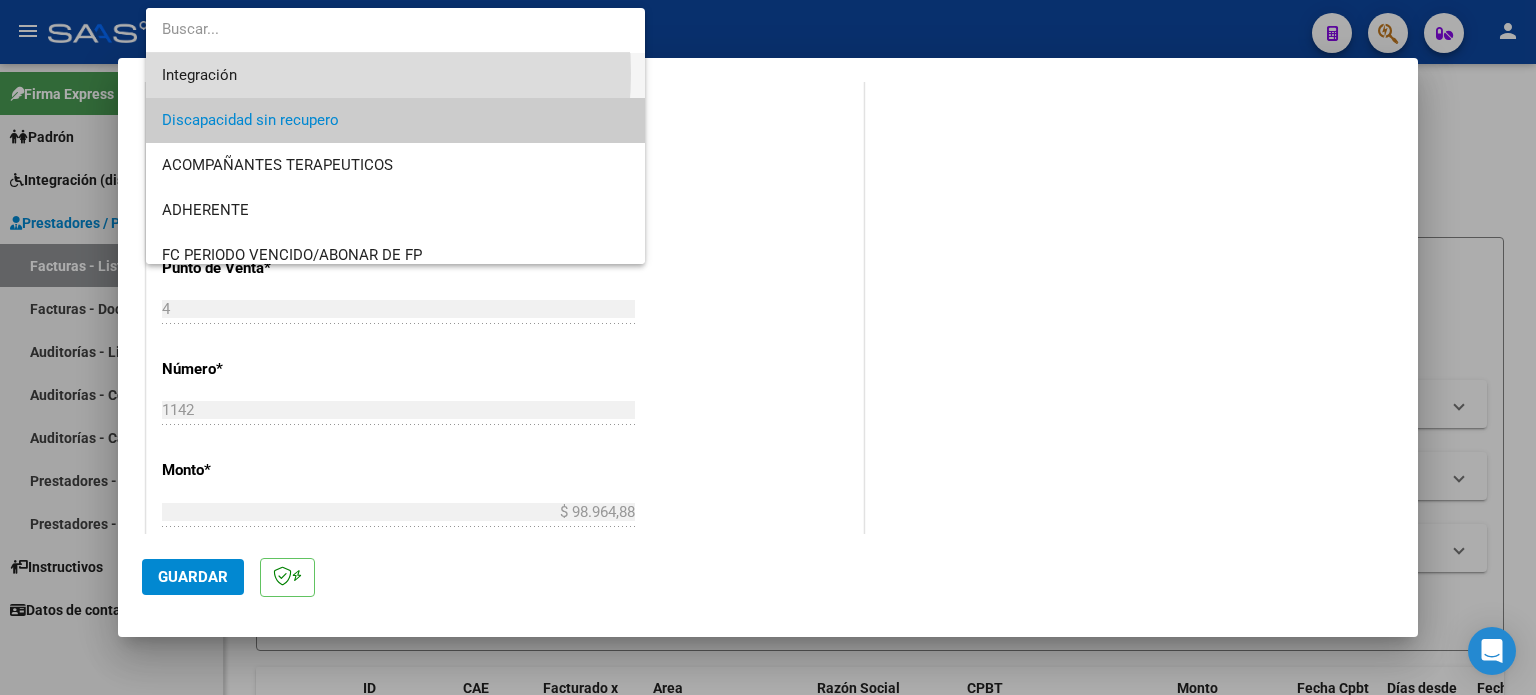 click on "Integración" at bounding box center (396, 75) 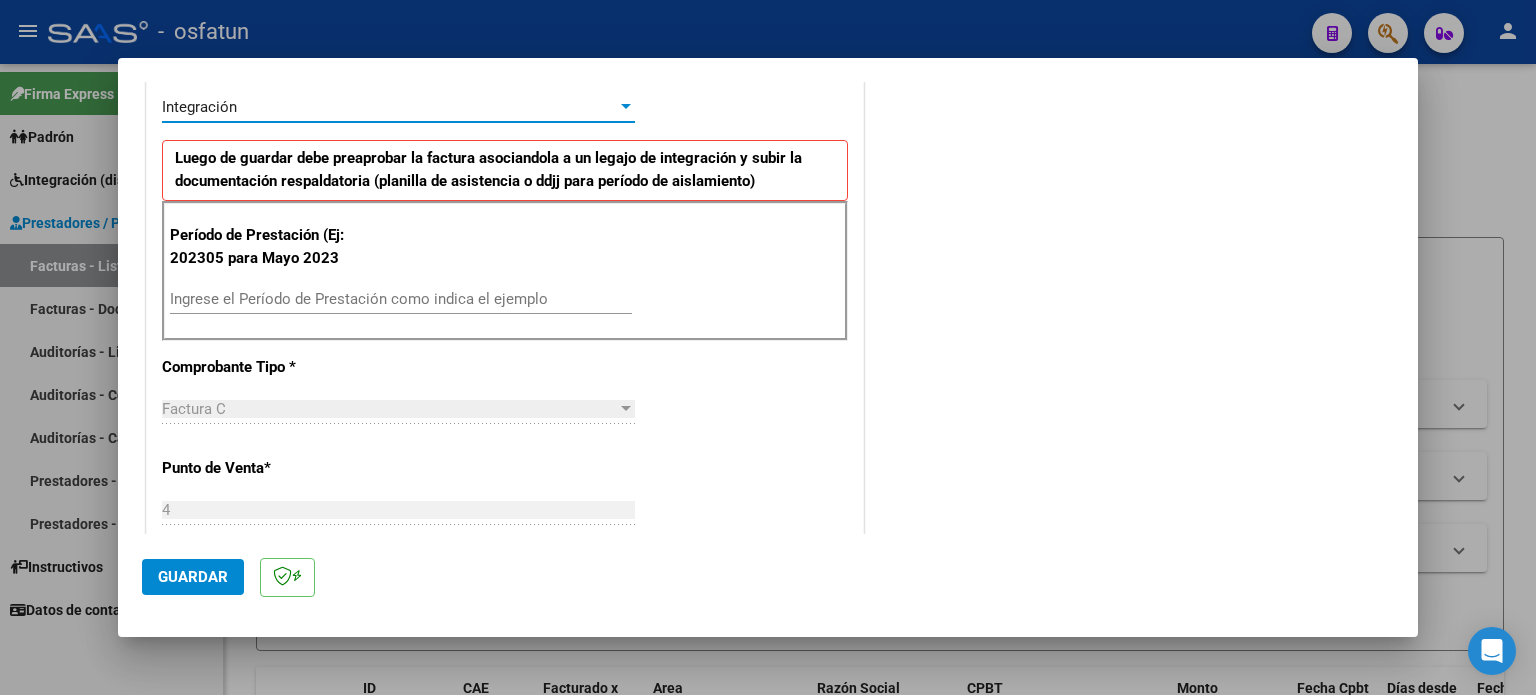 click on "Ingrese el Período de Prestación como indica el ejemplo" at bounding box center [401, 299] 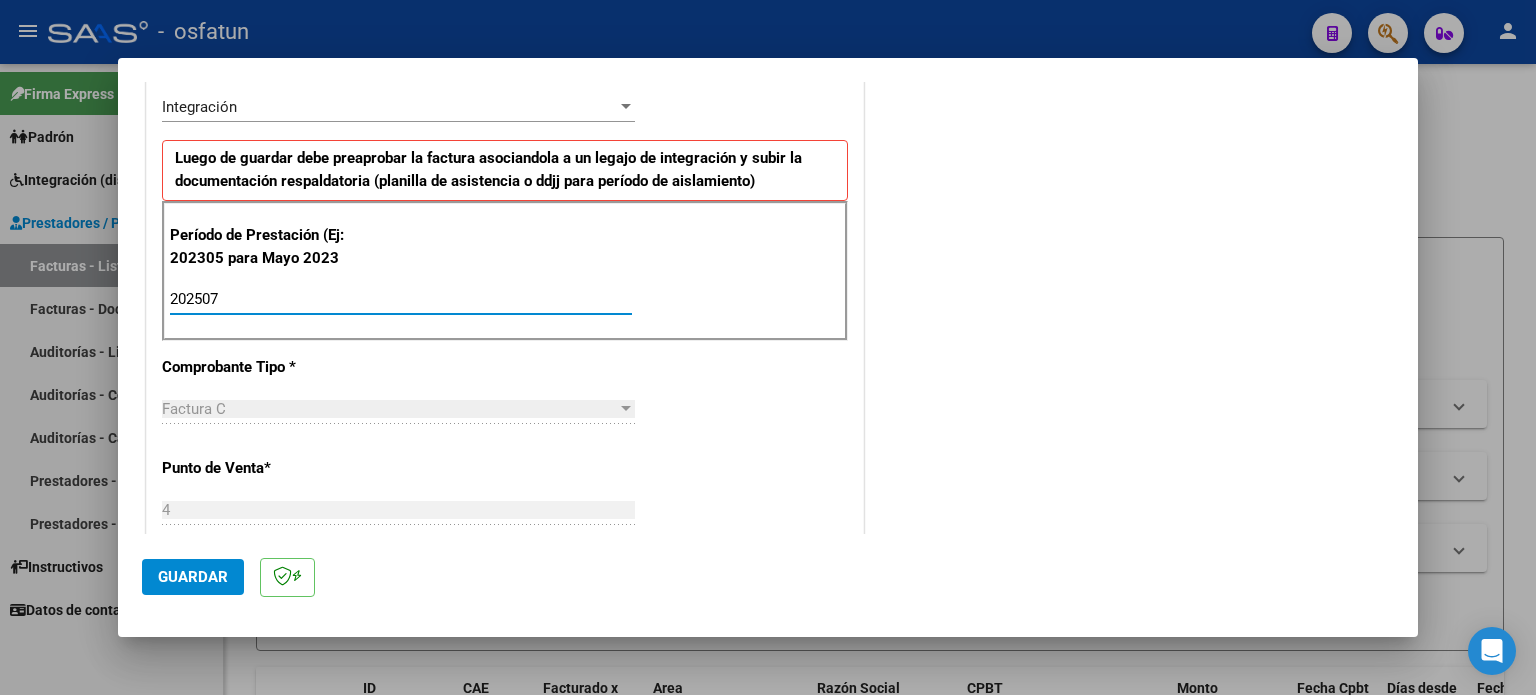 type on "202507" 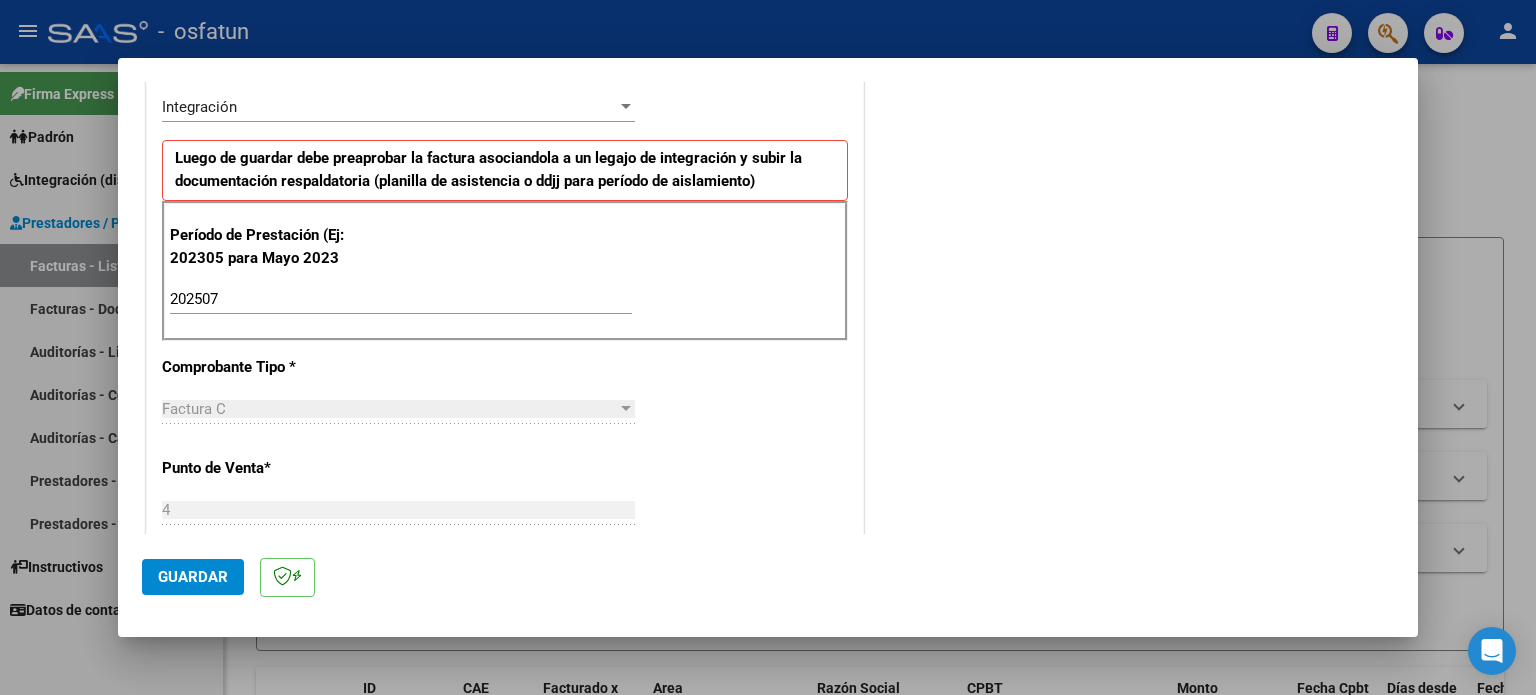 click on "Guardar" 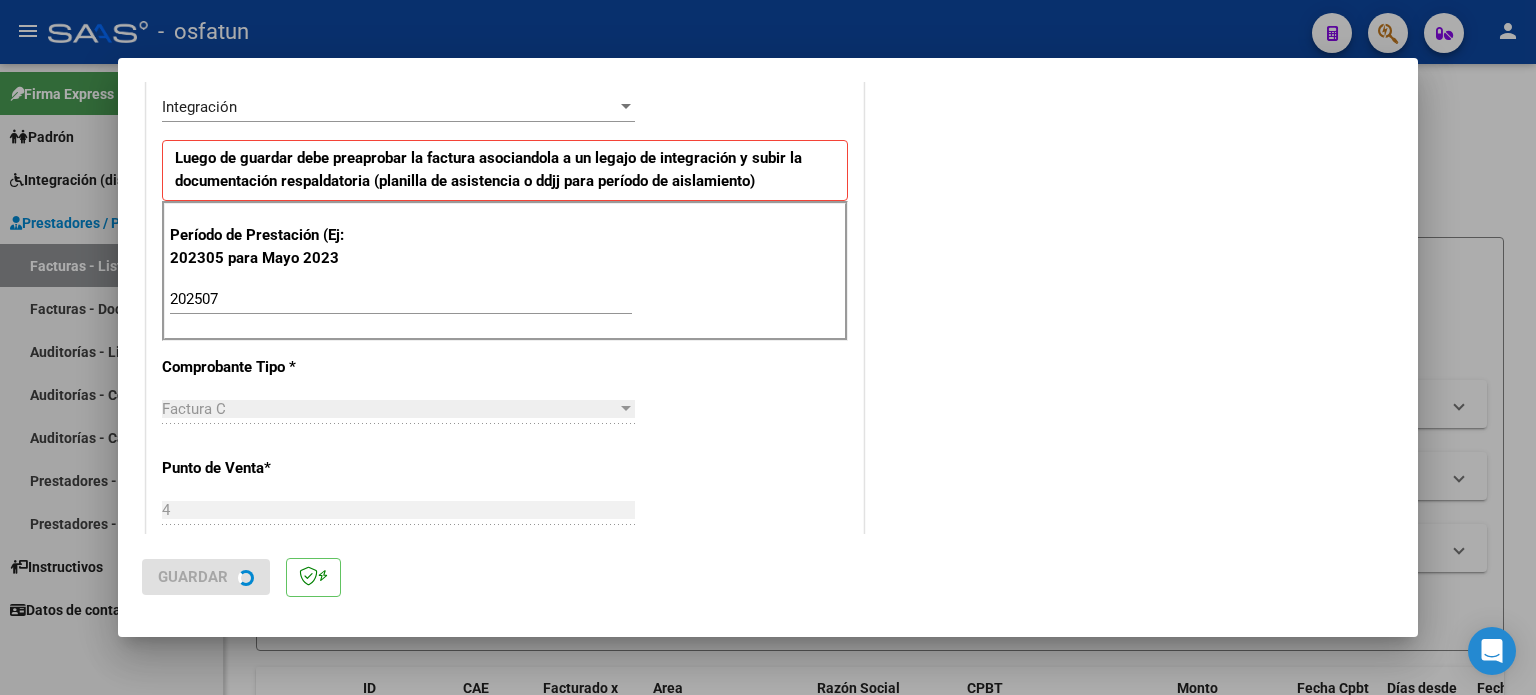scroll, scrollTop: 0, scrollLeft: 0, axis: both 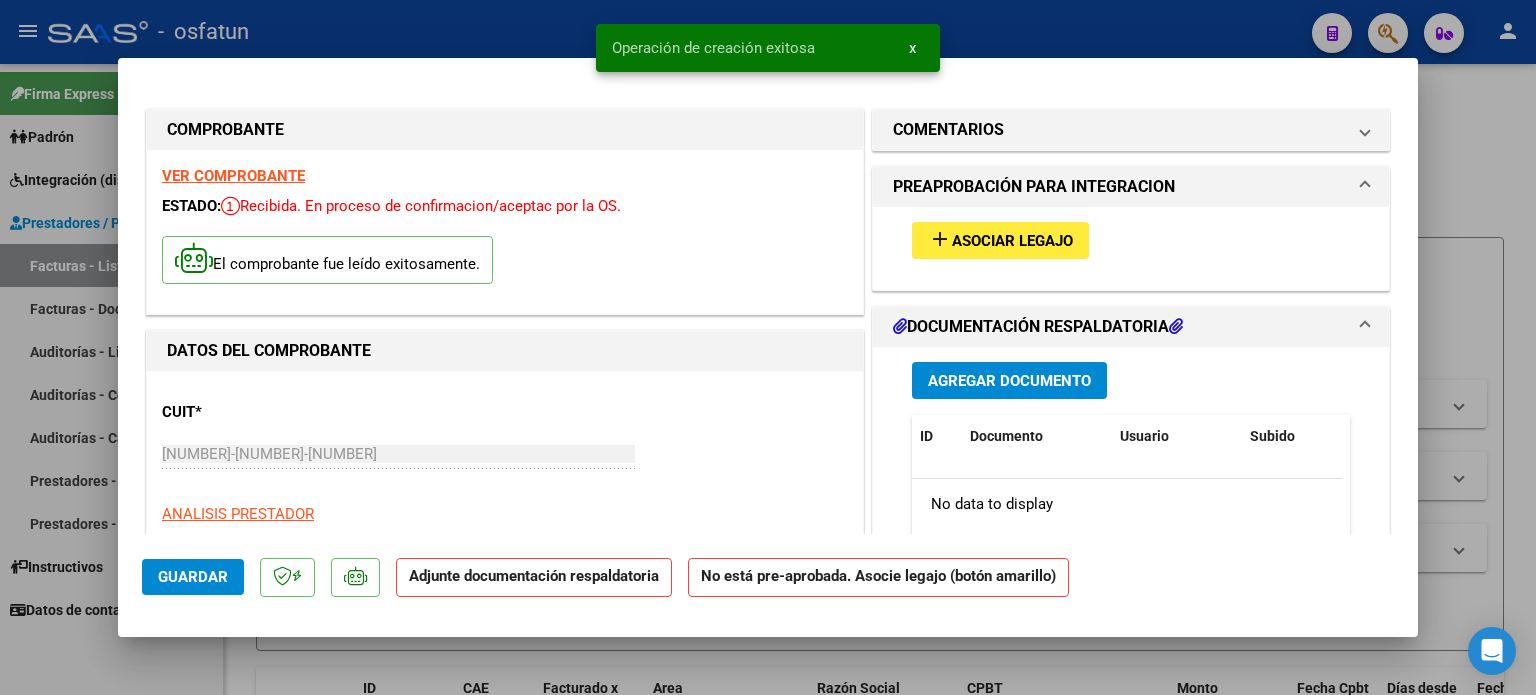 click on "Asociar Legajo" at bounding box center (1012, 241) 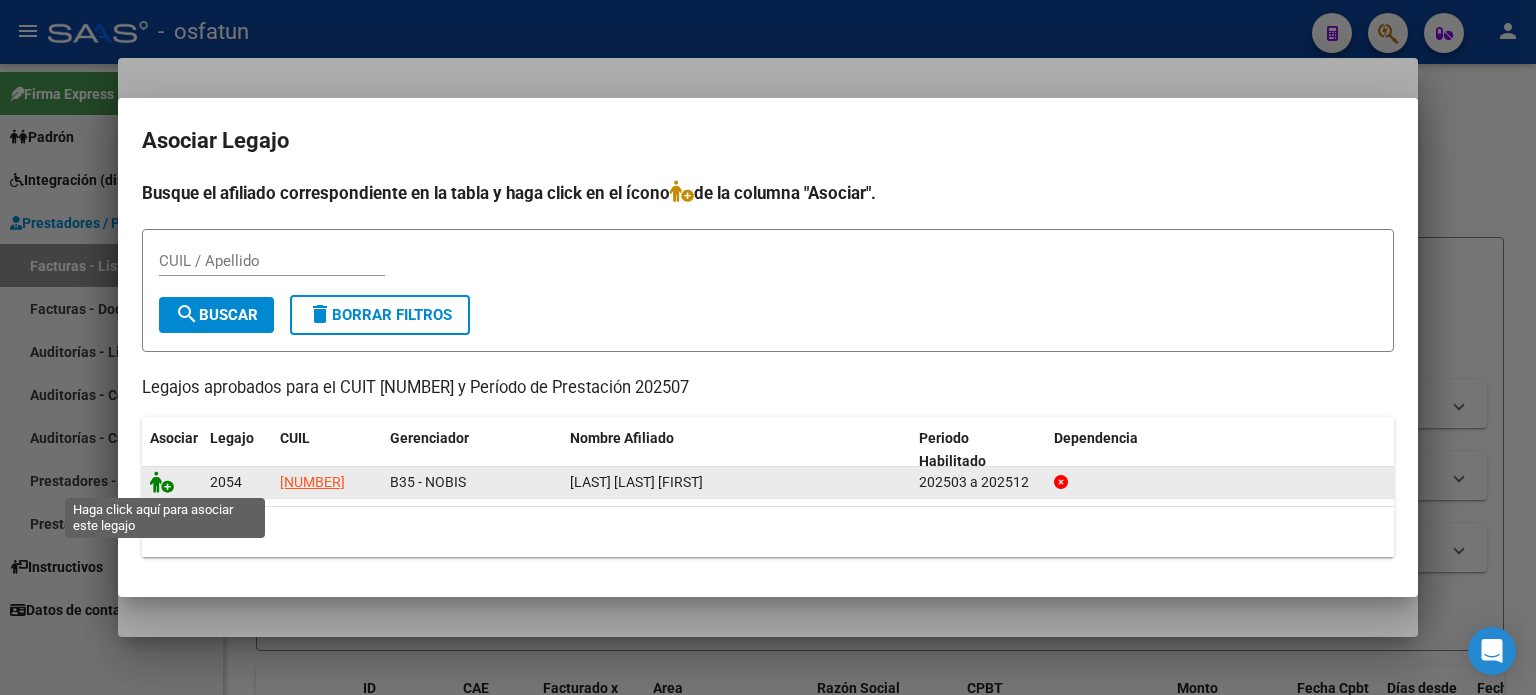 click 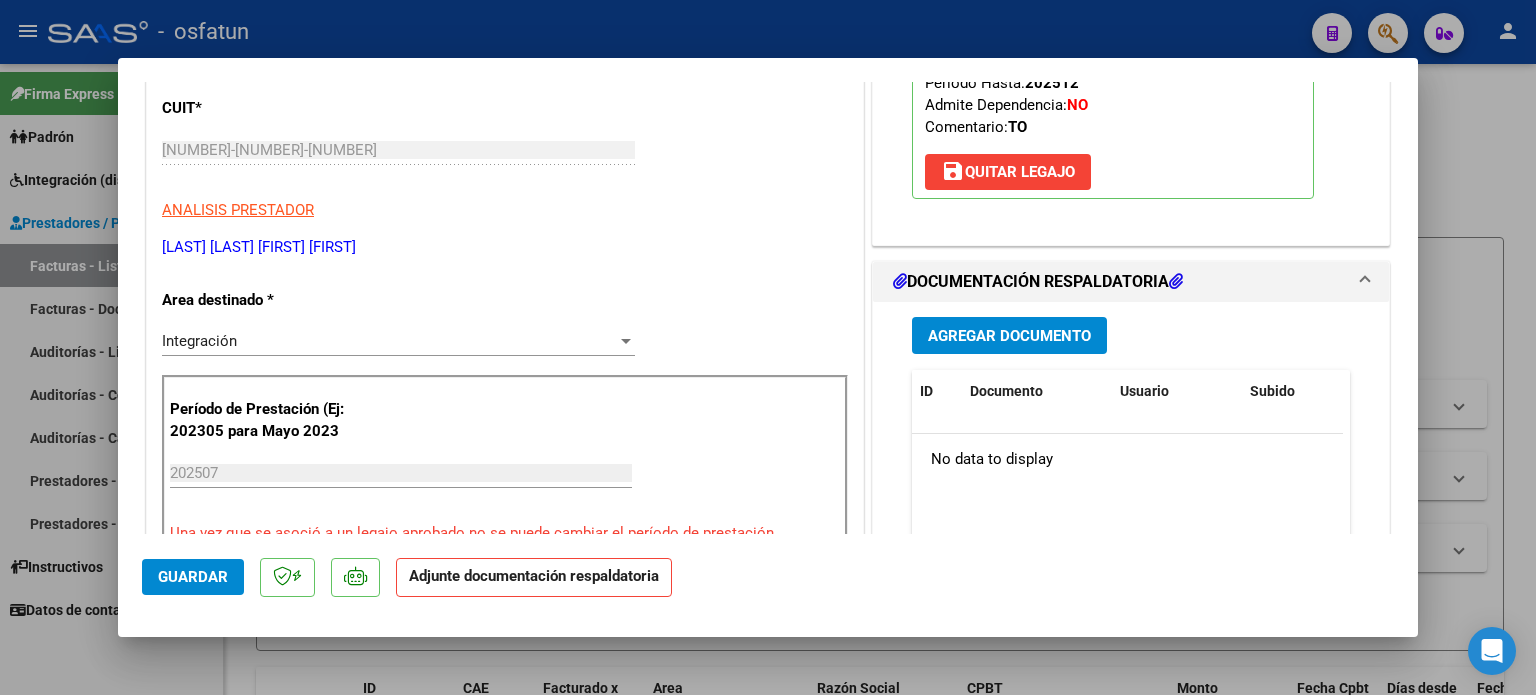 scroll, scrollTop: 300, scrollLeft: 0, axis: vertical 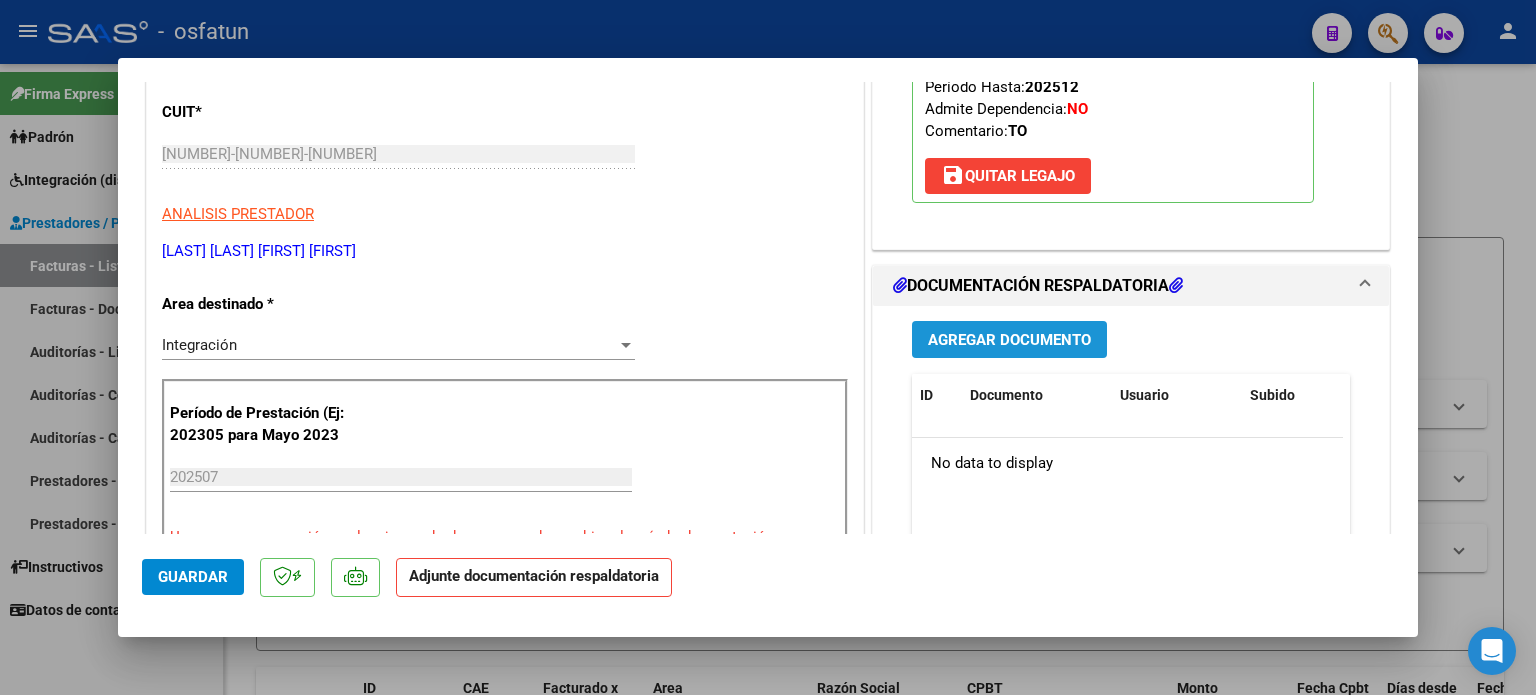click on "Agregar Documento" at bounding box center [1009, 340] 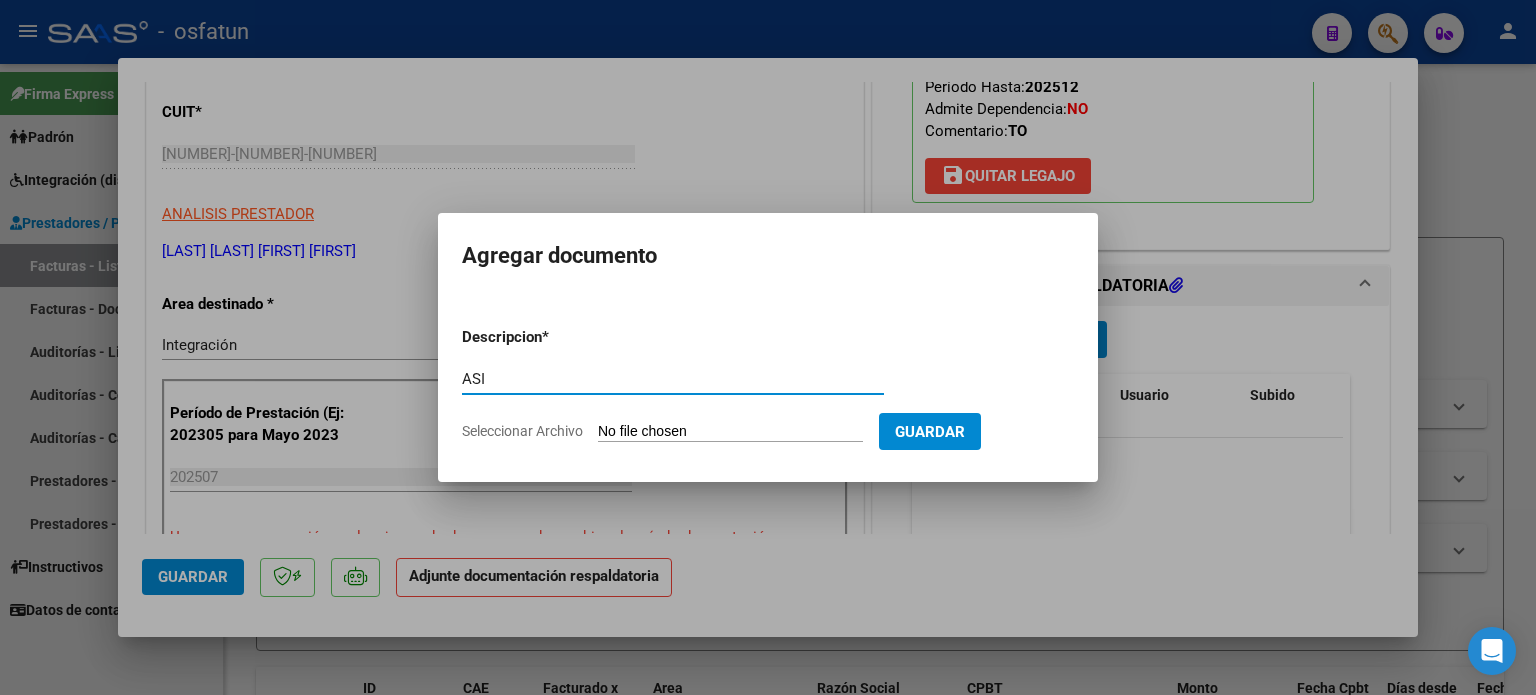 type on "ASI" 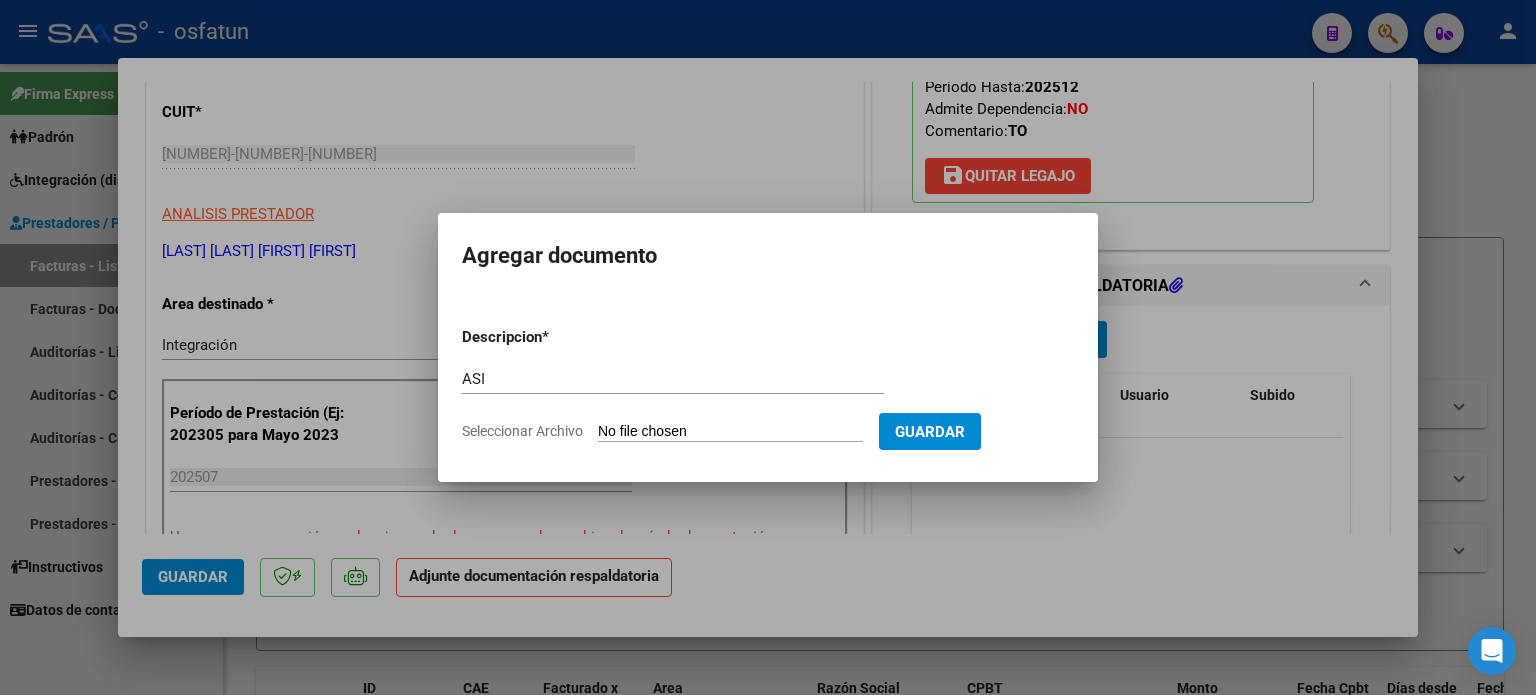 type on "C:\fakepath\ASISTENCIA JULIO [YEAR] [LAST] [FIRST].pdf" 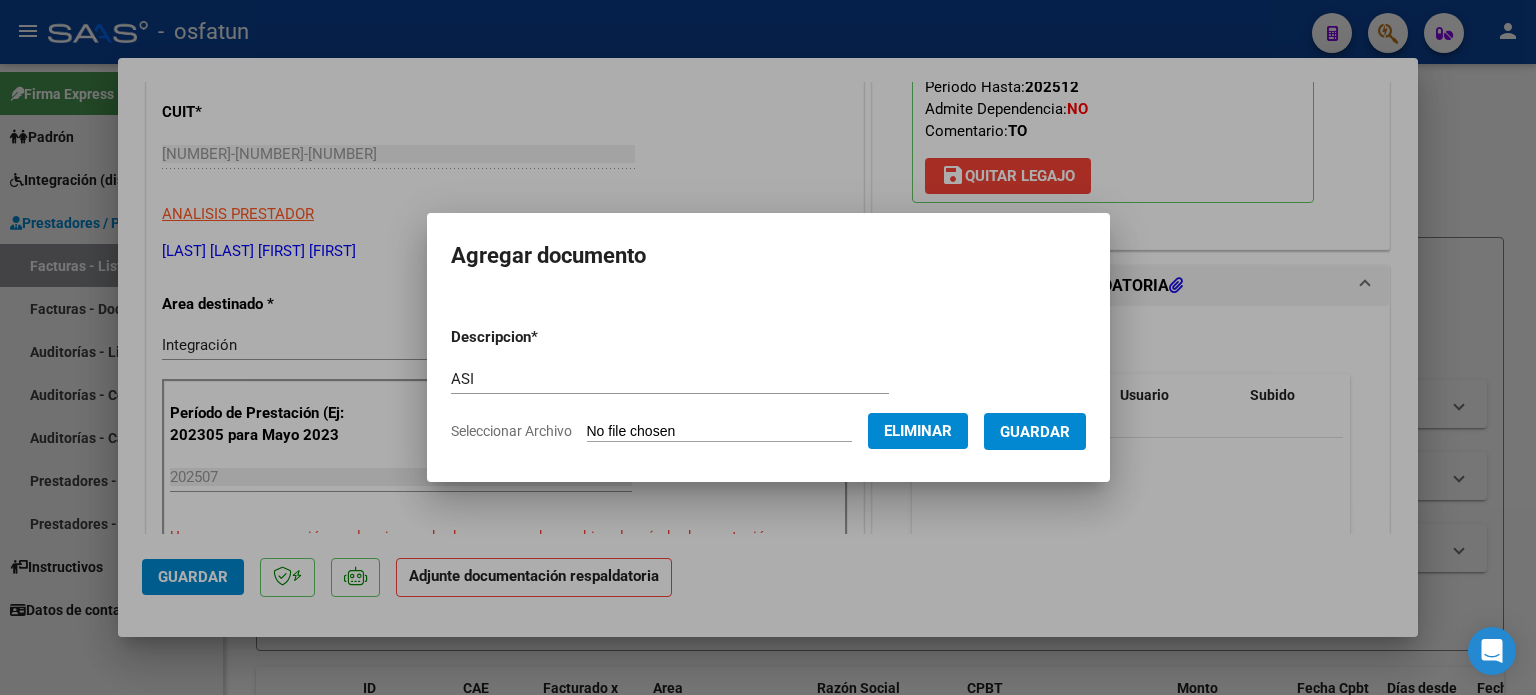 click on "Guardar" at bounding box center [1035, 432] 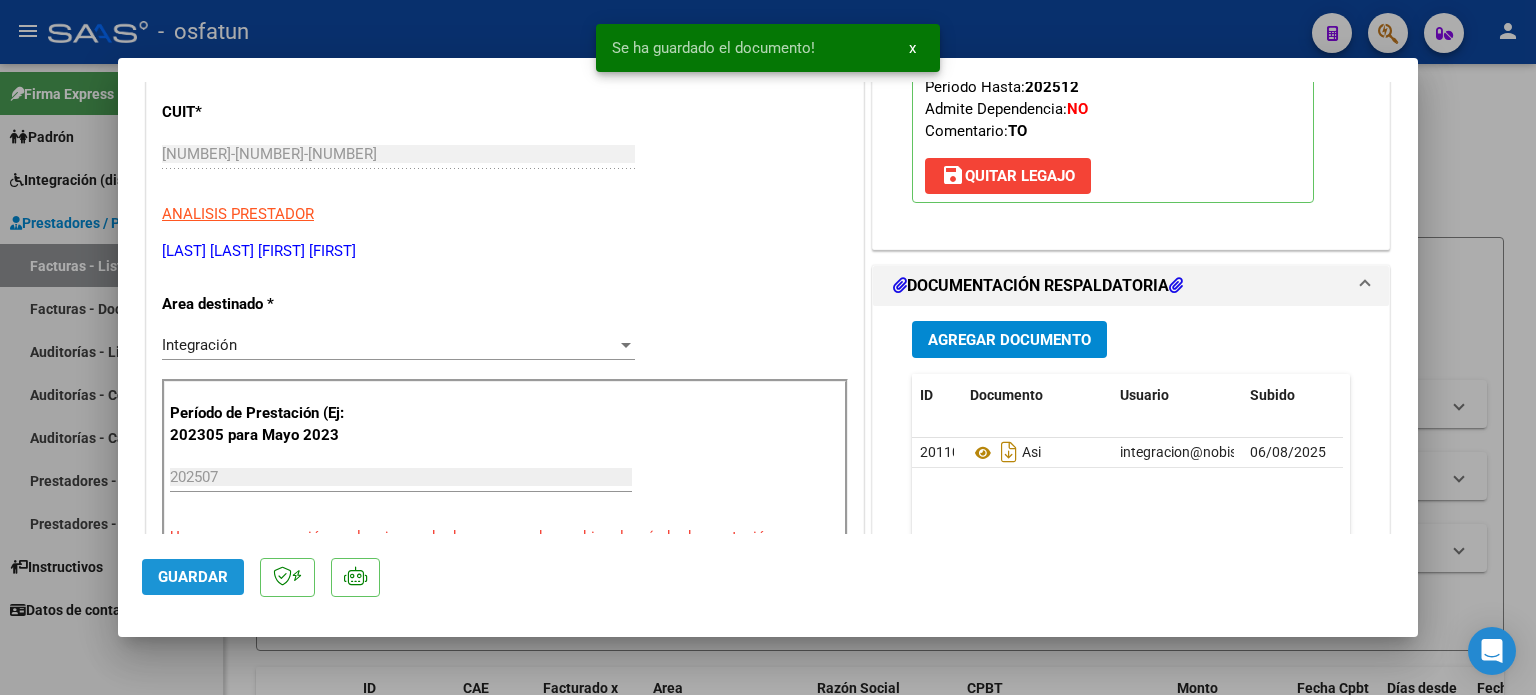 click on "Guardar" 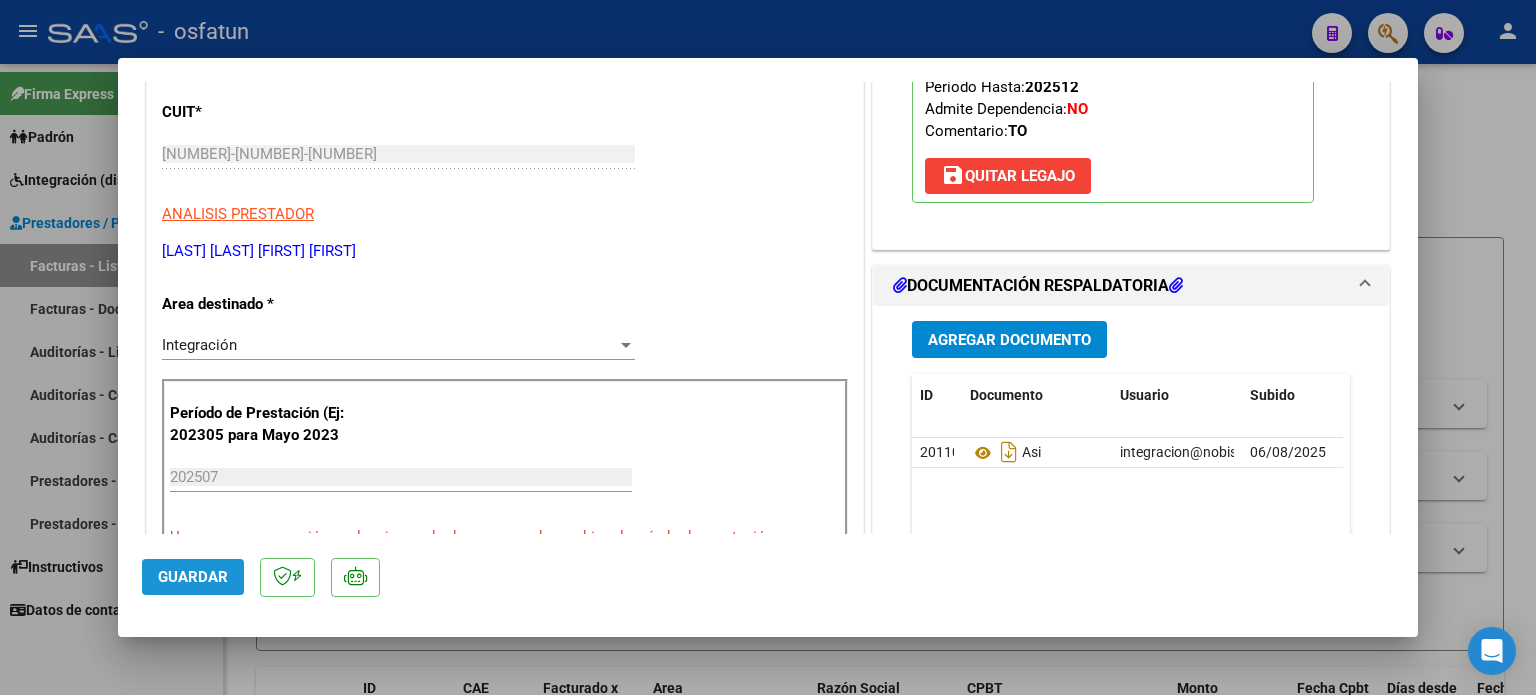 click on "Guardar" 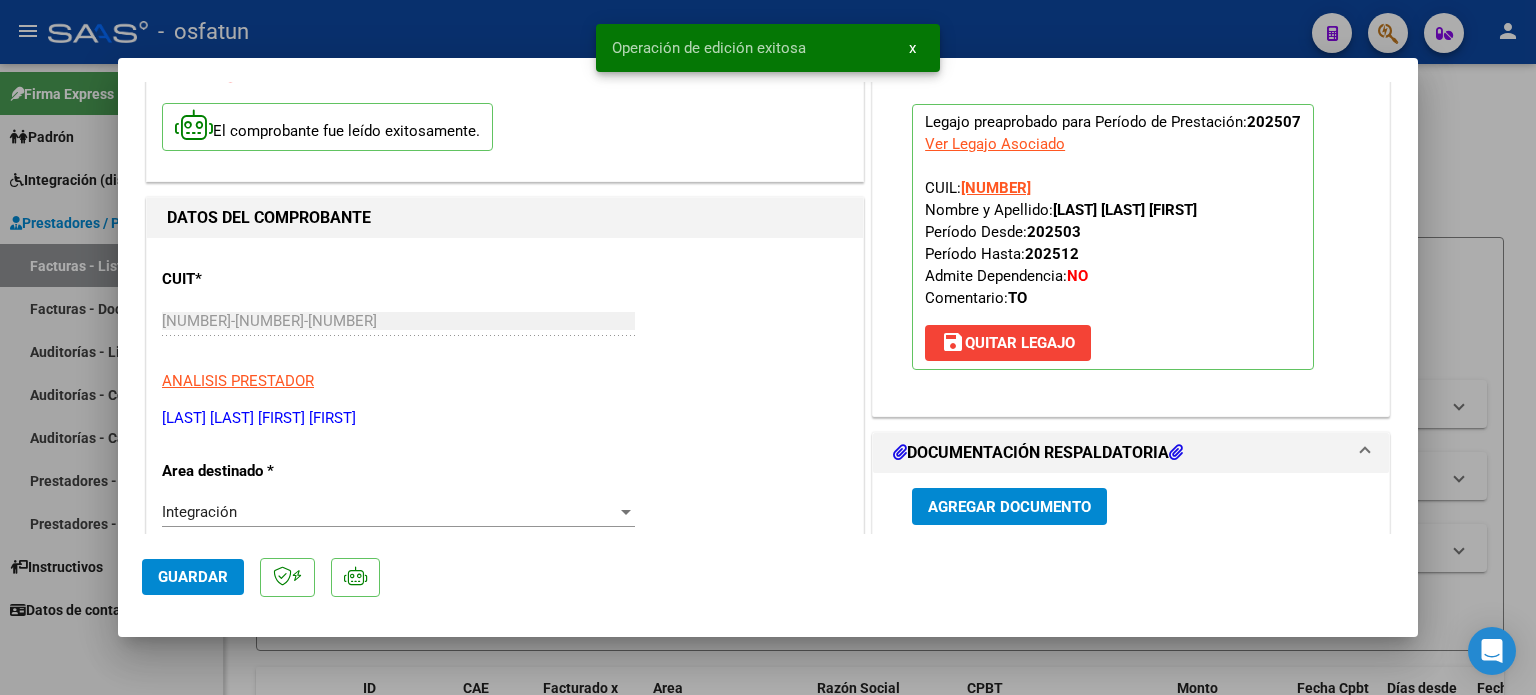 scroll, scrollTop: 0, scrollLeft: 0, axis: both 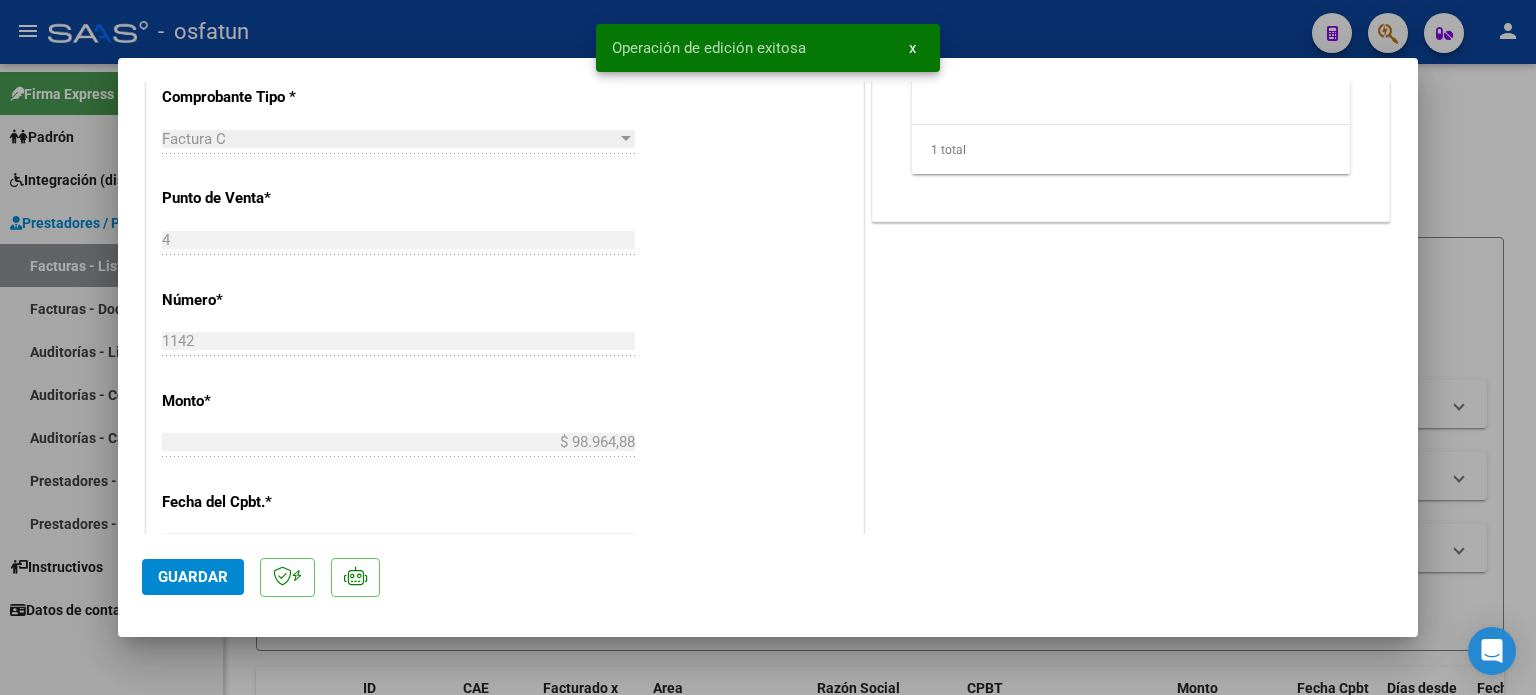 click at bounding box center (768, 347) 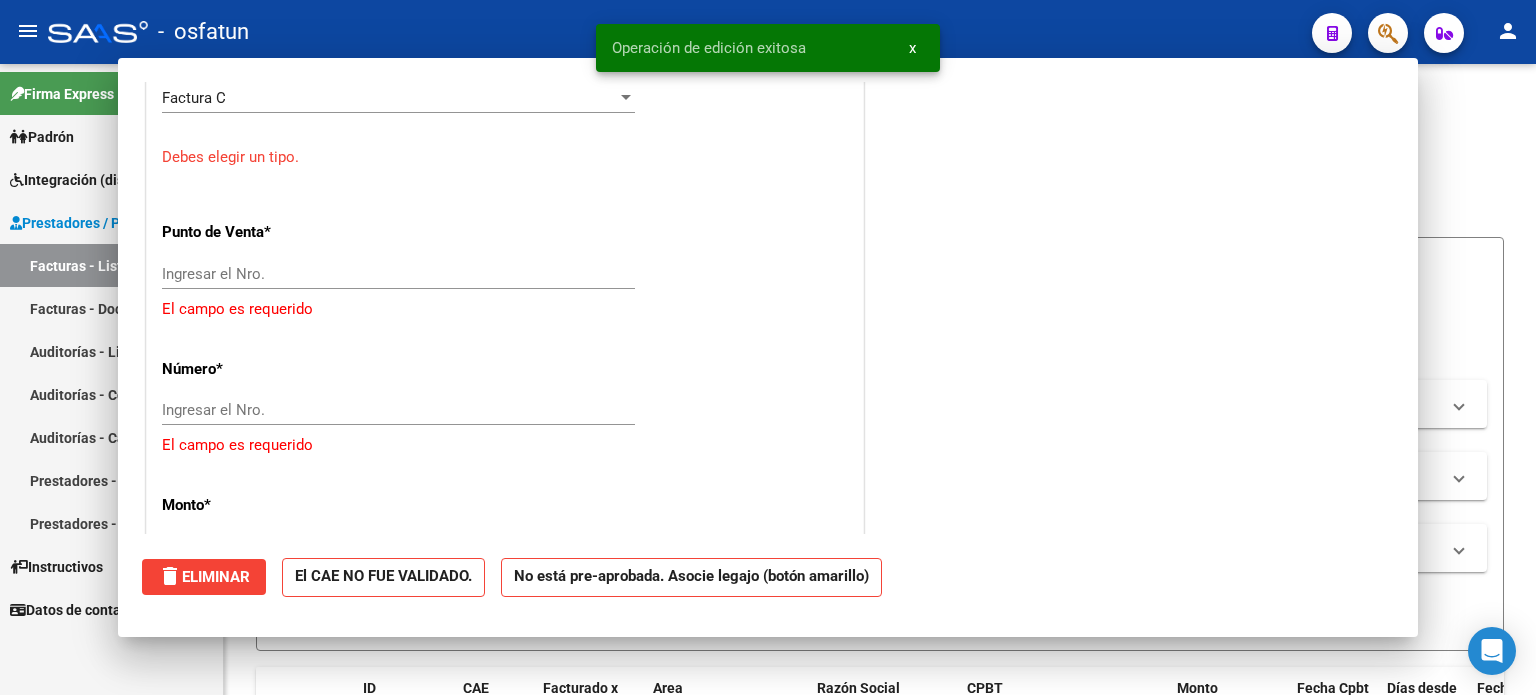 scroll, scrollTop: 738, scrollLeft: 0, axis: vertical 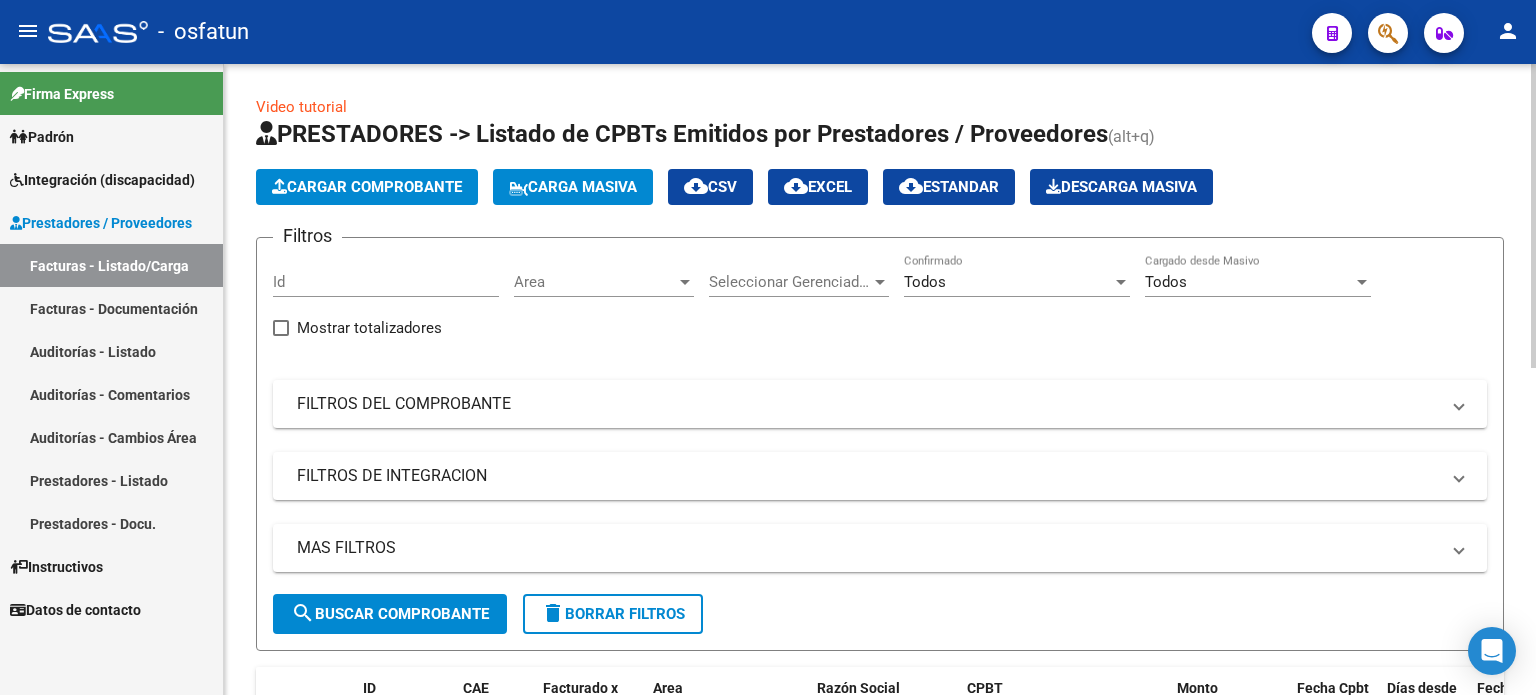 click on "Cargar Comprobante" 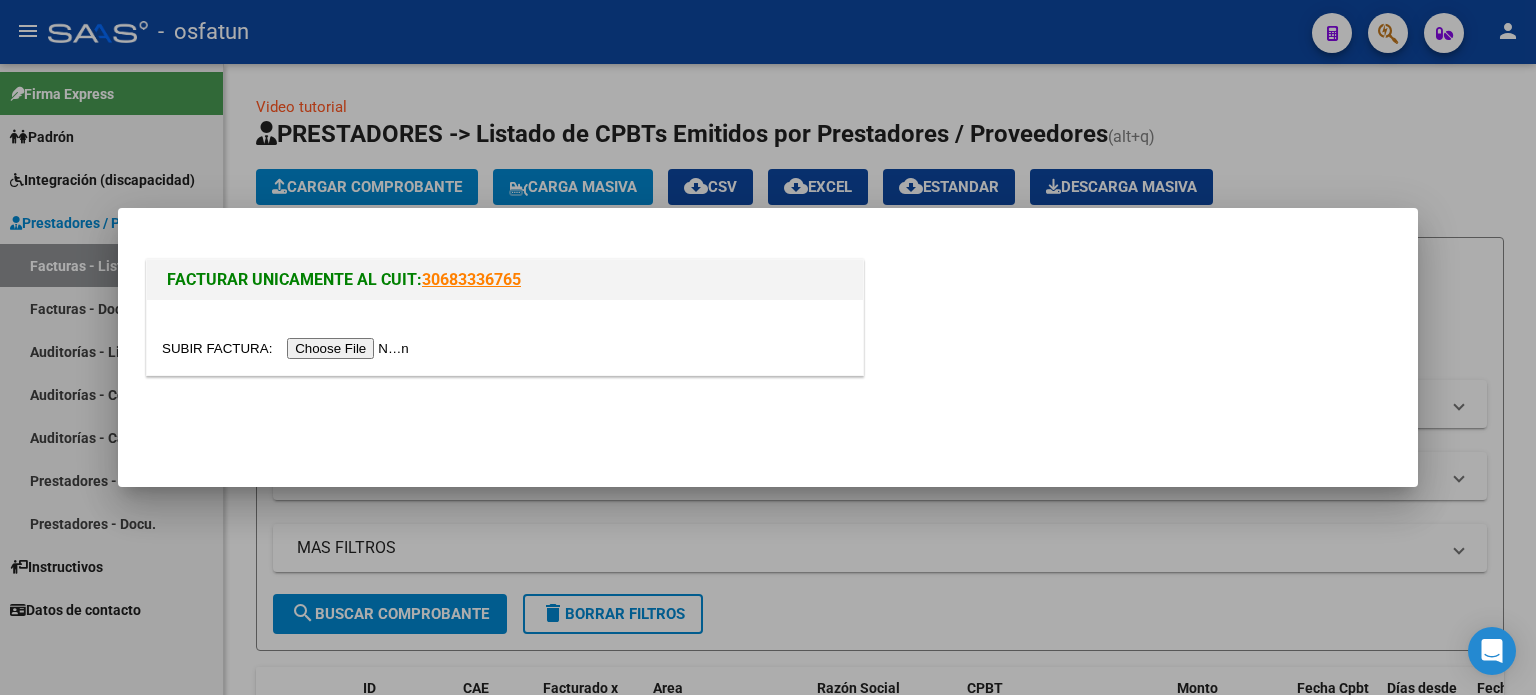click at bounding box center (288, 348) 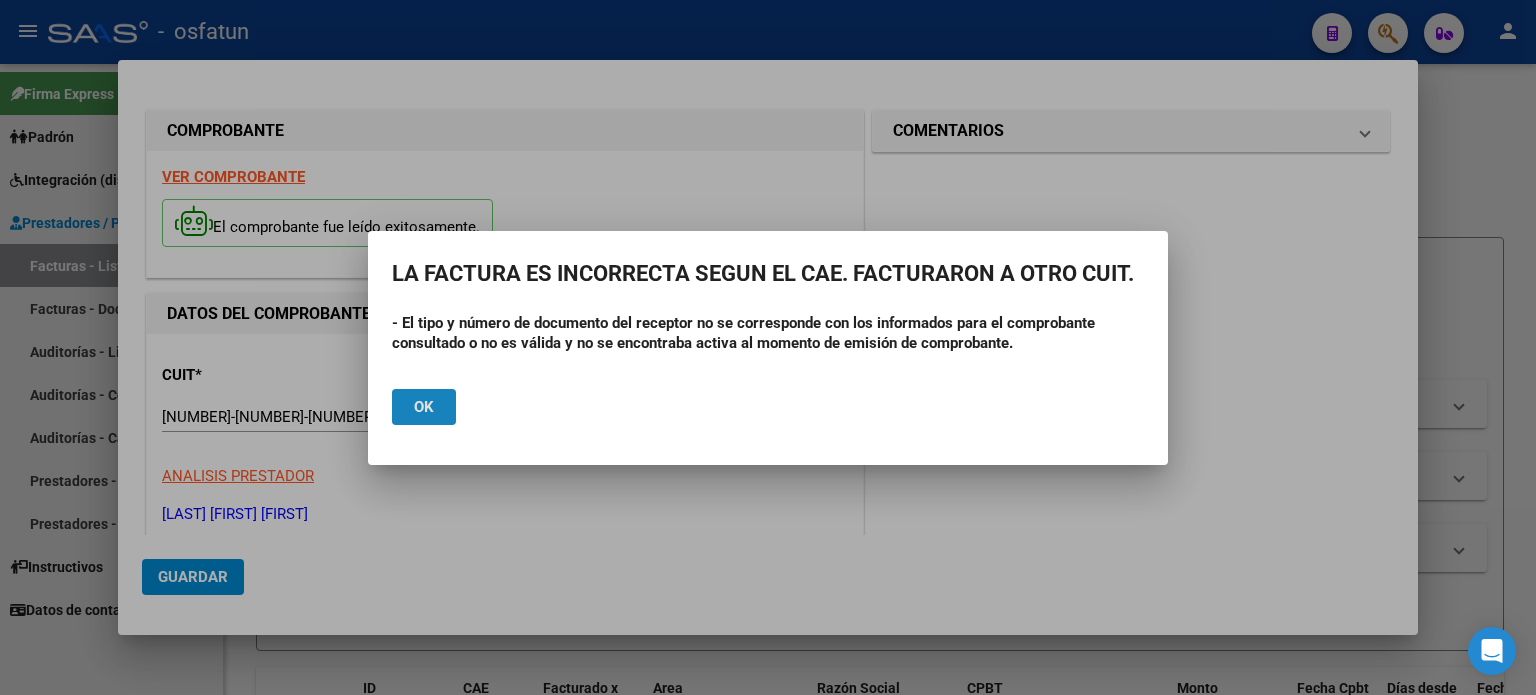 click on "Ok" 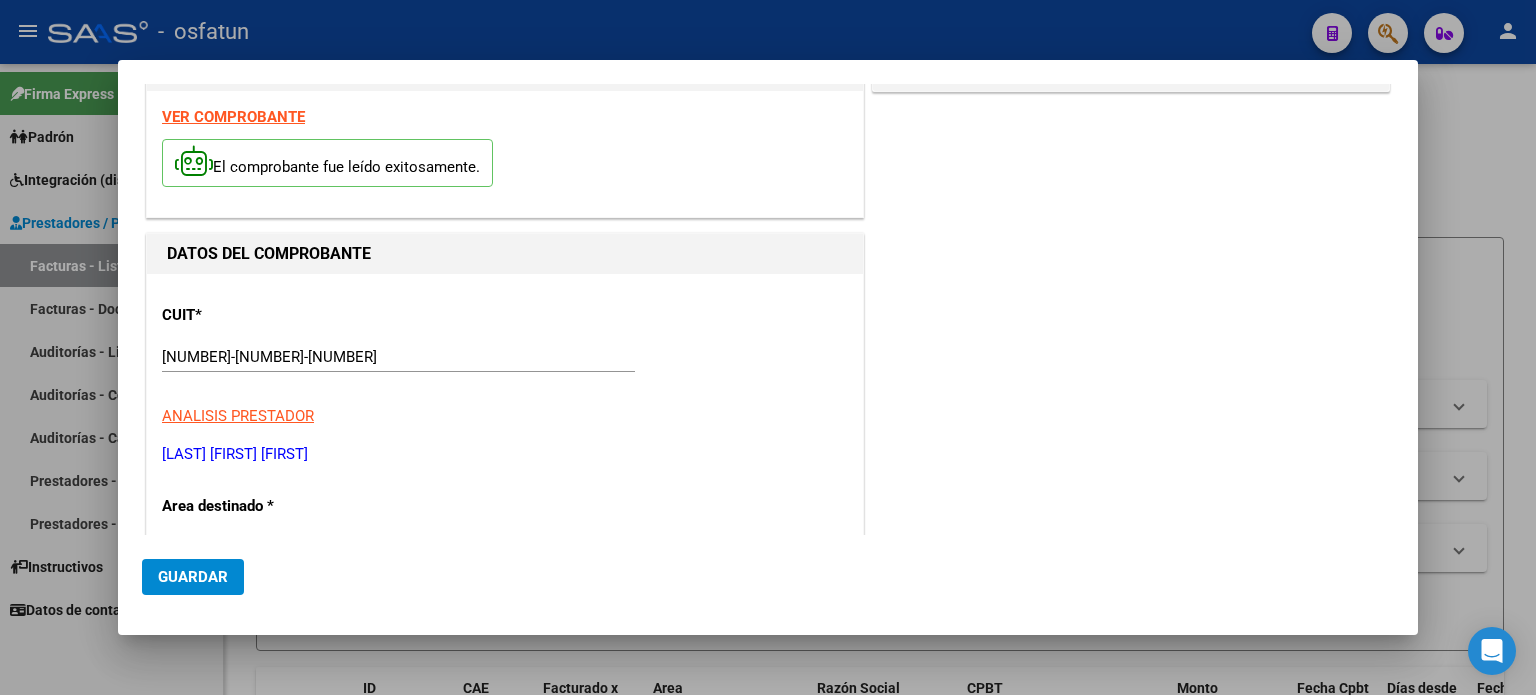 scroll, scrollTop: 0, scrollLeft: 0, axis: both 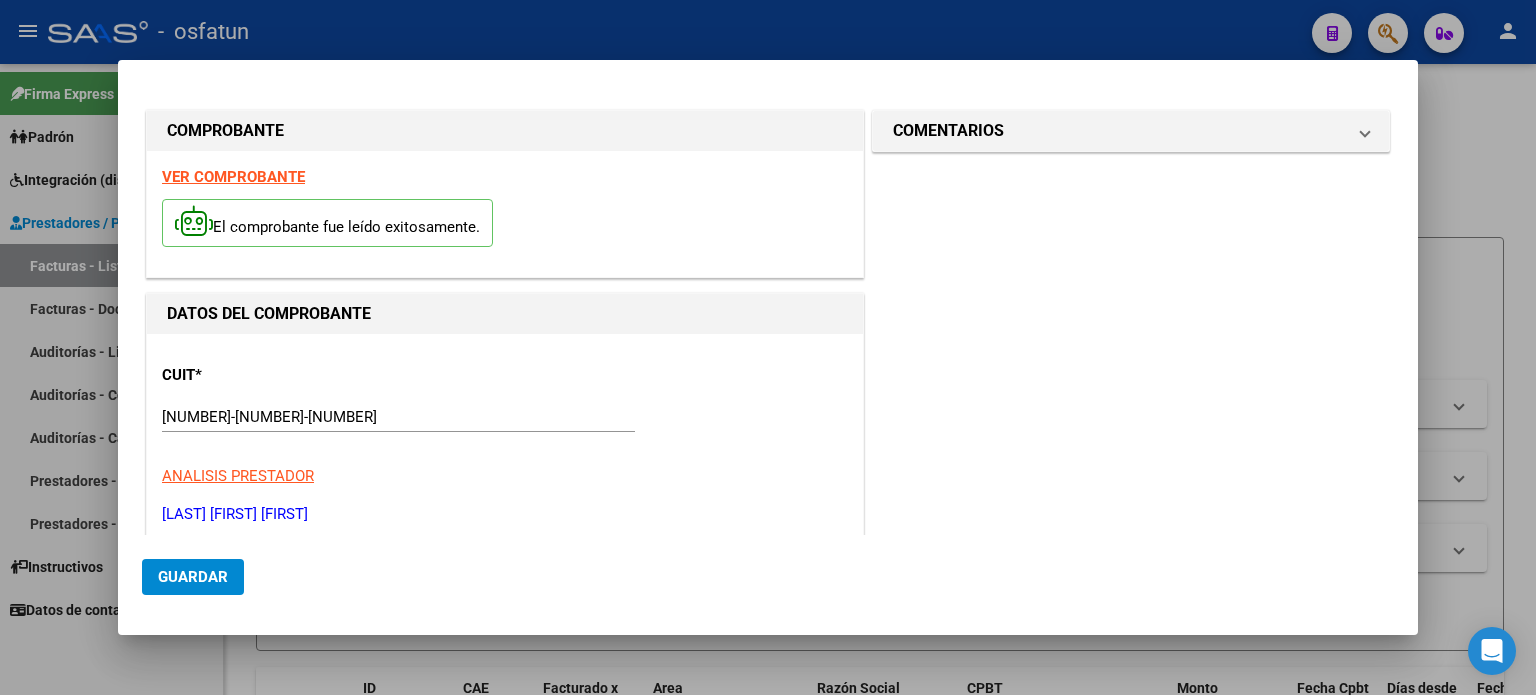 click at bounding box center [768, 347] 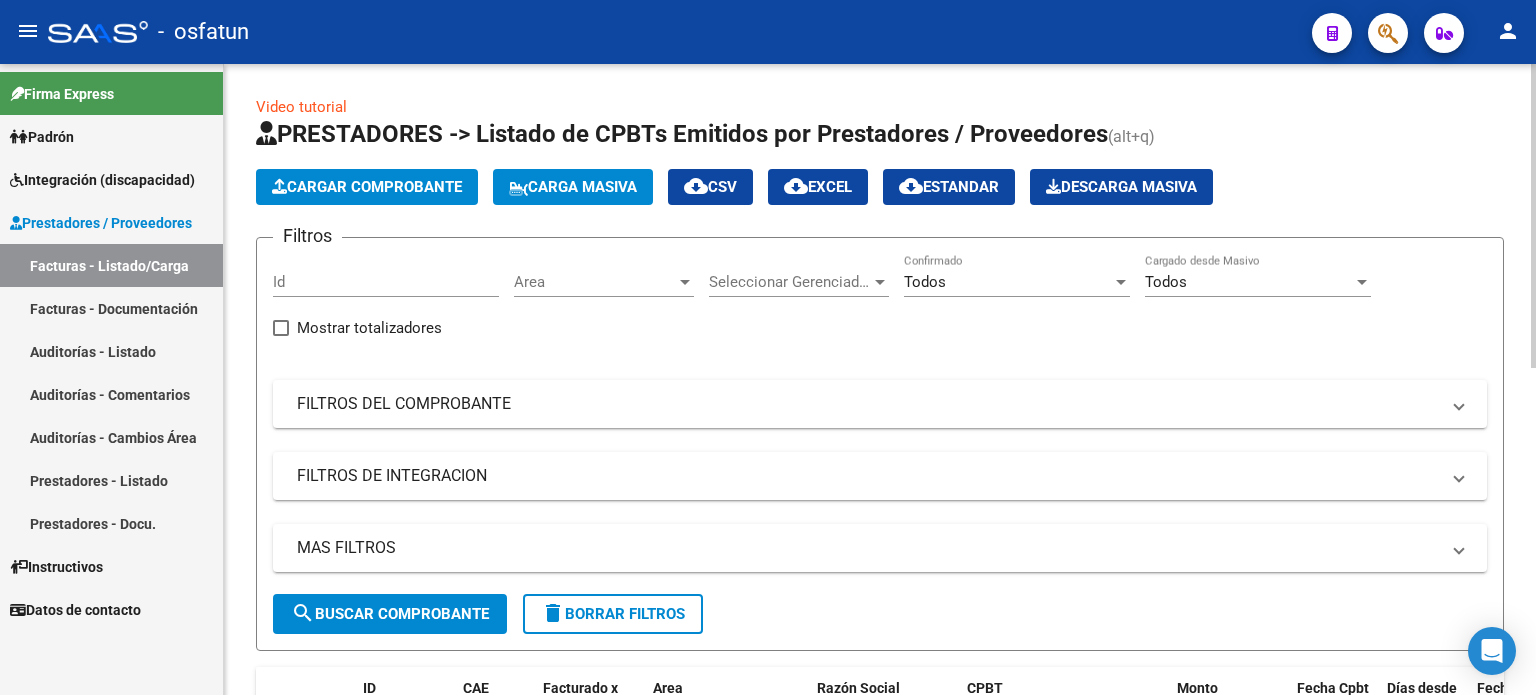 click on "Cargar Comprobante" 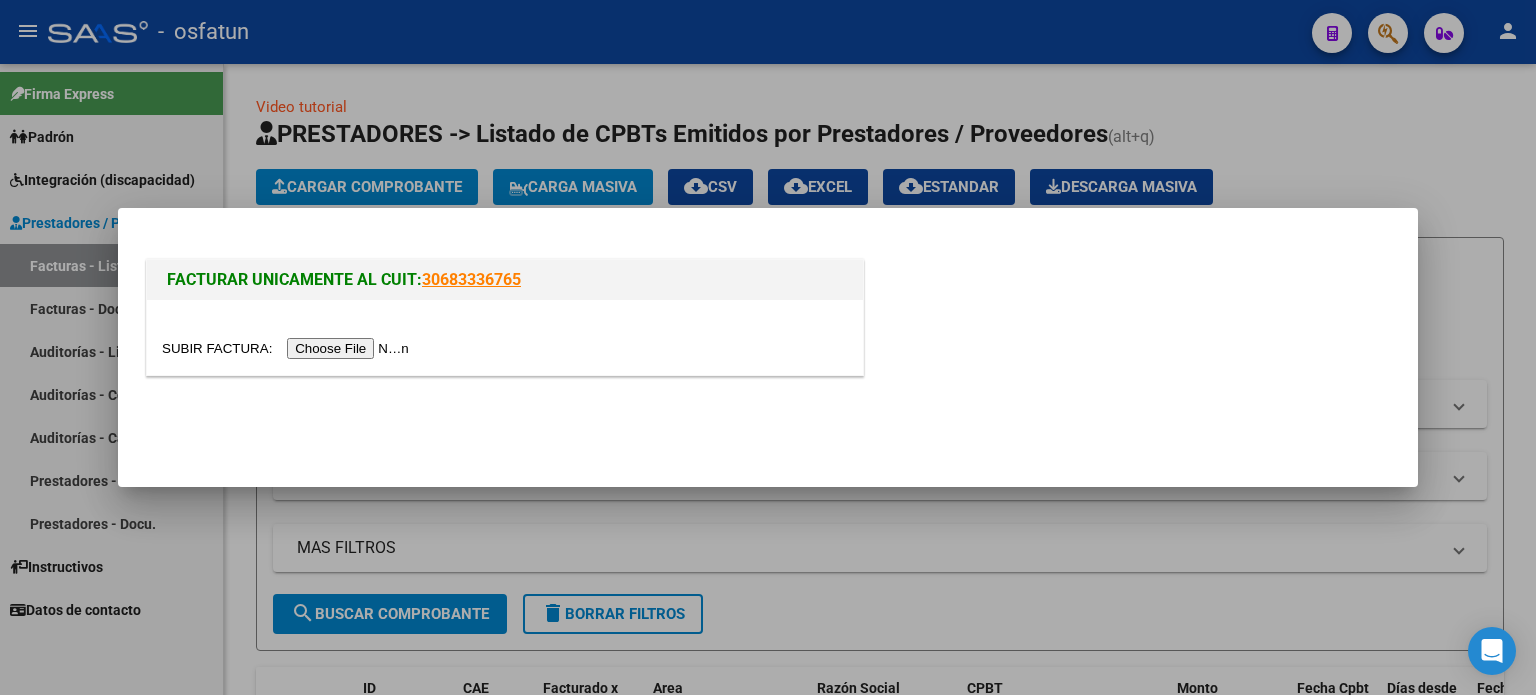 click at bounding box center (288, 348) 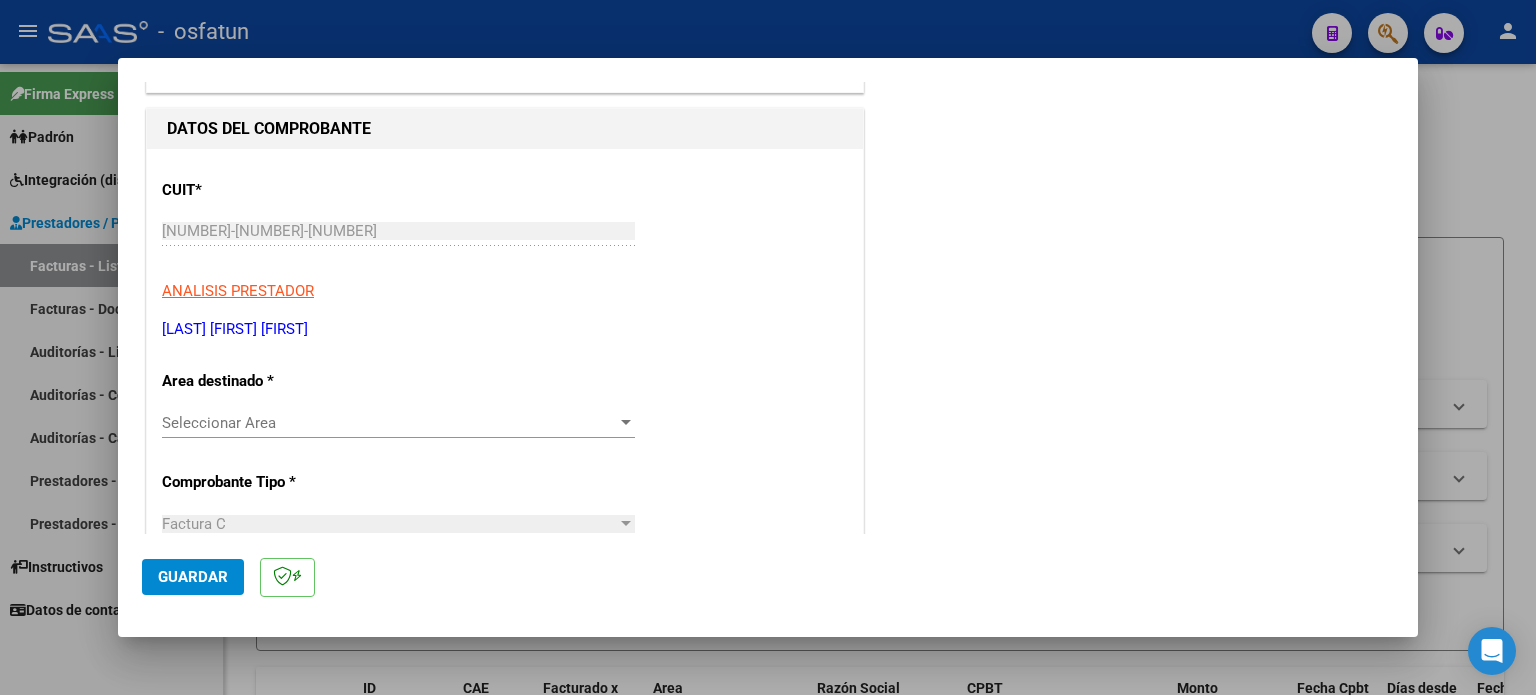 scroll, scrollTop: 300, scrollLeft: 0, axis: vertical 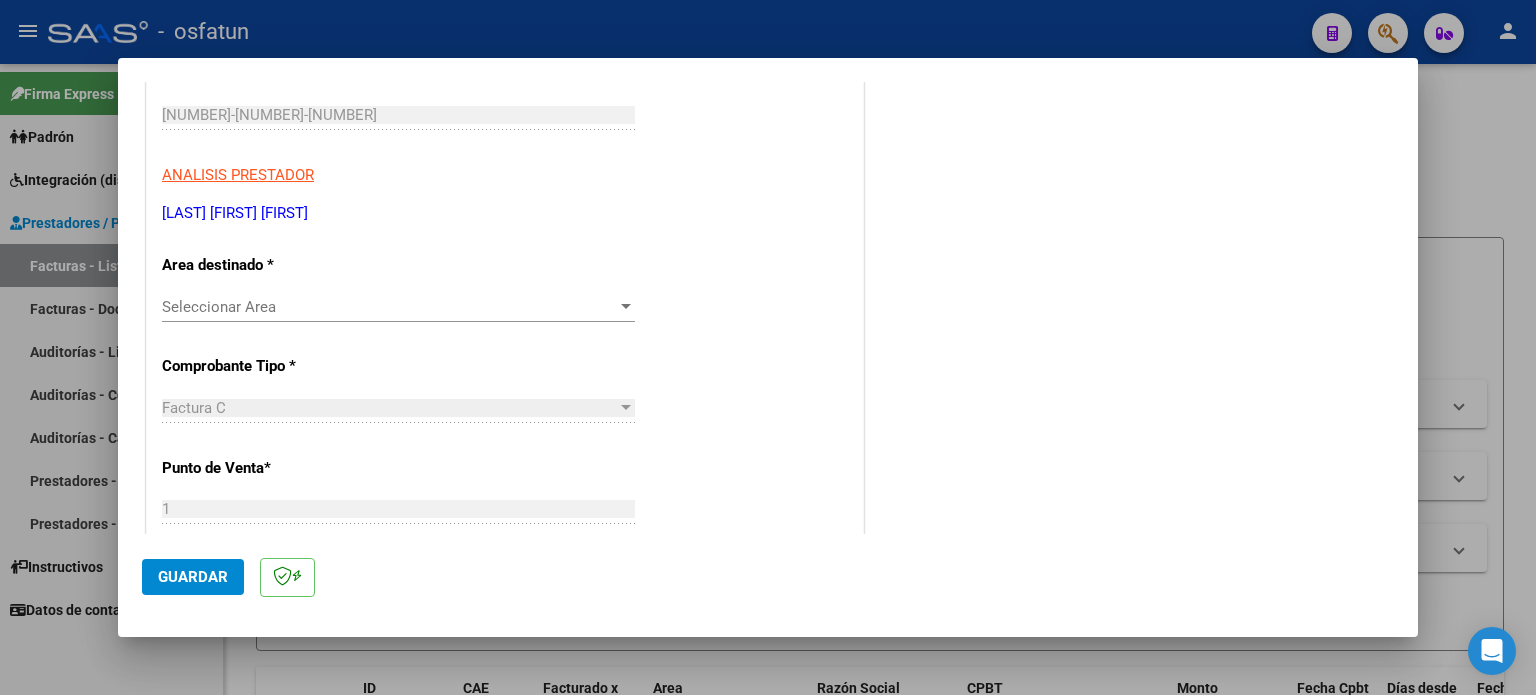 click on "Seleccionar Area" at bounding box center [389, 307] 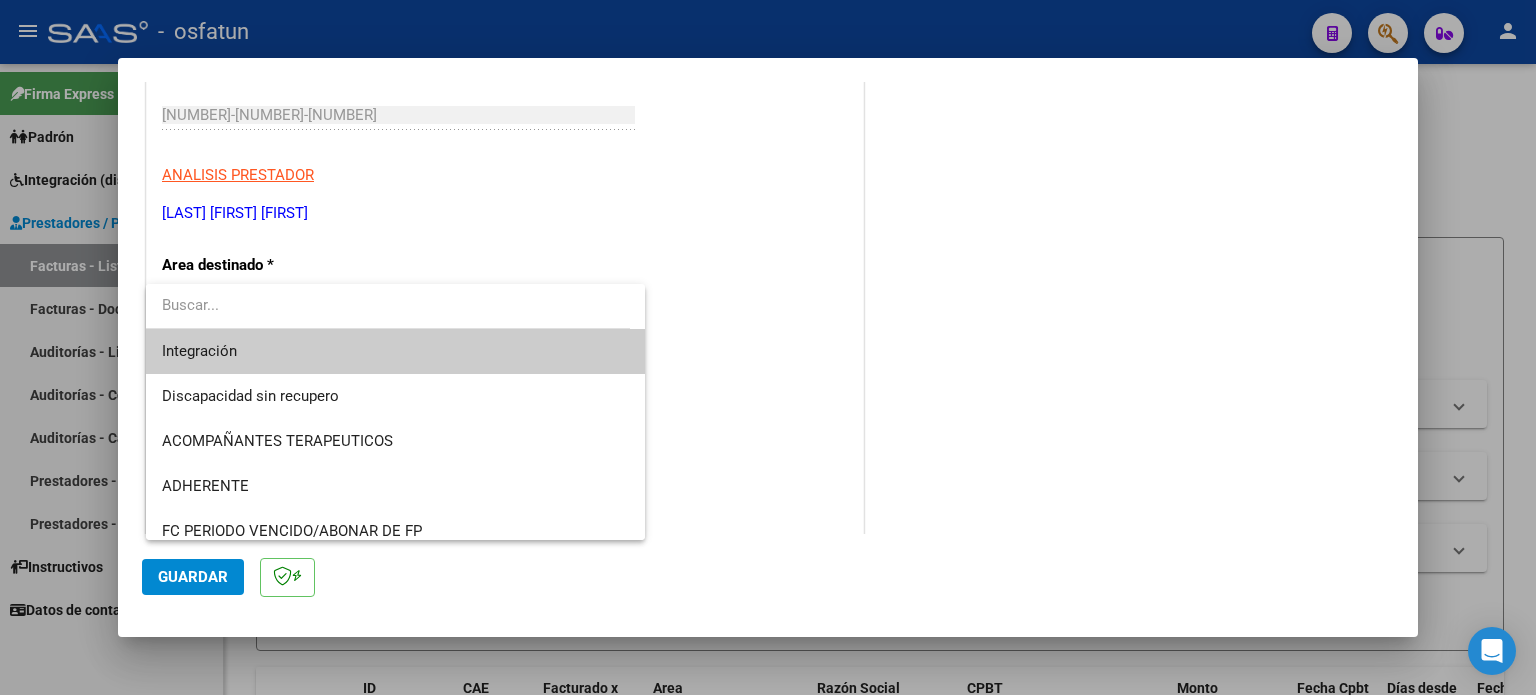 click on "Integración" at bounding box center [396, 351] 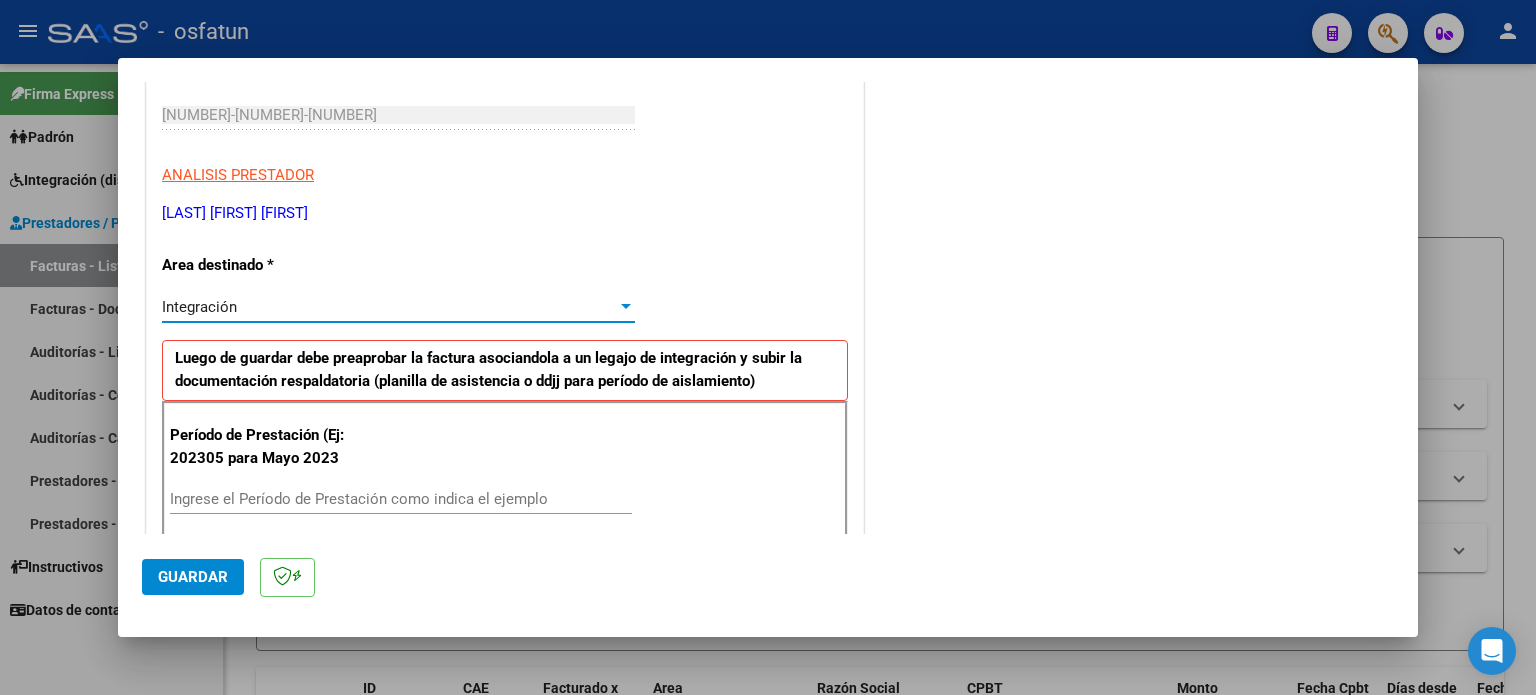 scroll, scrollTop: 400, scrollLeft: 0, axis: vertical 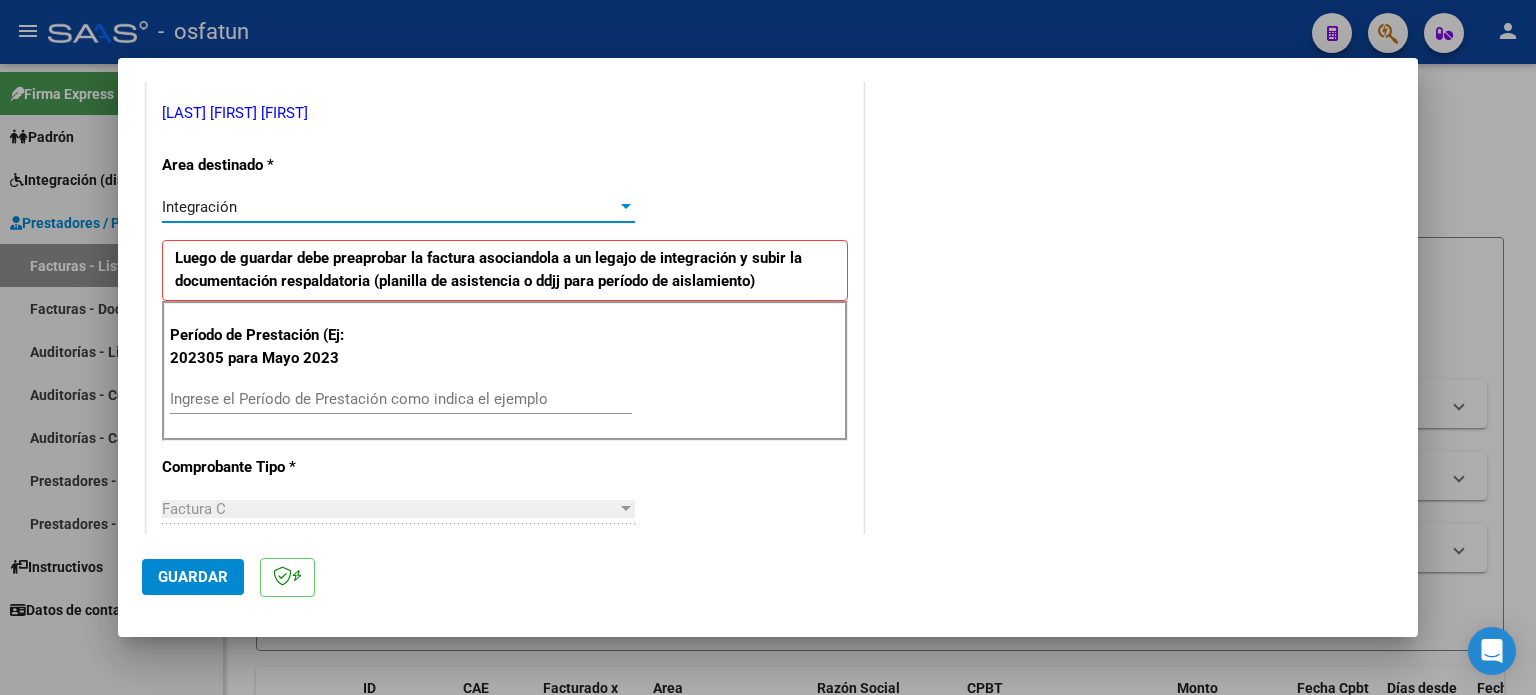 click on "Ingrese el Período de Prestación como indica el ejemplo" at bounding box center (401, 399) 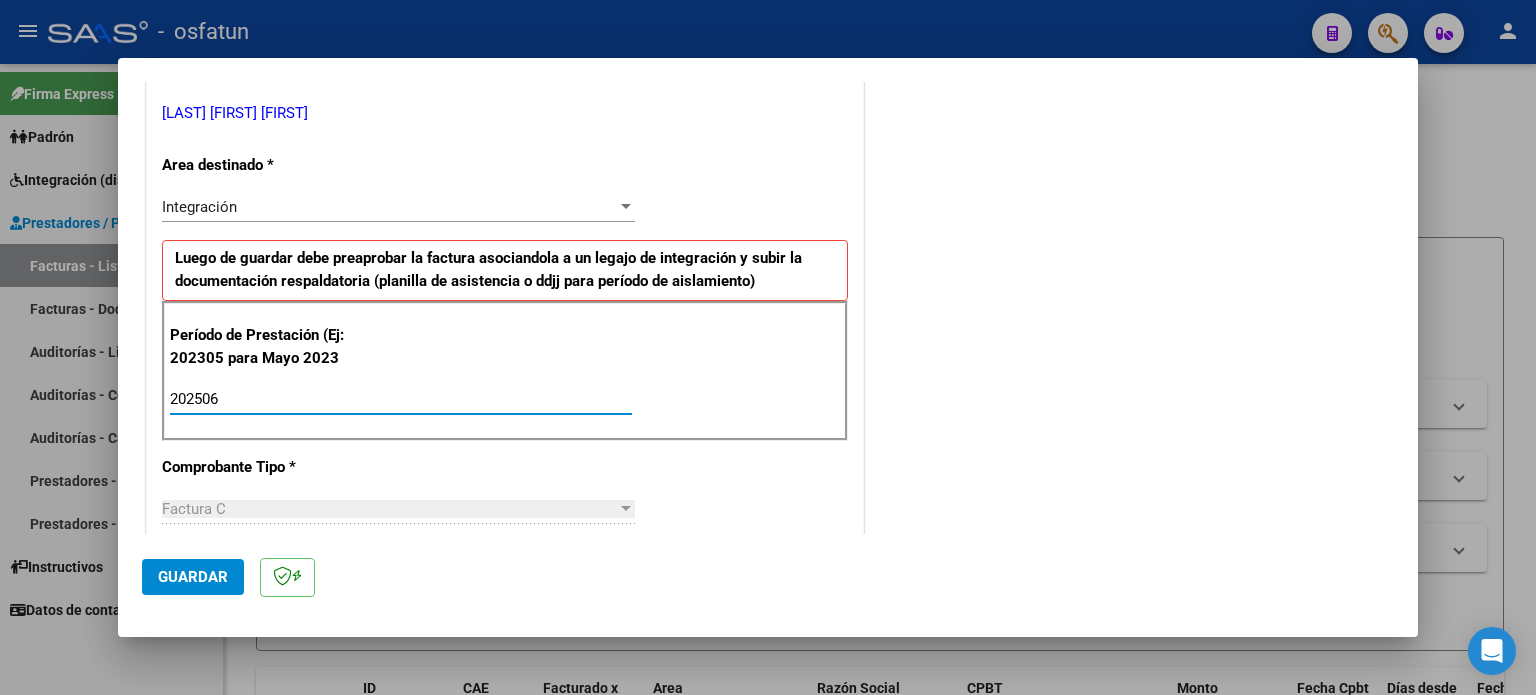 type on "202506" 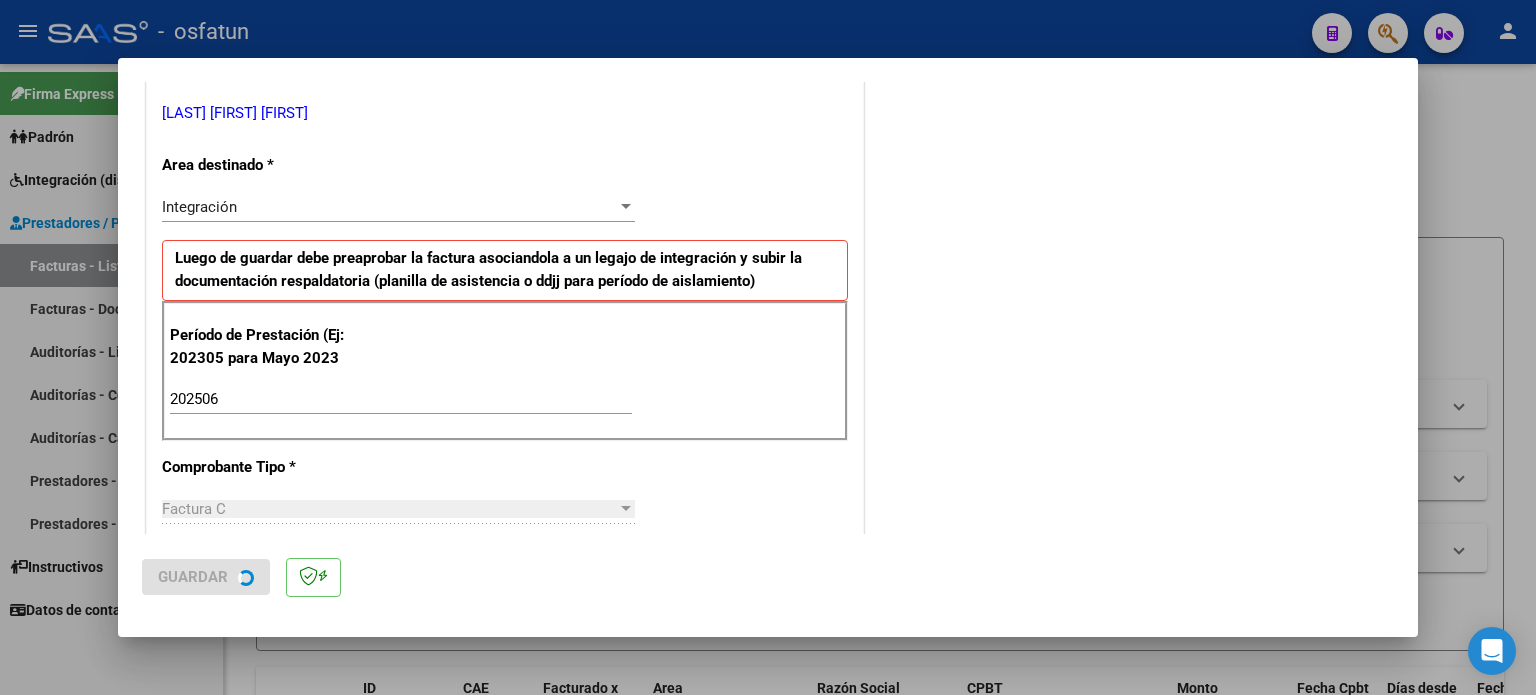 scroll, scrollTop: 0, scrollLeft: 0, axis: both 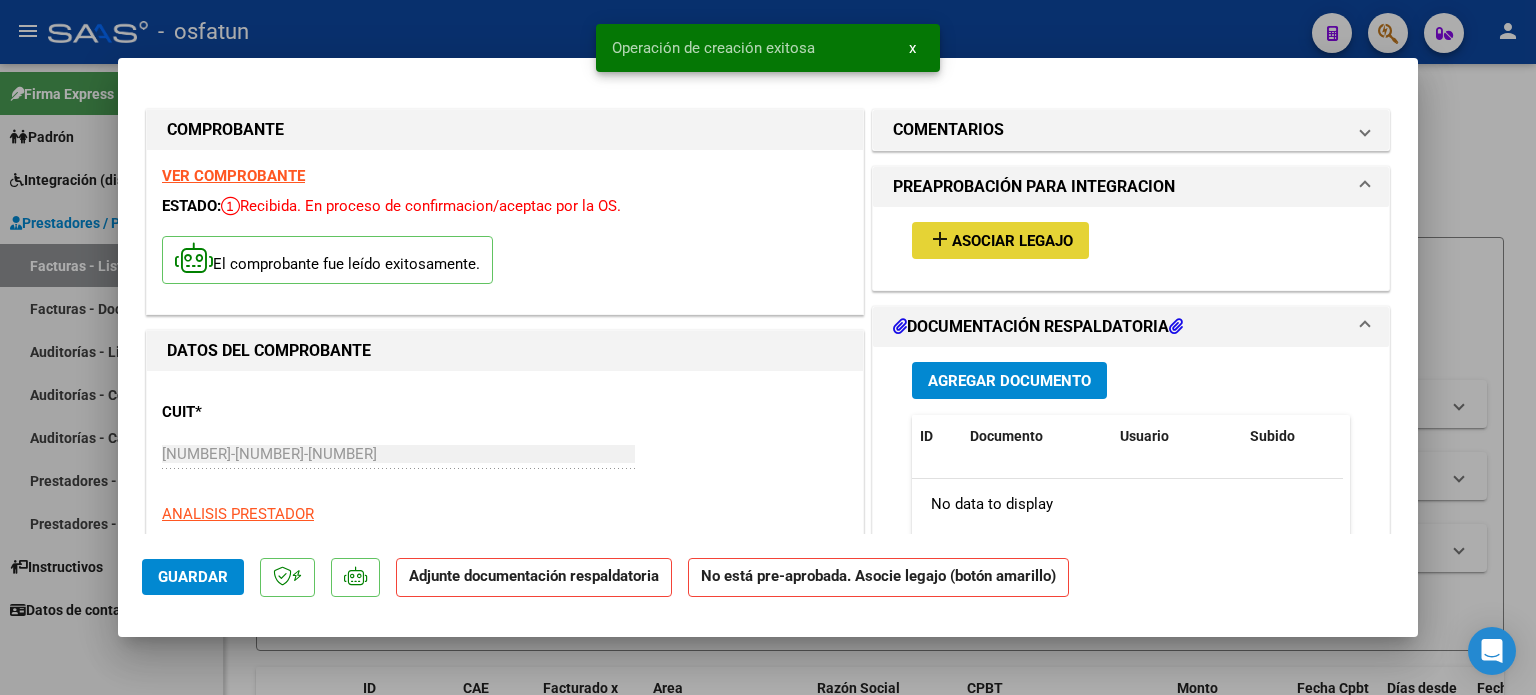 click on "Asociar Legajo" at bounding box center [1012, 241] 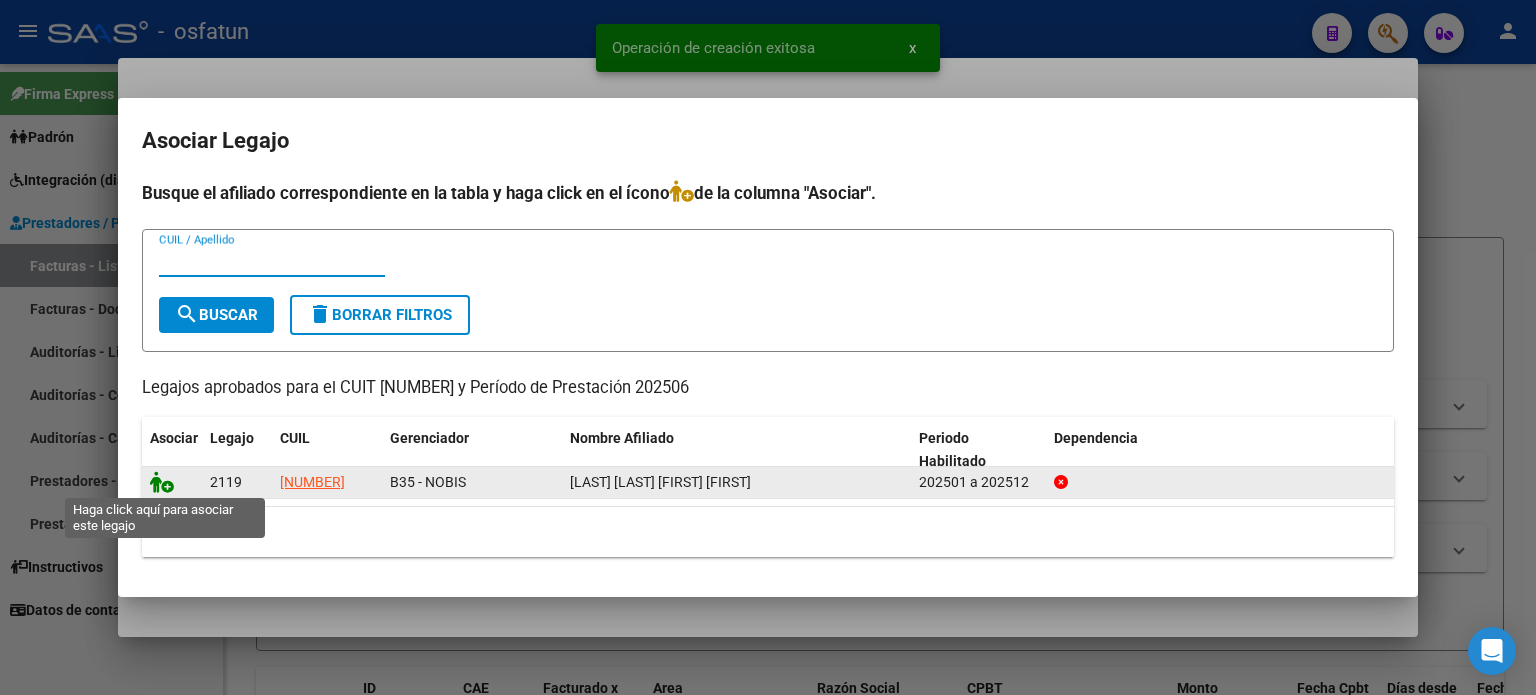 click 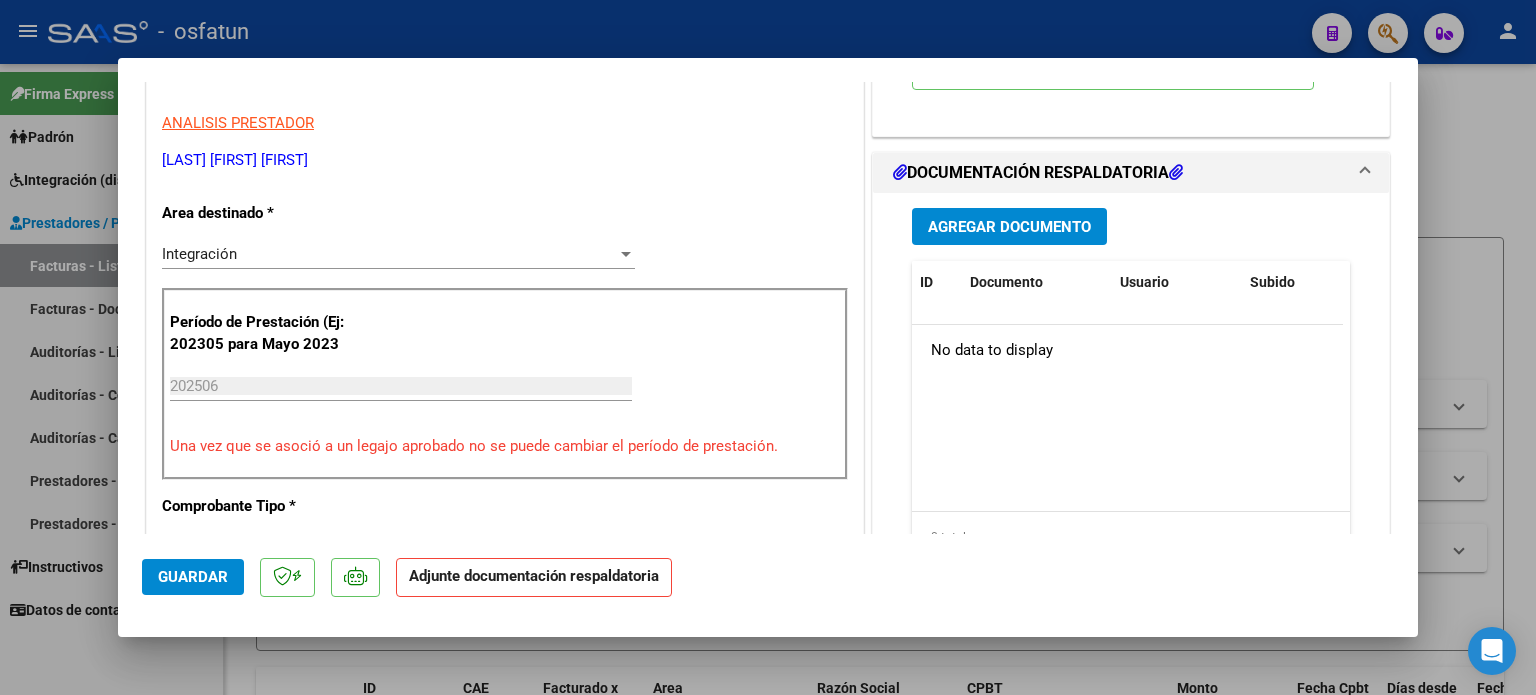 scroll, scrollTop: 400, scrollLeft: 0, axis: vertical 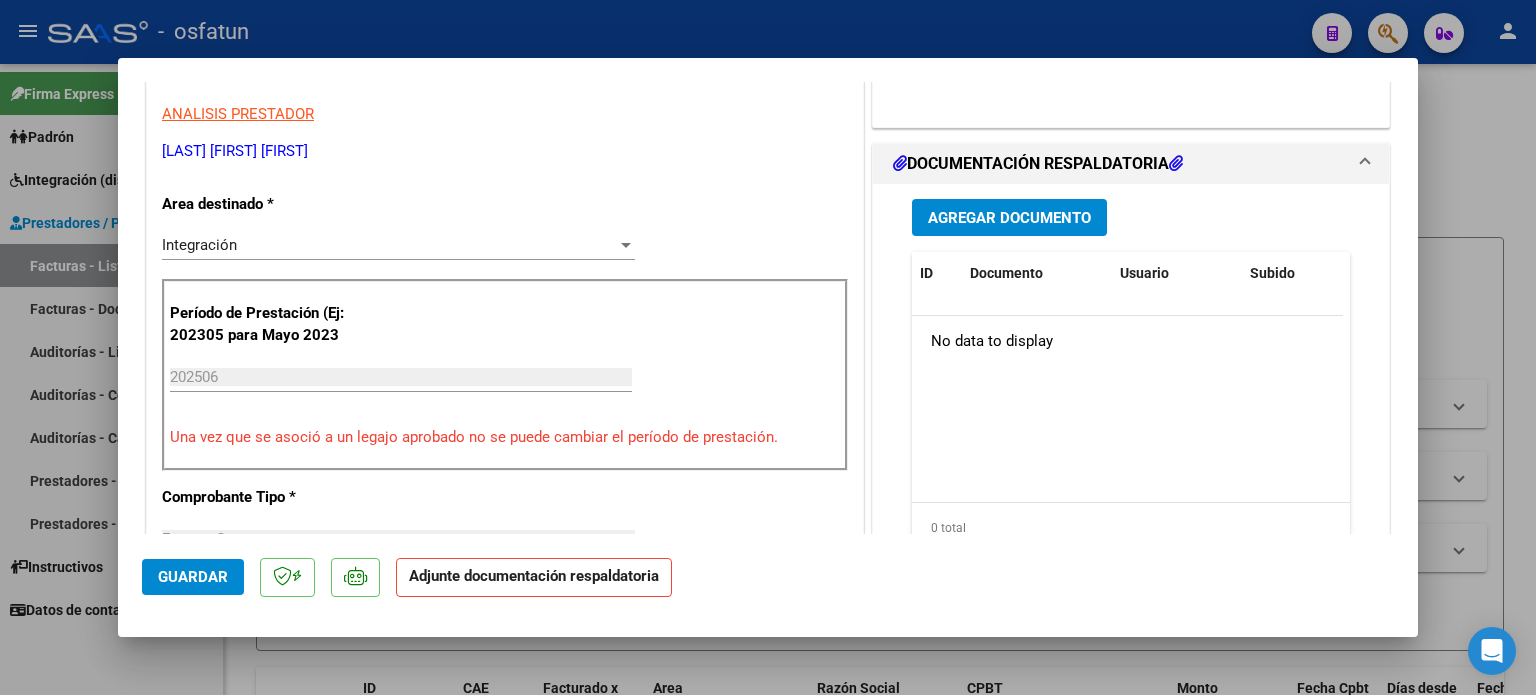 click on "Agregar Documento" at bounding box center (1009, 218) 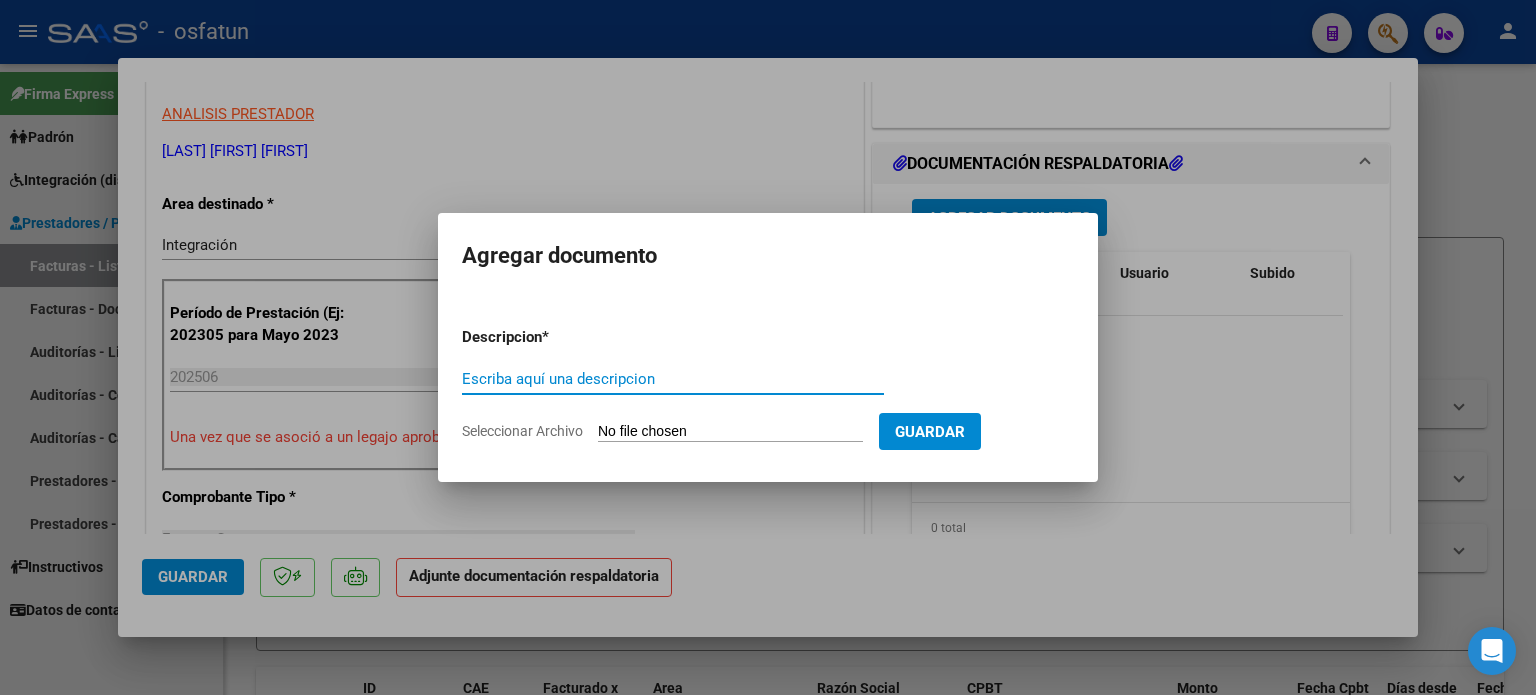 click on "Escriba aquí una descripcion" at bounding box center [673, 379] 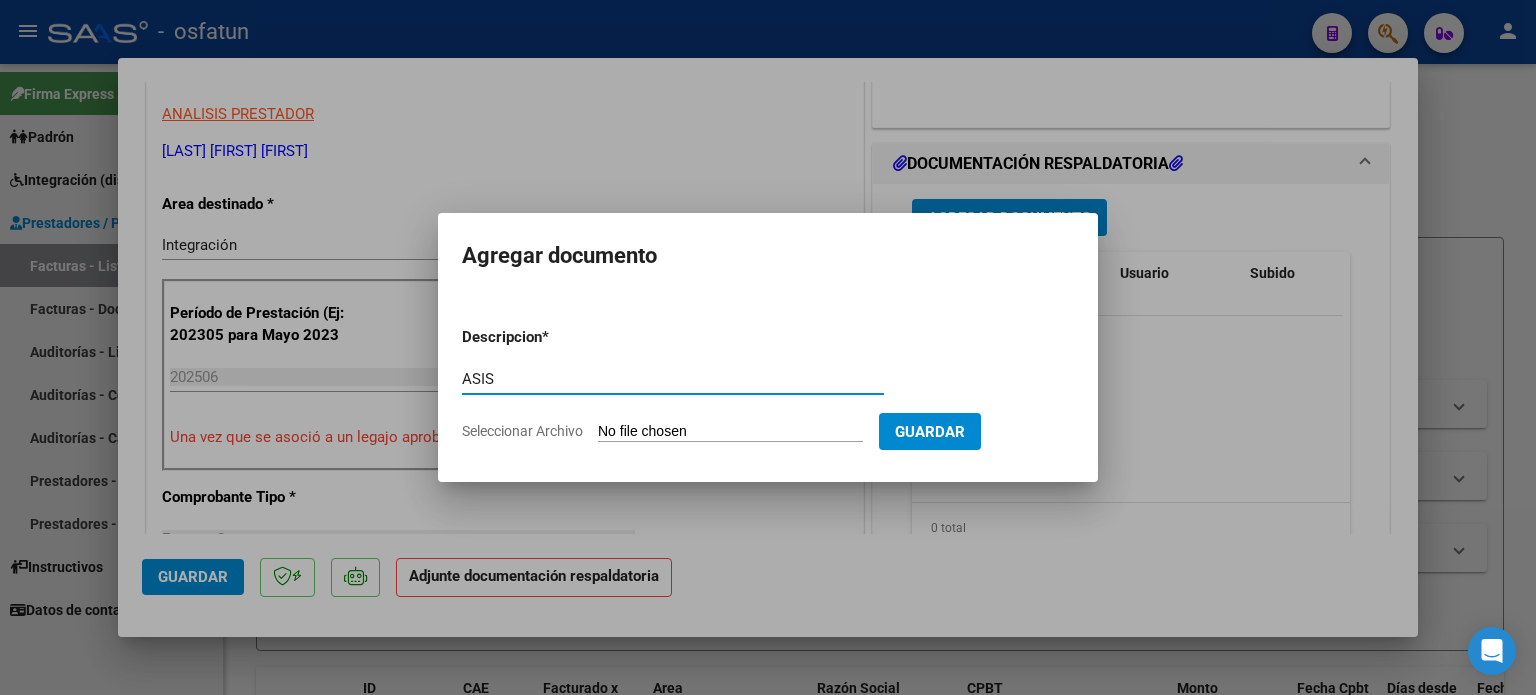 type on "ASIS" 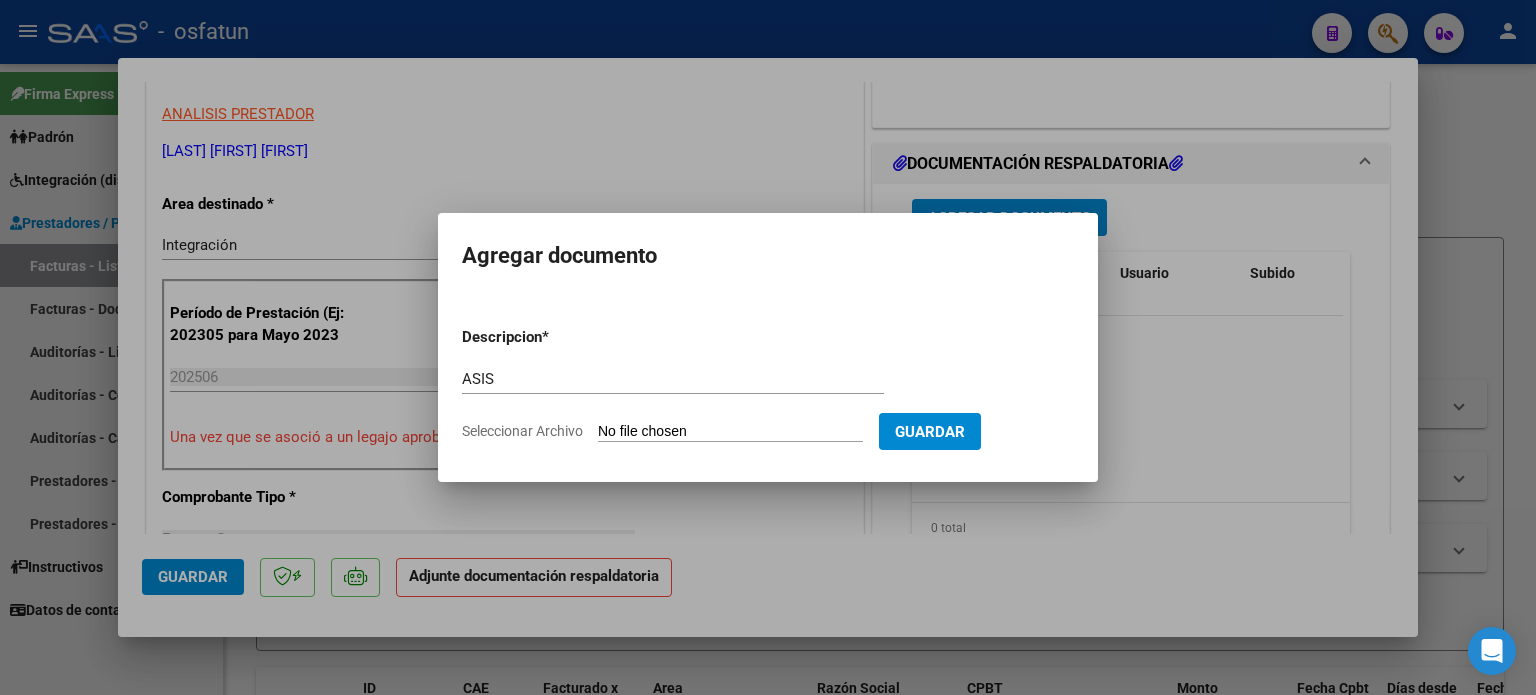 click on "Seleccionar Archivo" at bounding box center (730, 432) 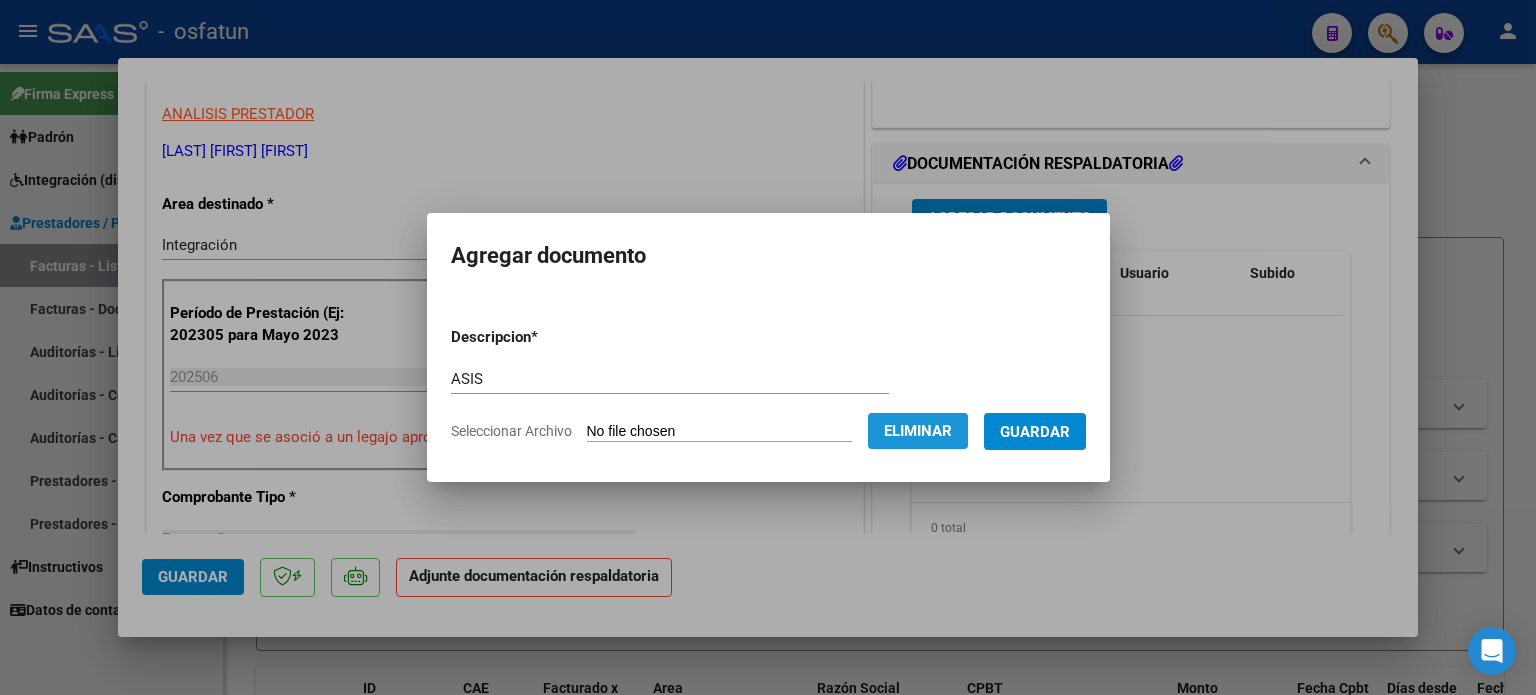 click on "Eliminar" 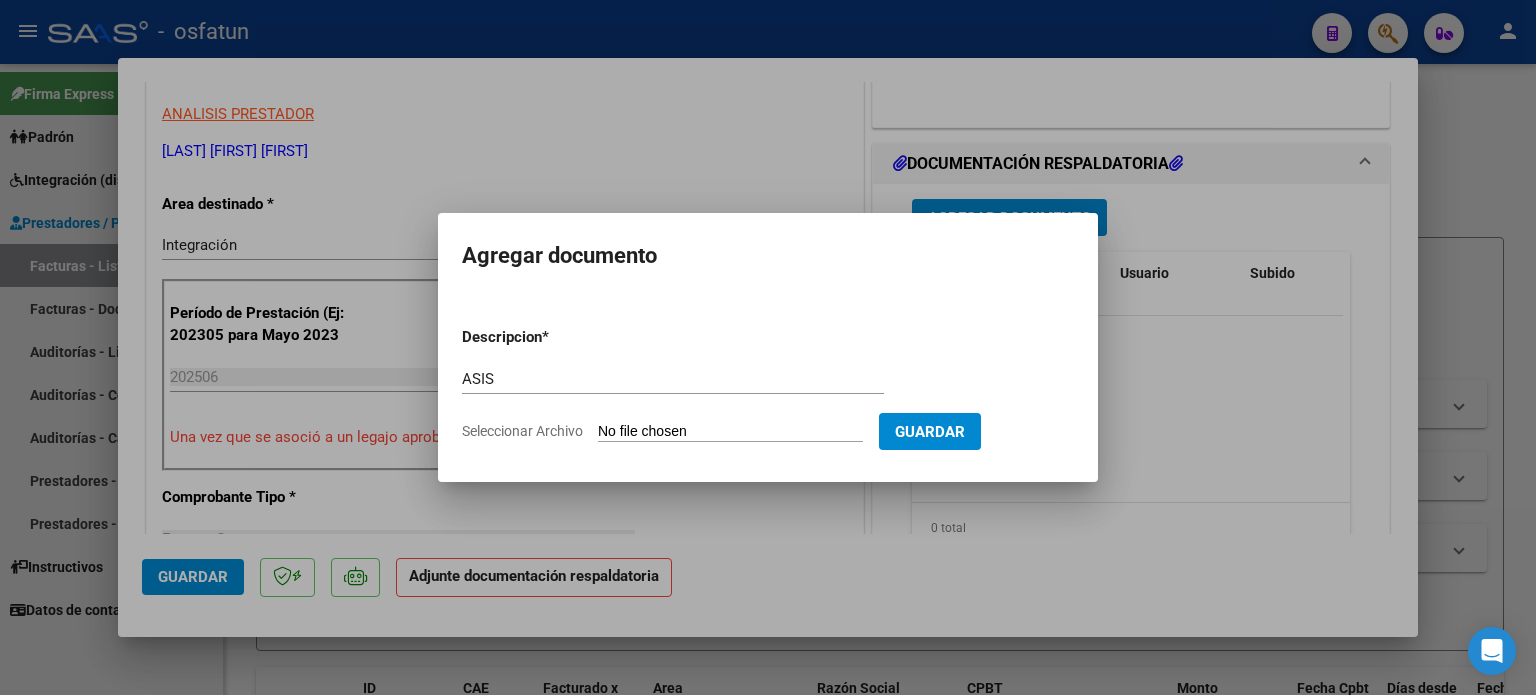 click on "Seleccionar Archivo" at bounding box center [730, 432] 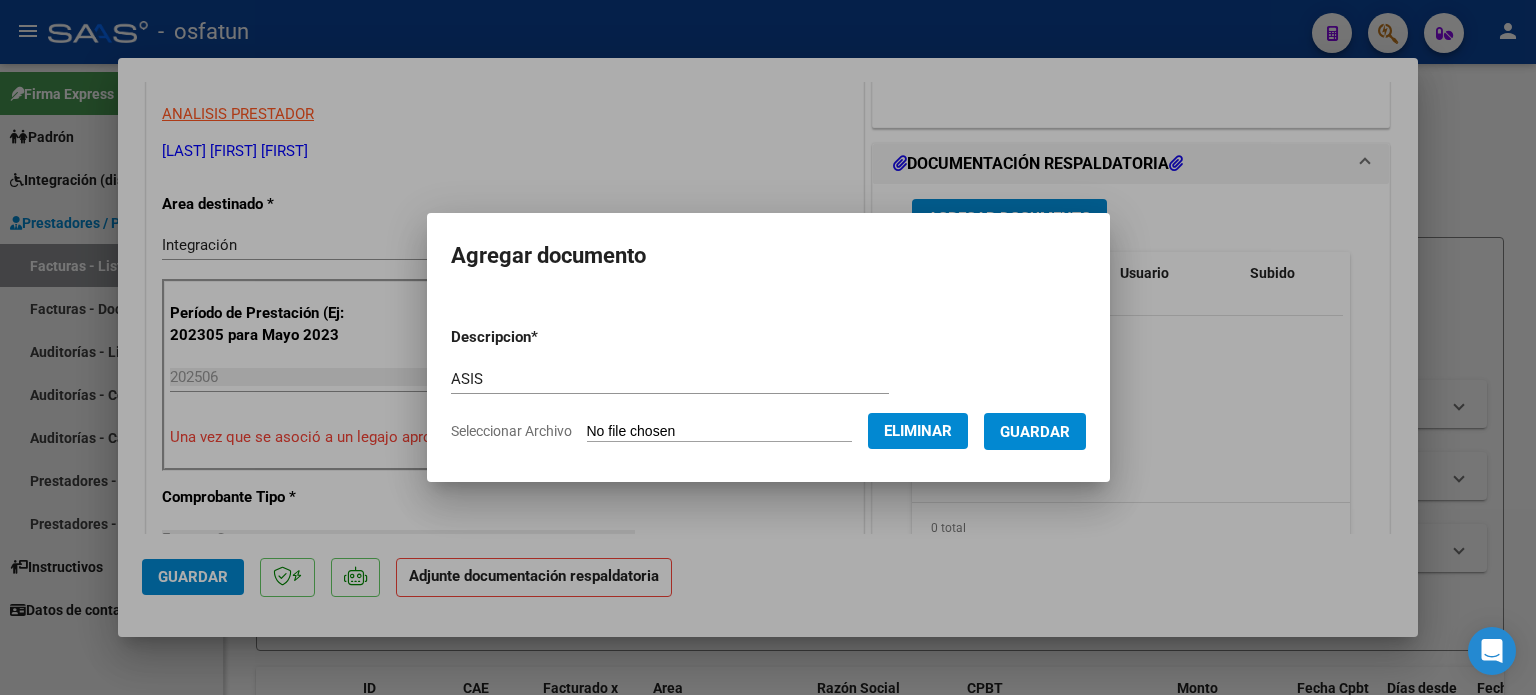 click on "Guardar" at bounding box center (1035, 431) 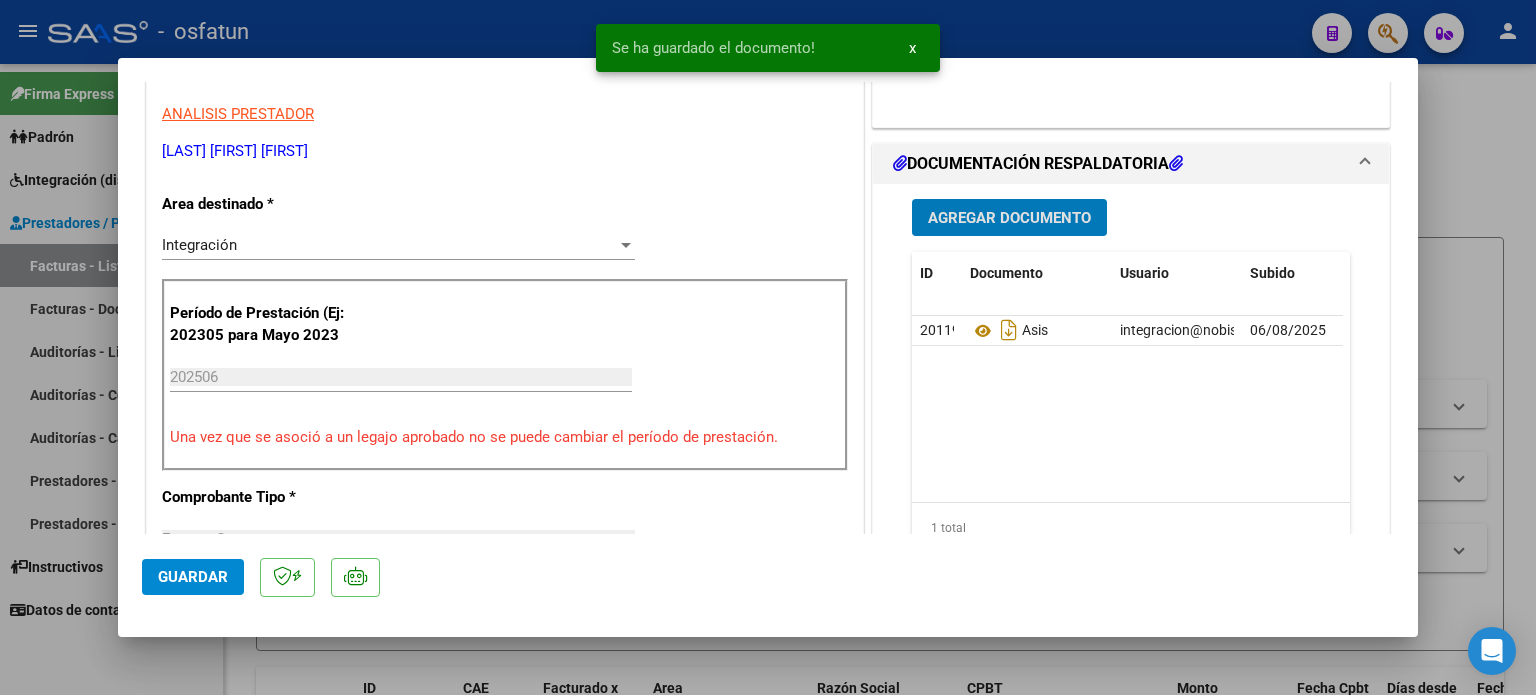 scroll, scrollTop: 500, scrollLeft: 0, axis: vertical 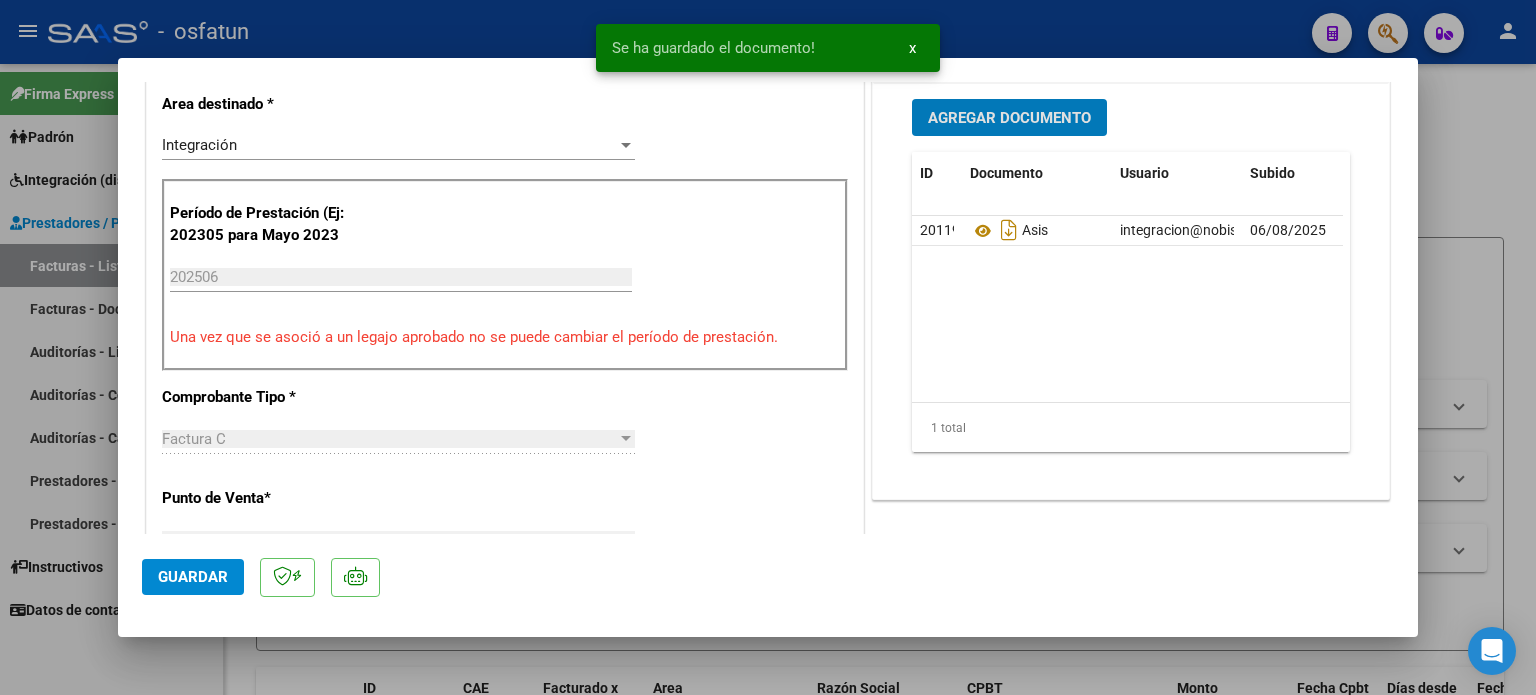 click on "Guardar" 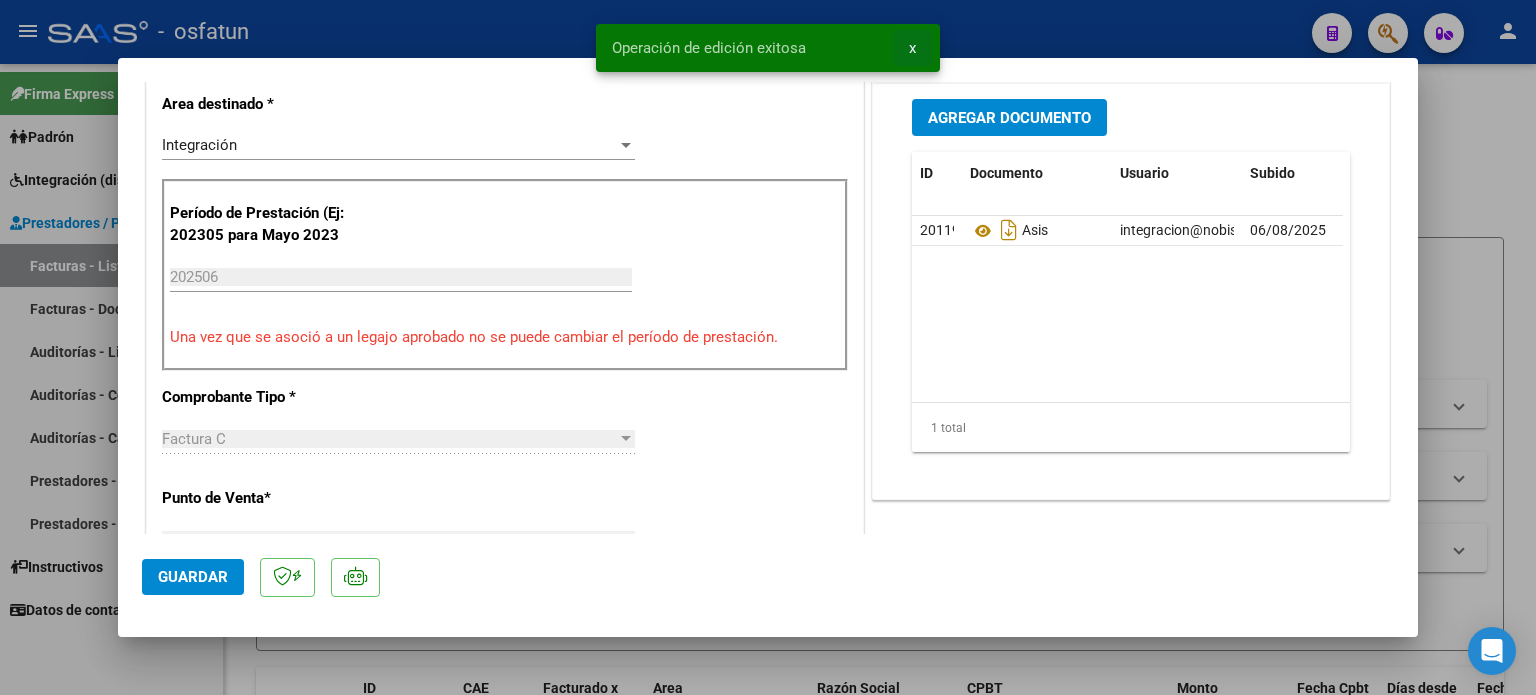 click on "x" at bounding box center (912, 48) 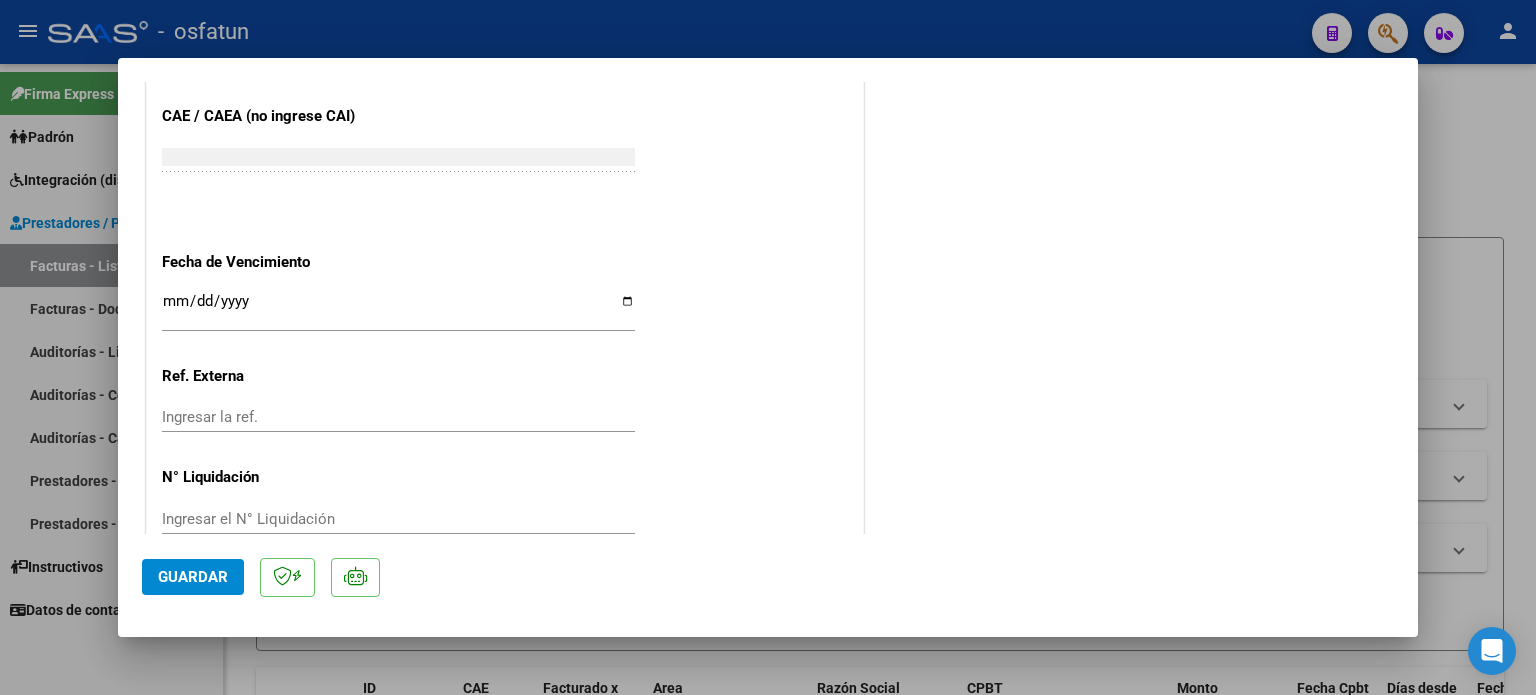 scroll, scrollTop: 1336, scrollLeft: 0, axis: vertical 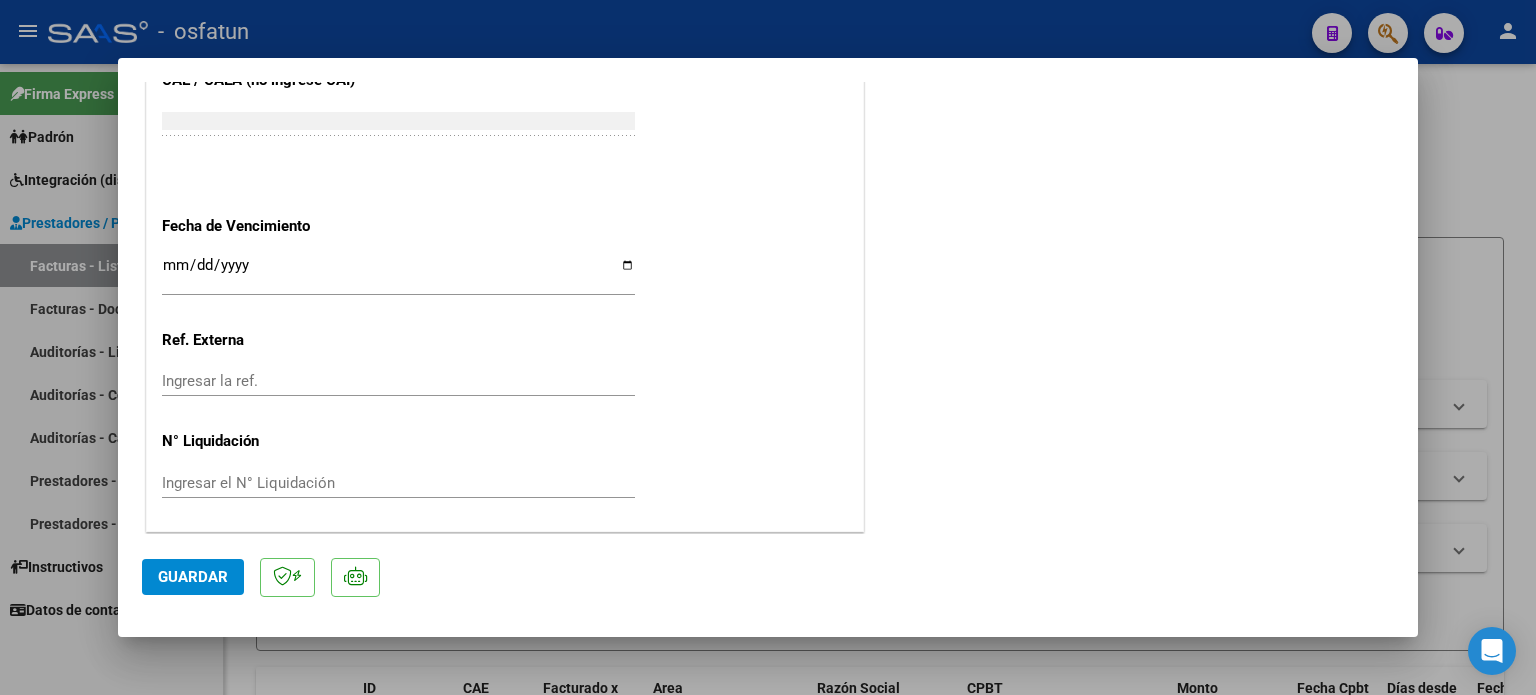 click at bounding box center (768, 347) 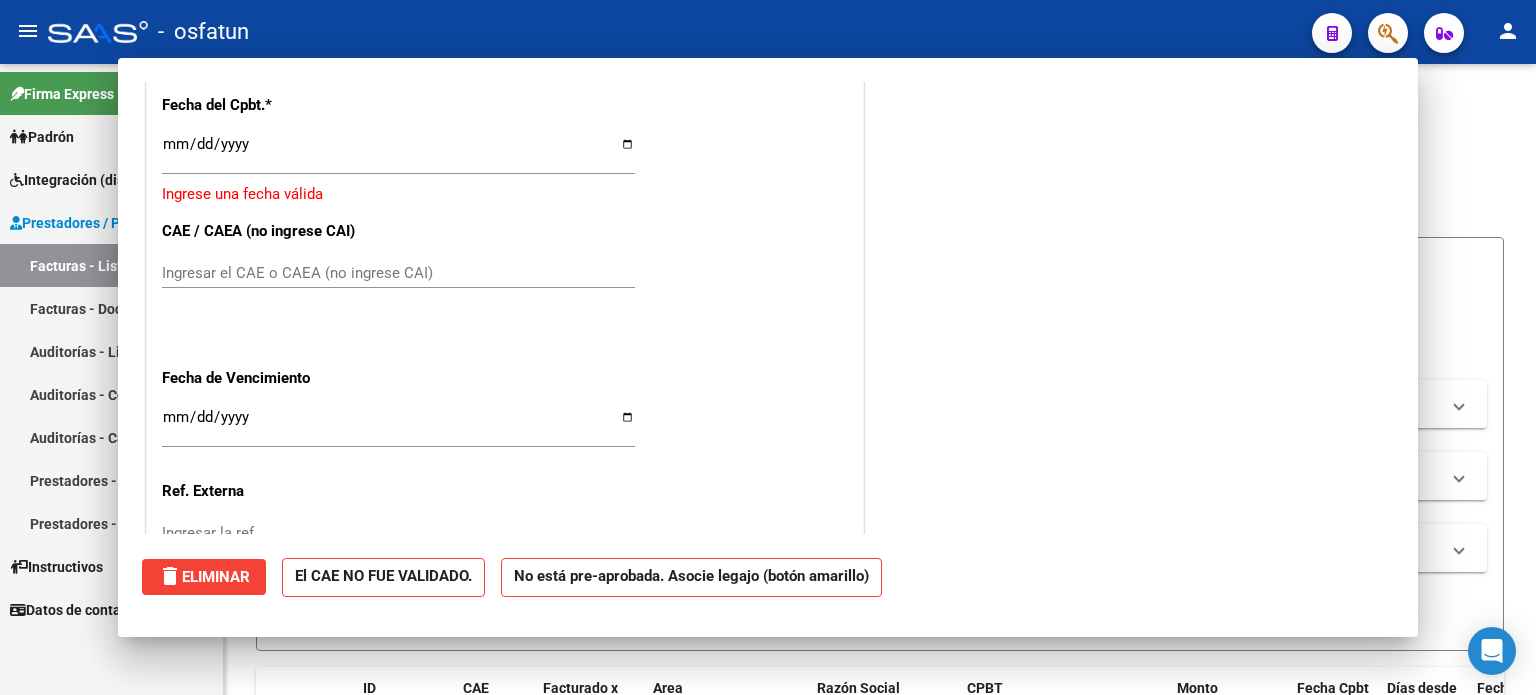 scroll, scrollTop: 0, scrollLeft: 0, axis: both 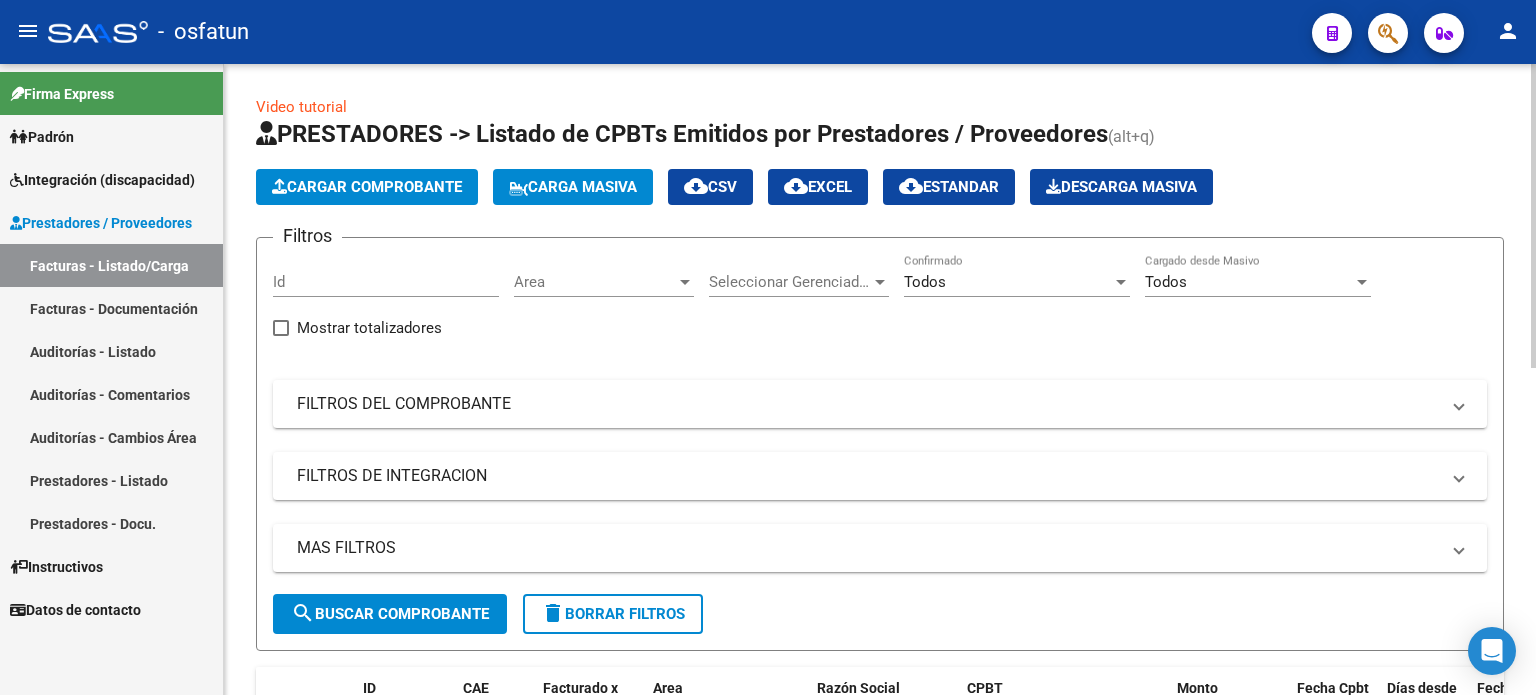 click on "PRESTADORES -> Listado de CPBTs Emitidos por Prestadores / Proveedores (alt+q)   Cargar Comprobante
Carga Masiva  cloud_download  CSV  cloud_download  EXCEL  cloud_download  Estandar   Descarga Masiva
Filtros Id Area Area Seleccionar Gerenciador Seleccionar Gerenciador Todos Confirmado Todos Cargado desde Masivo   Mostrar totalizadores   FILTROS DEL COMPROBANTE  Comprobante Tipo Comprobante Tipo Start date – End date Fec. Comprobante Desde / Hasta Días Emisión Desde(cant. días) Días Emisión Hasta(cant. días) CUIT / Razón Social Pto. Venta Nro. Comprobante Código SSS CAE Válido CAE Válido Todos Cargado Módulo Hosp. Todos Tiene facturacion Apócrifa Hospital Refes  FILTROS DE INTEGRACION  Período De Prestación Campos del Archivo de Rendición Devuelto x SSS (dr_envio) Todos Rendido x SSS (dr_envio) Tipo de Registro Tipo de Registro Período Presentación Período Presentación Campos del Legajo Asociado (preaprobación) Afiliado Legajo (cuil/nombre) Todos Solo facturas preaprobadas Todos" 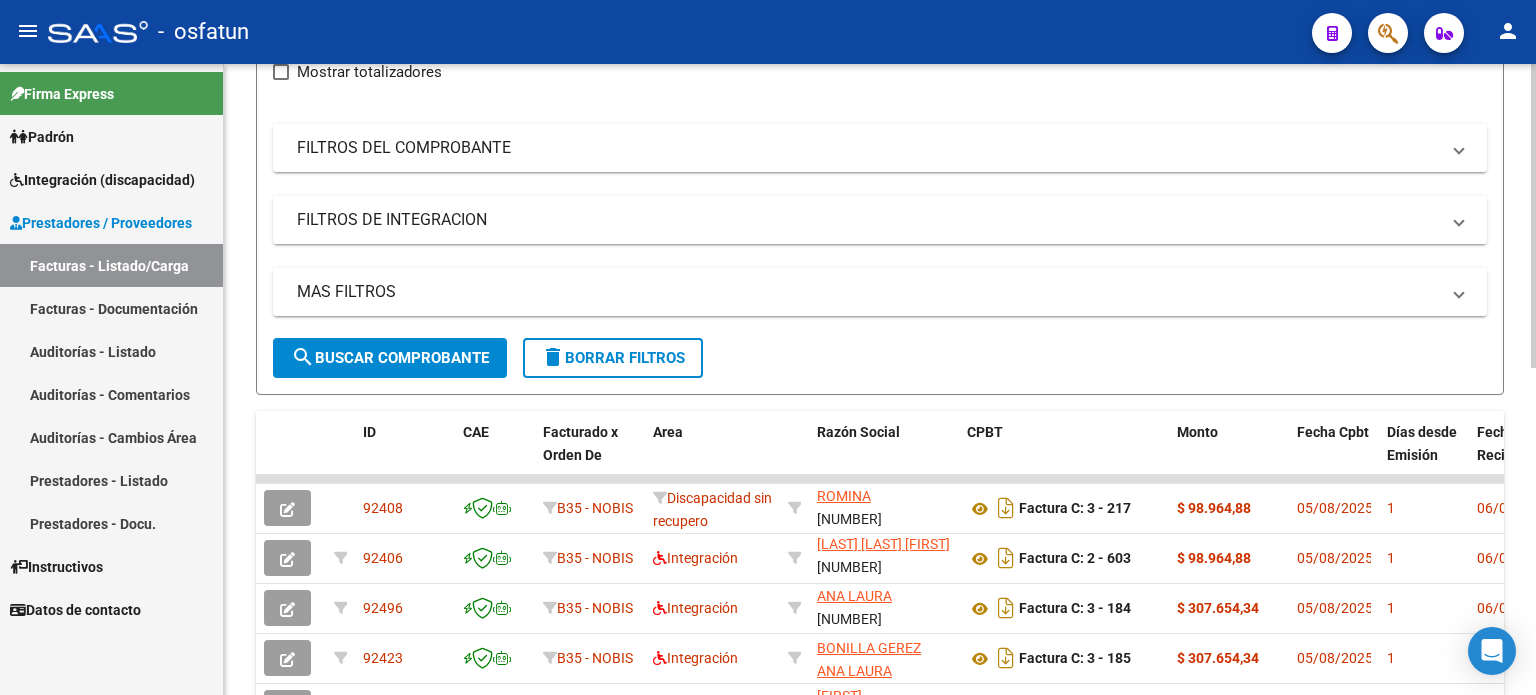 scroll, scrollTop: 300, scrollLeft: 0, axis: vertical 